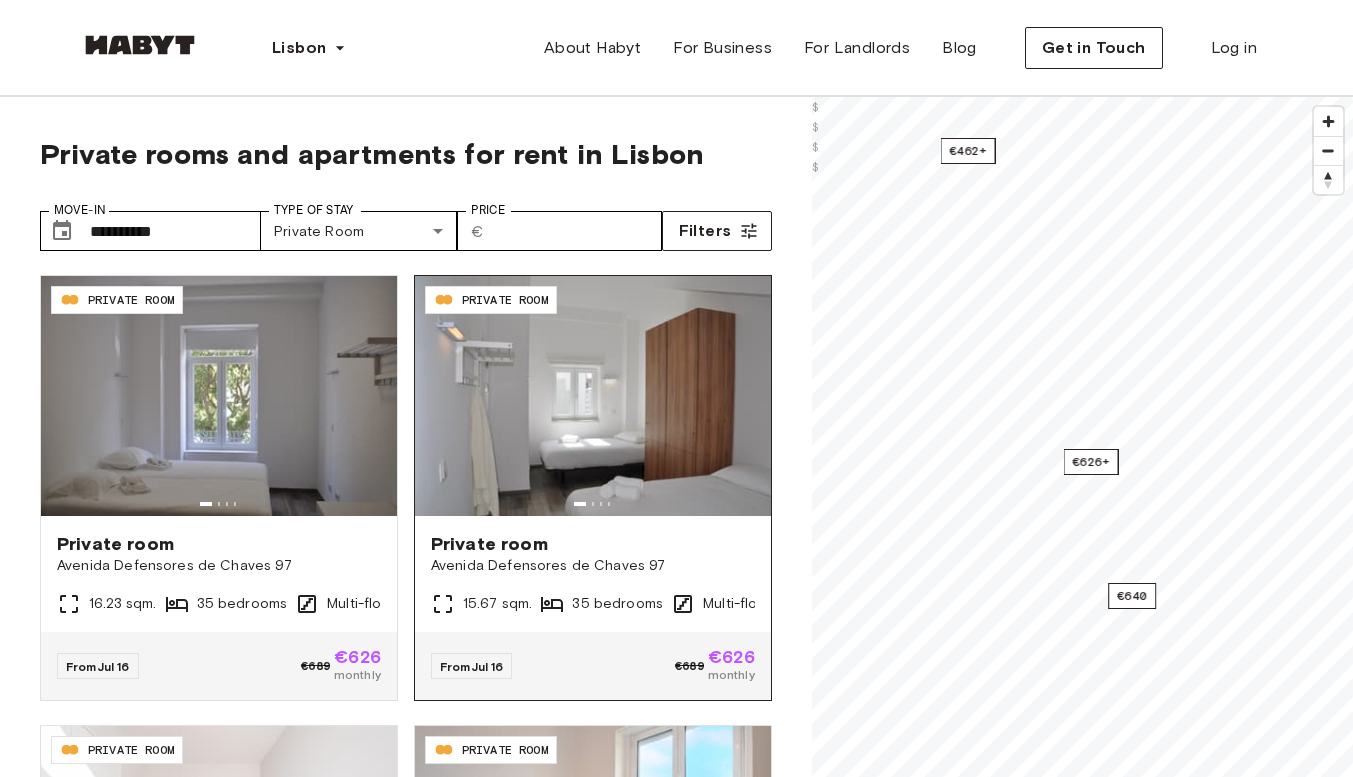 scroll, scrollTop: 0, scrollLeft: 0, axis: both 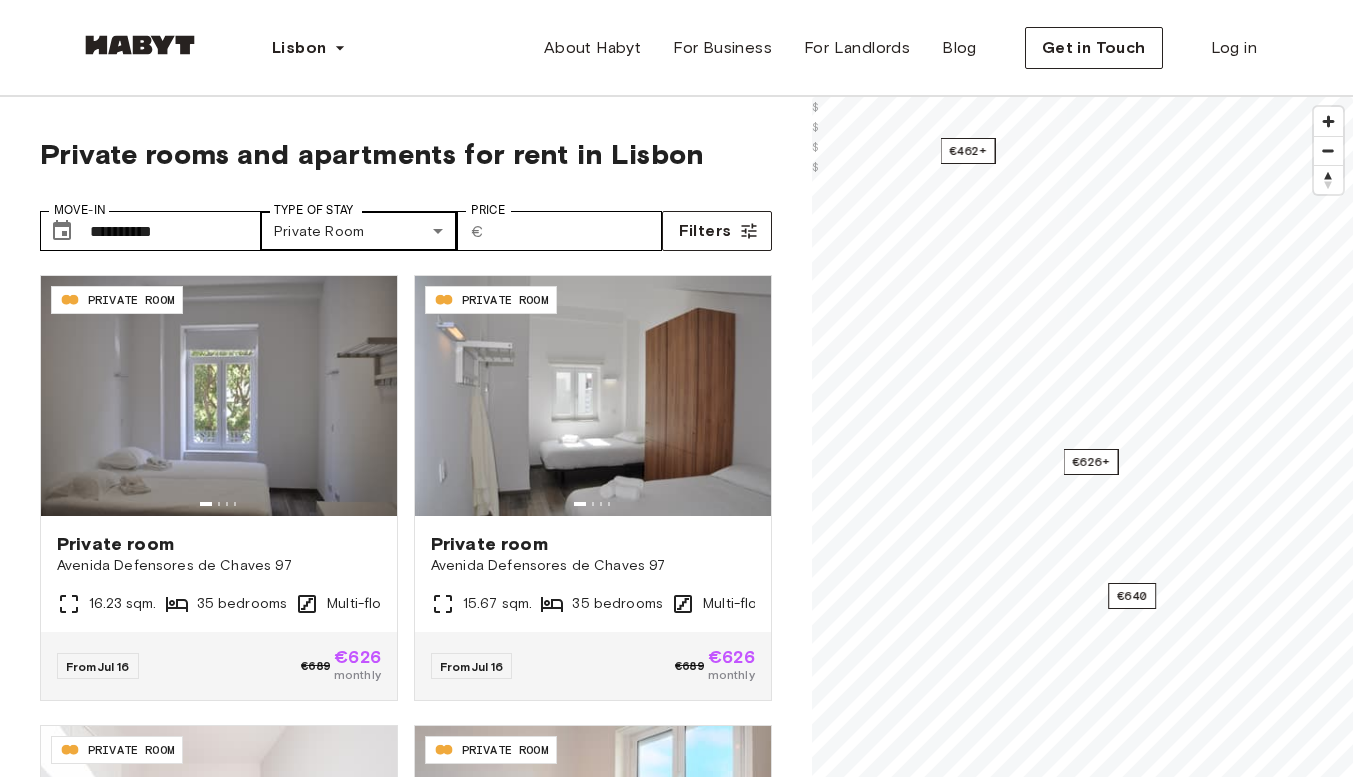 click on "**********" at bounding box center (676, 2469) 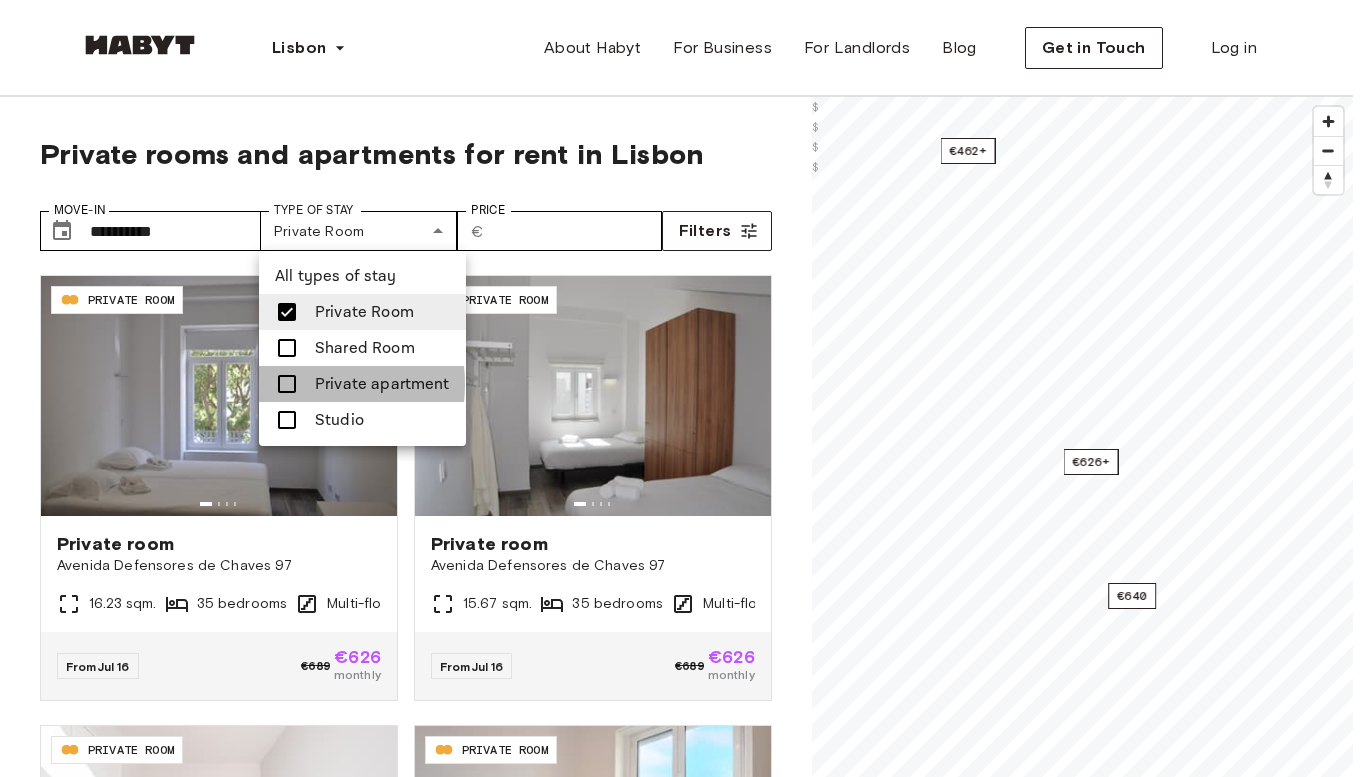 click at bounding box center [287, 384] 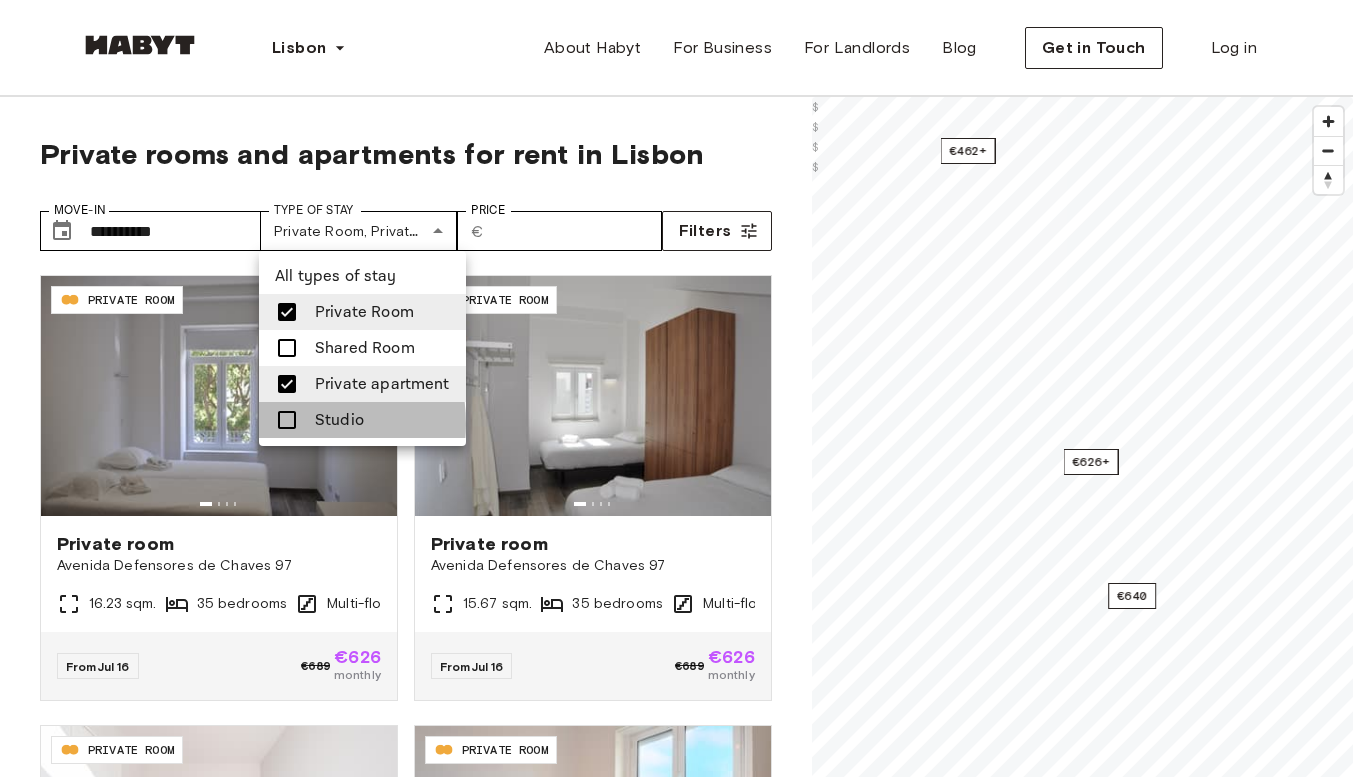 click at bounding box center (287, 420) 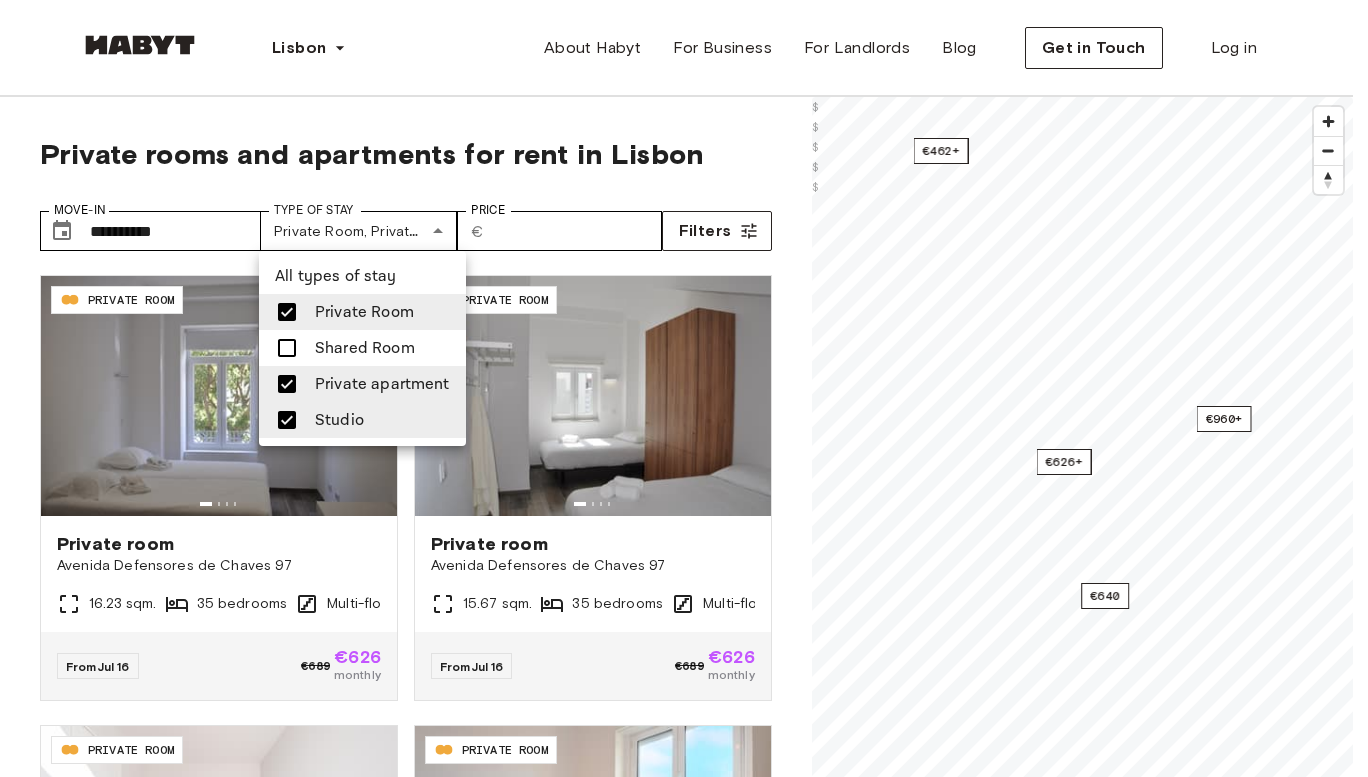 click at bounding box center (684, 388) 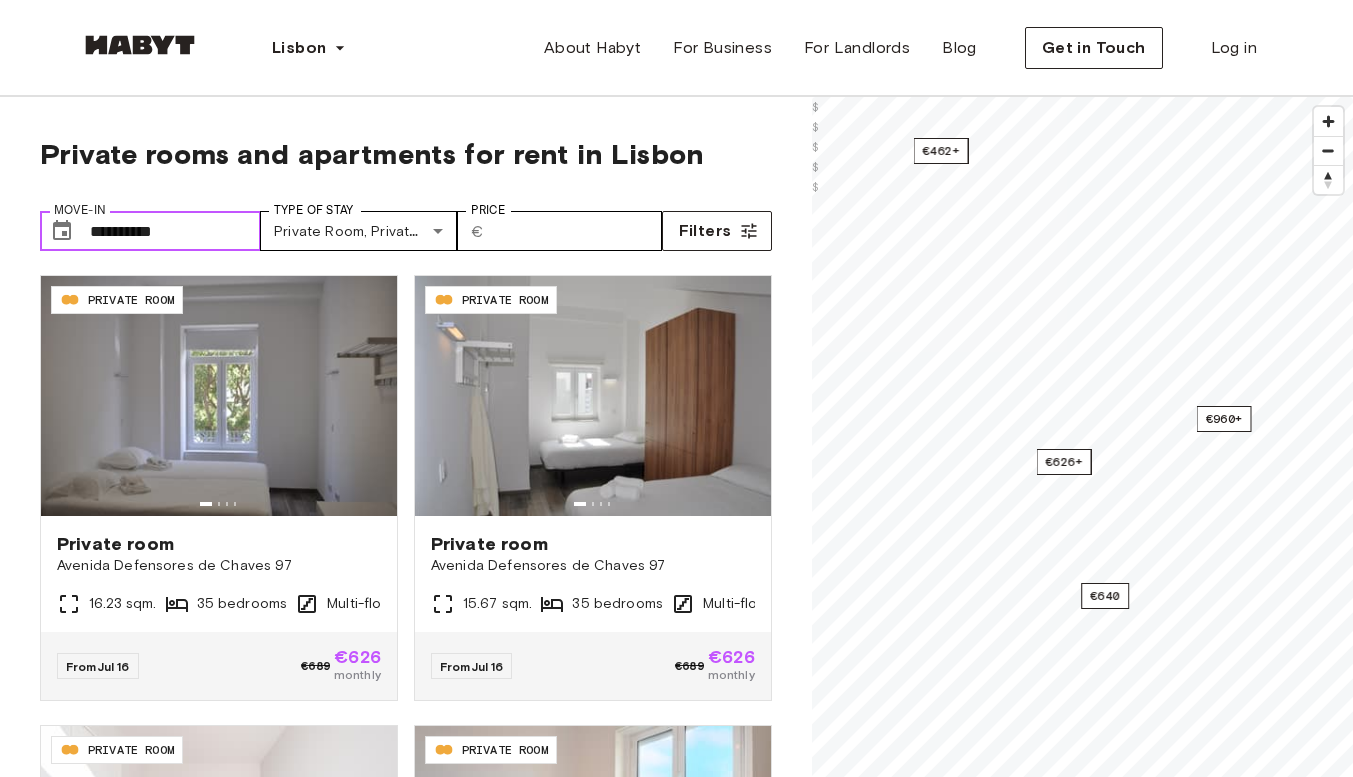 click on "**********" at bounding box center [175, 231] 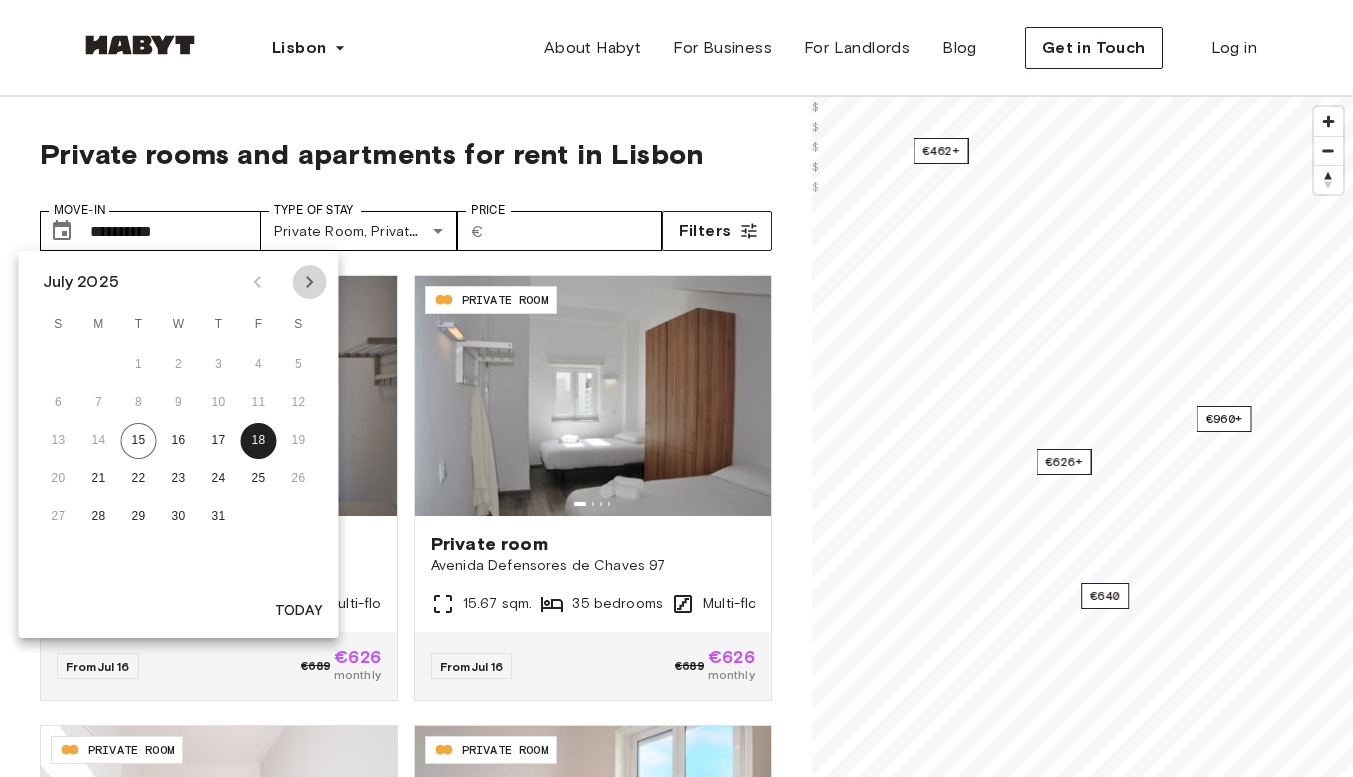click 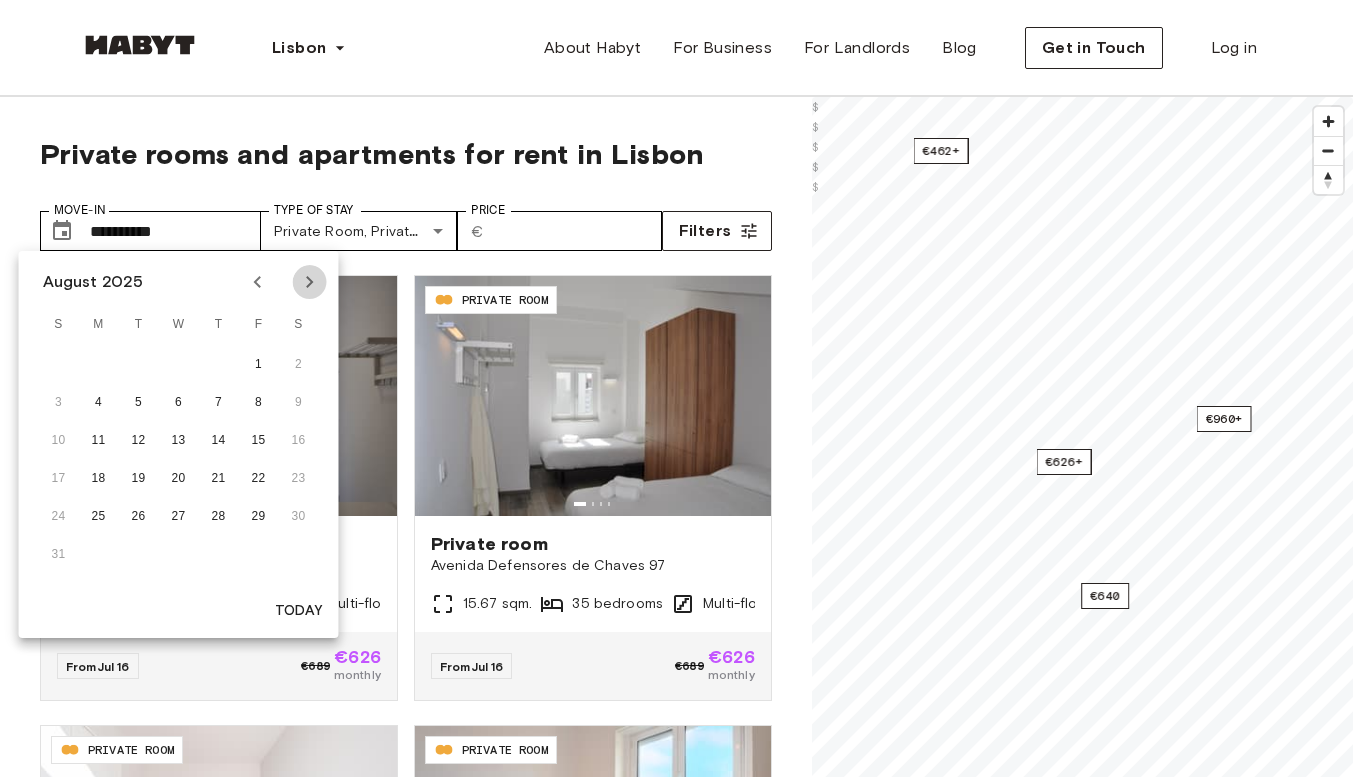 click 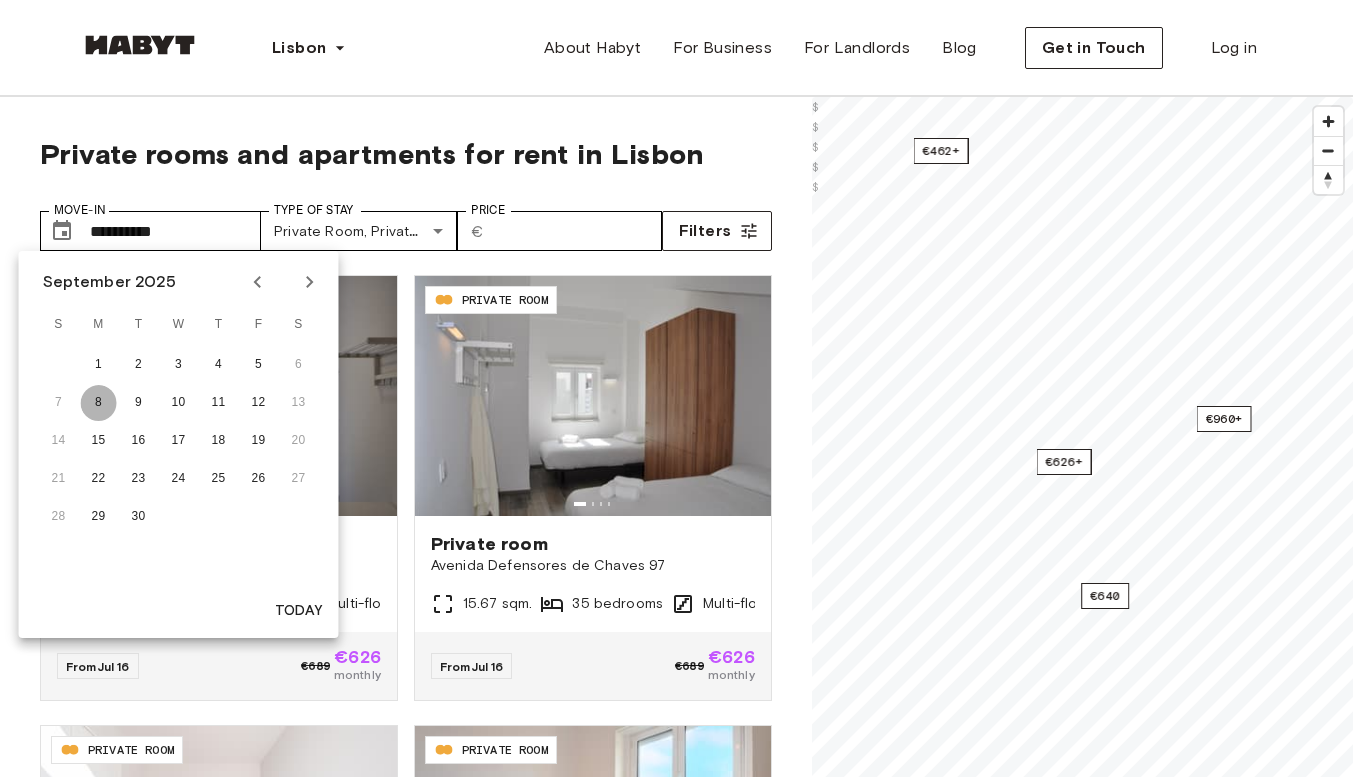 click on "8" at bounding box center [99, 403] 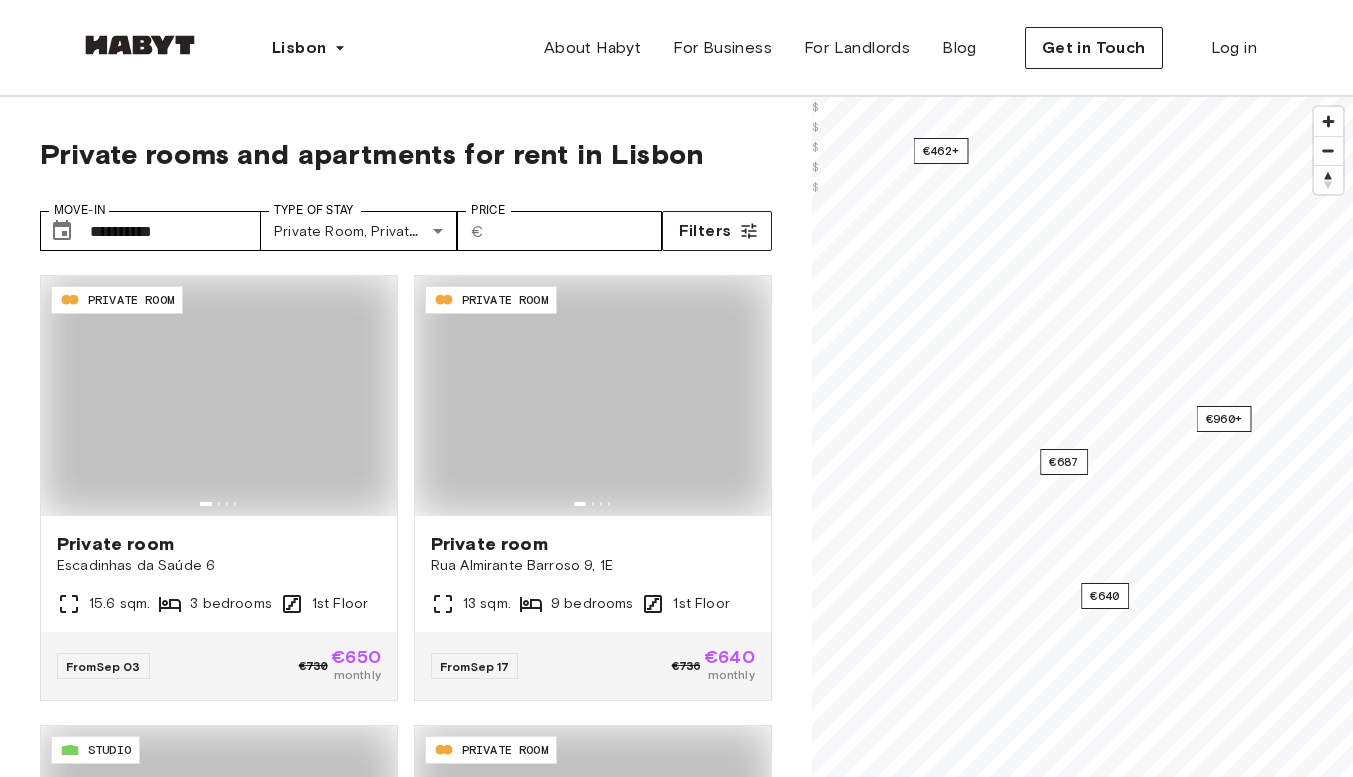 type on "**********" 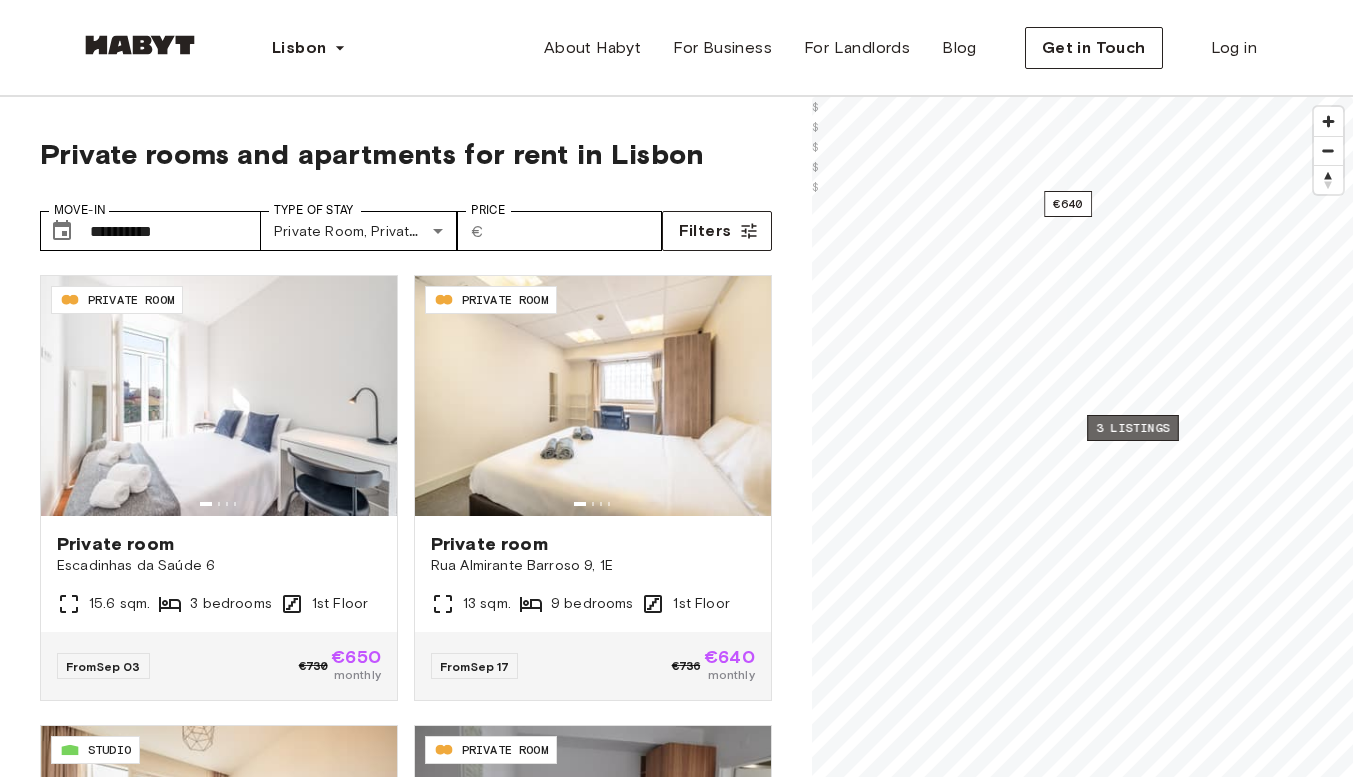 click on "3 listings" at bounding box center (1133, 428) 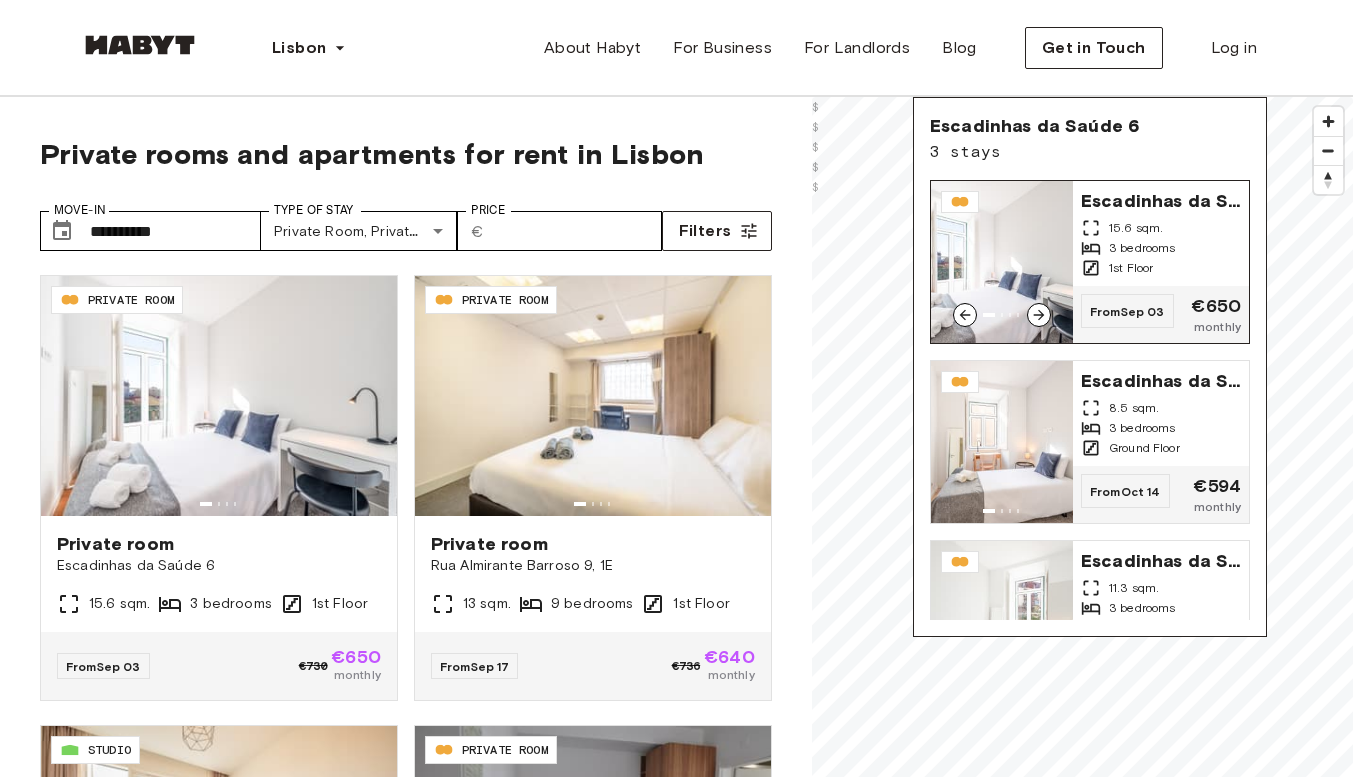 scroll, scrollTop: 83, scrollLeft: 0, axis: vertical 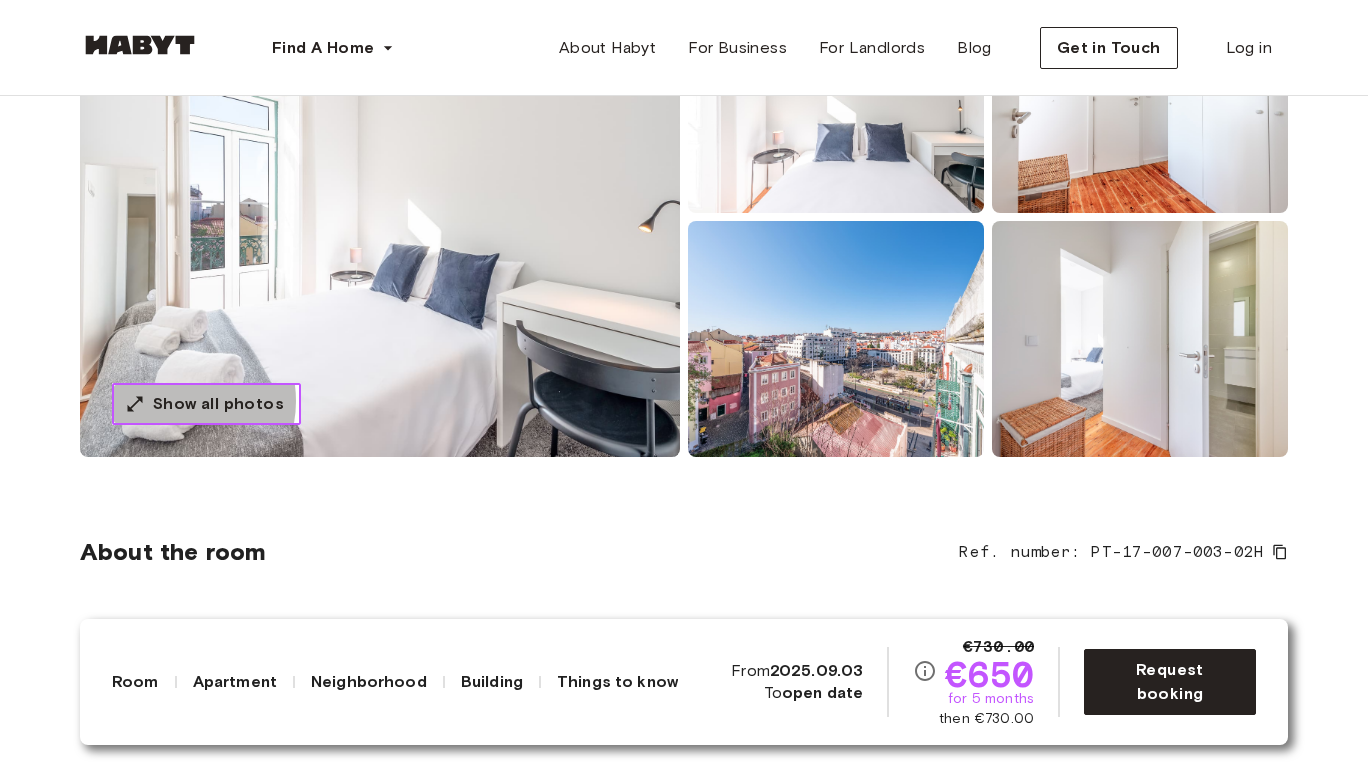 click on "Show all photos" at bounding box center (218, 404) 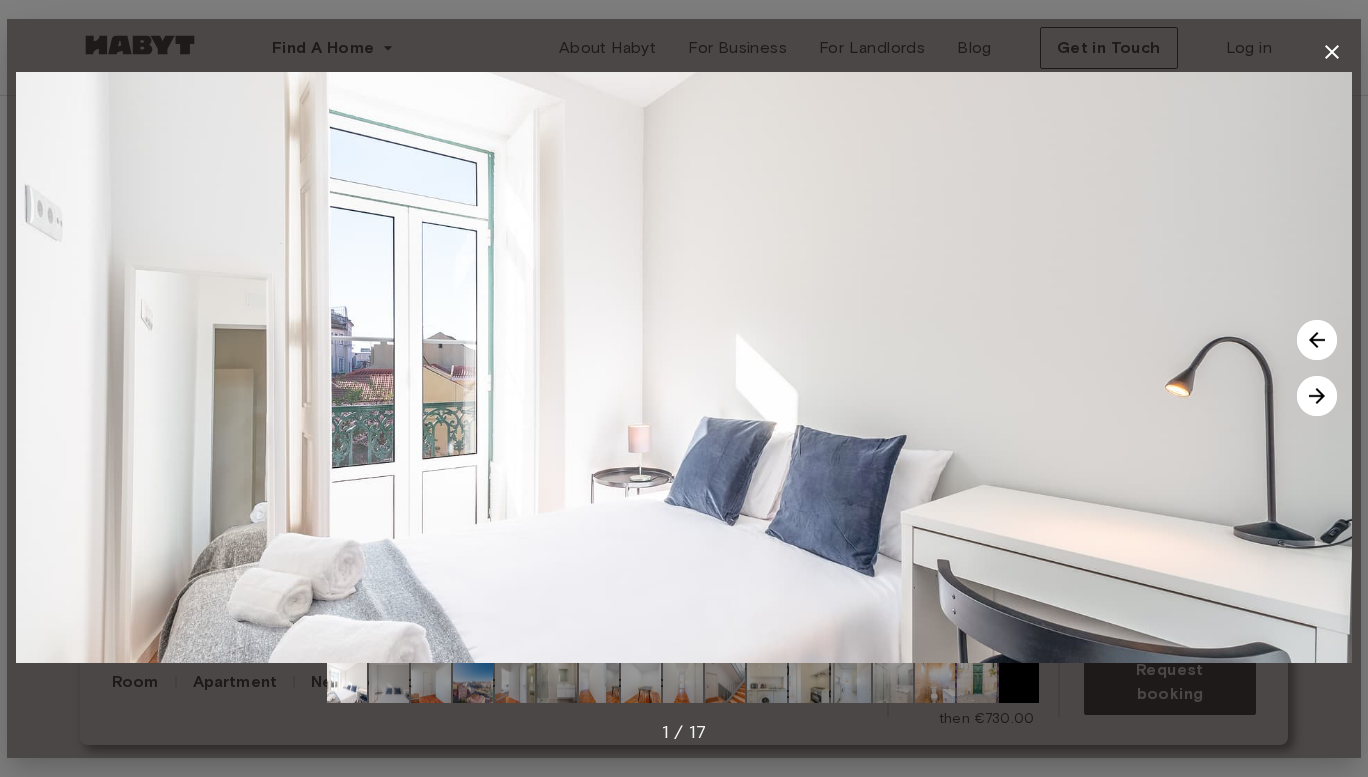 click at bounding box center [1317, 396] 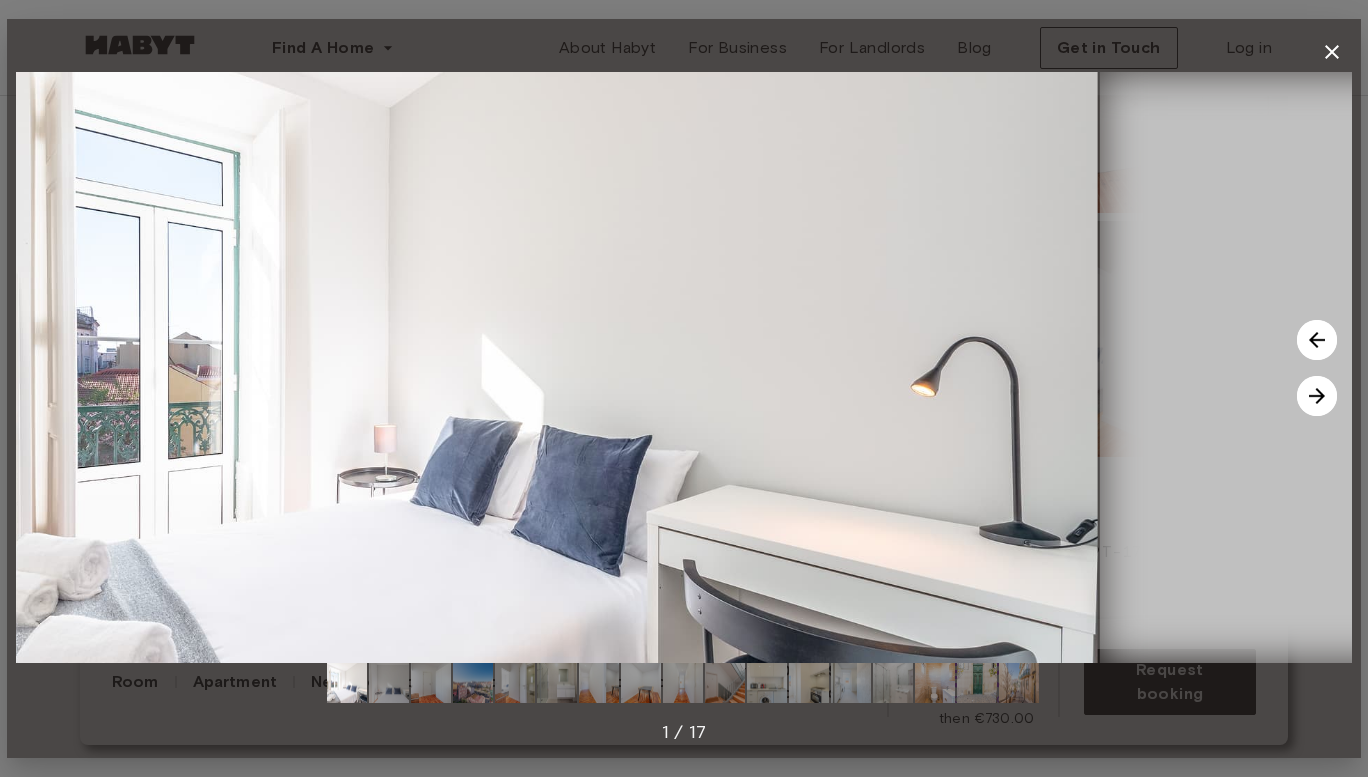 click at bounding box center [1317, 396] 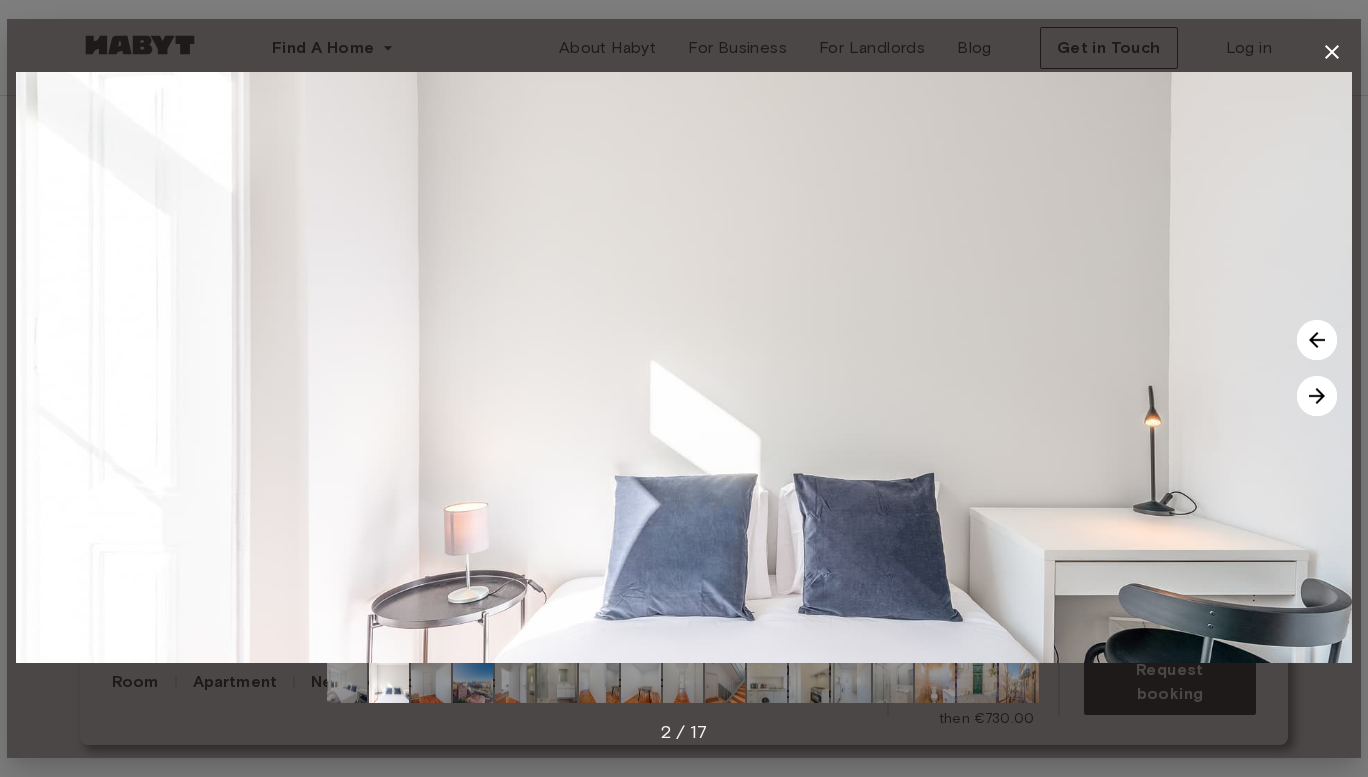 click at bounding box center [1317, 396] 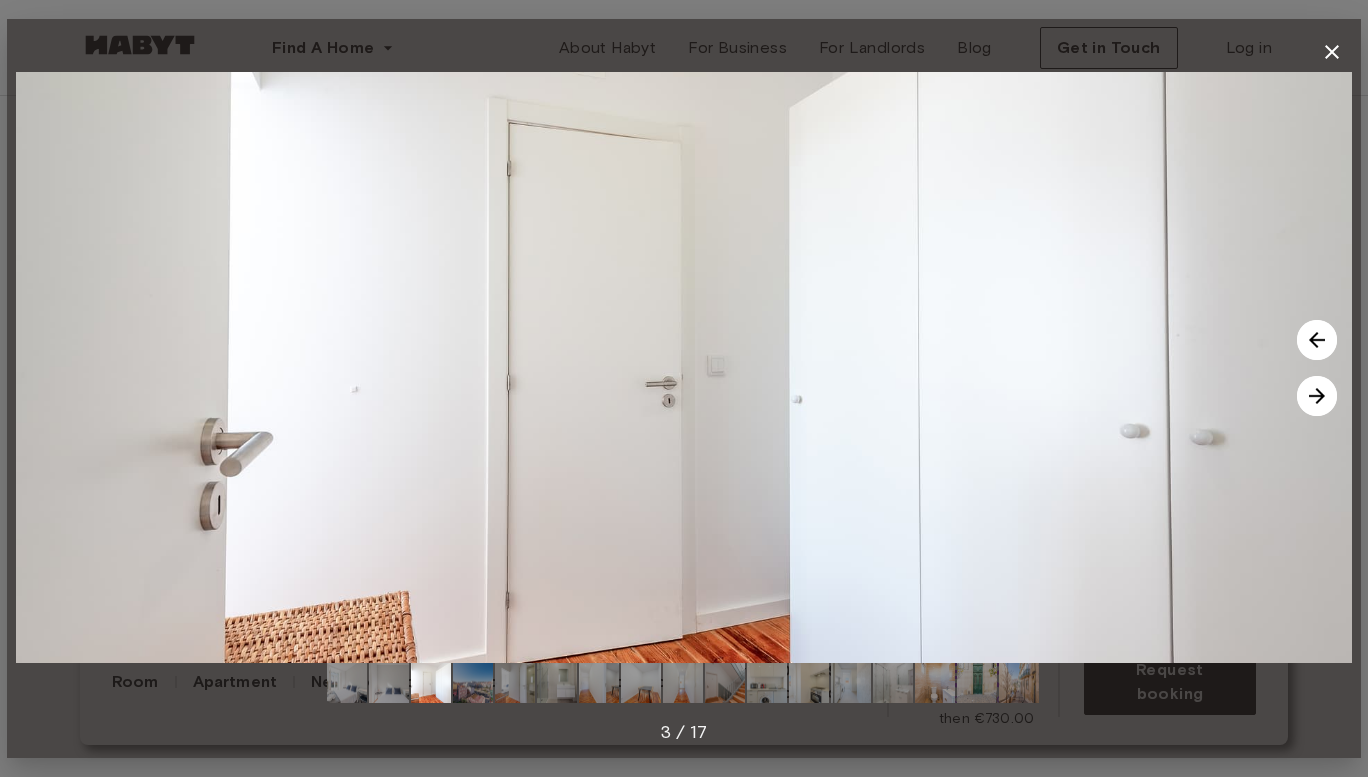 click at bounding box center [1317, 396] 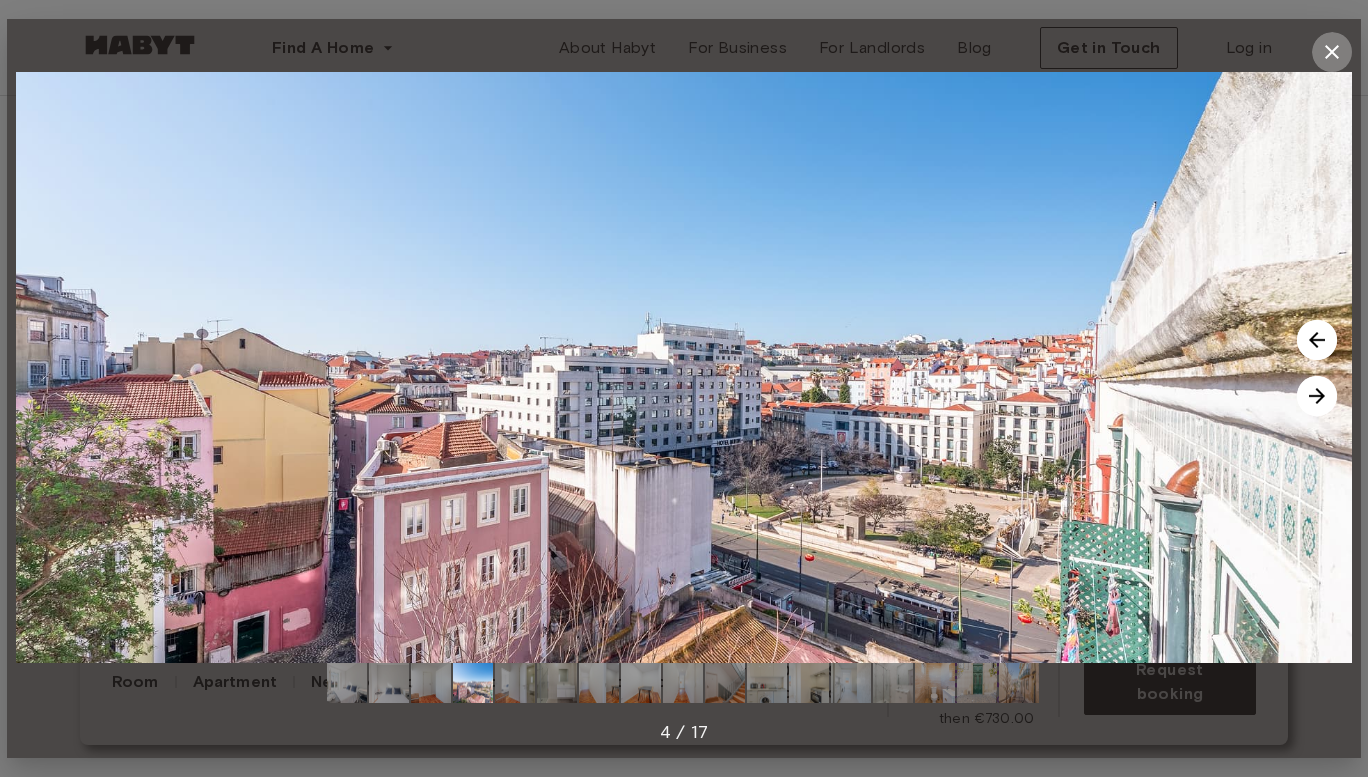 click 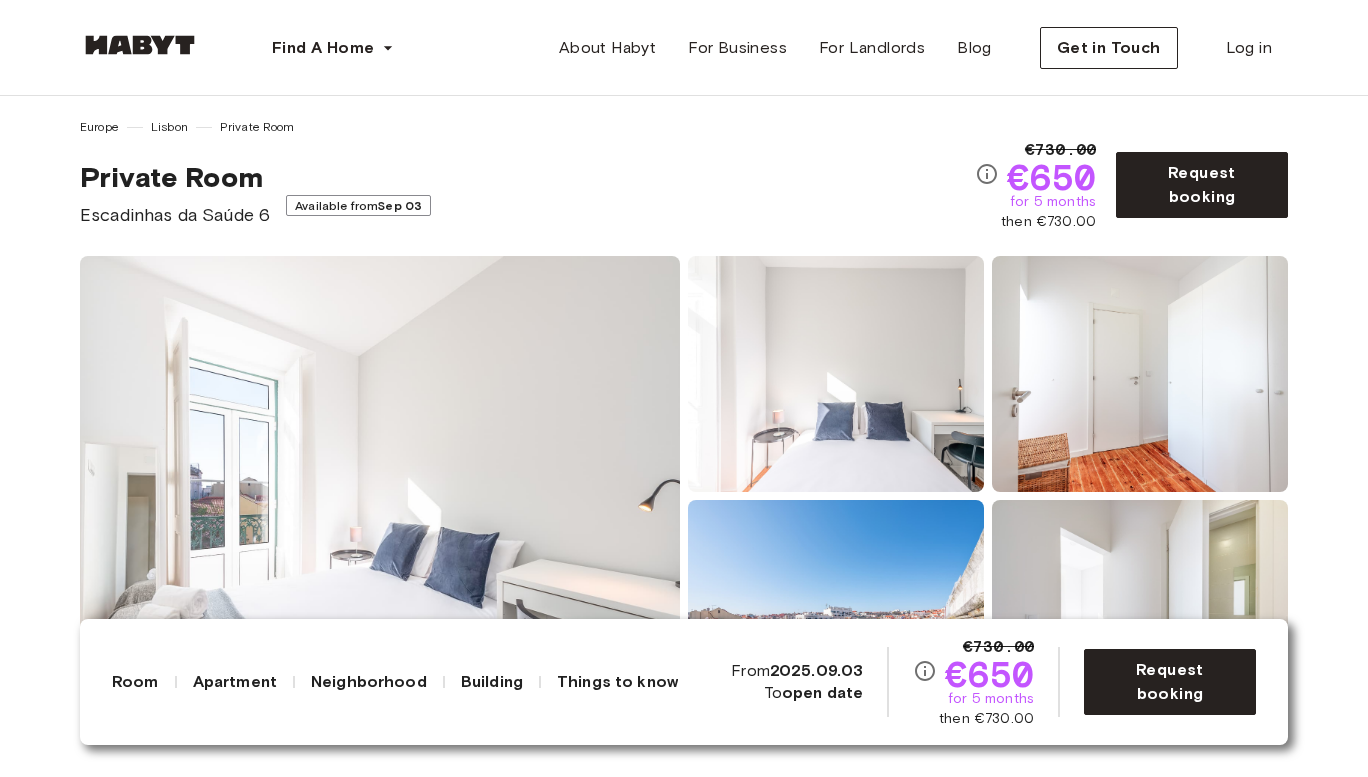 scroll, scrollTop: 0, scrollLeft: 0, axis: both 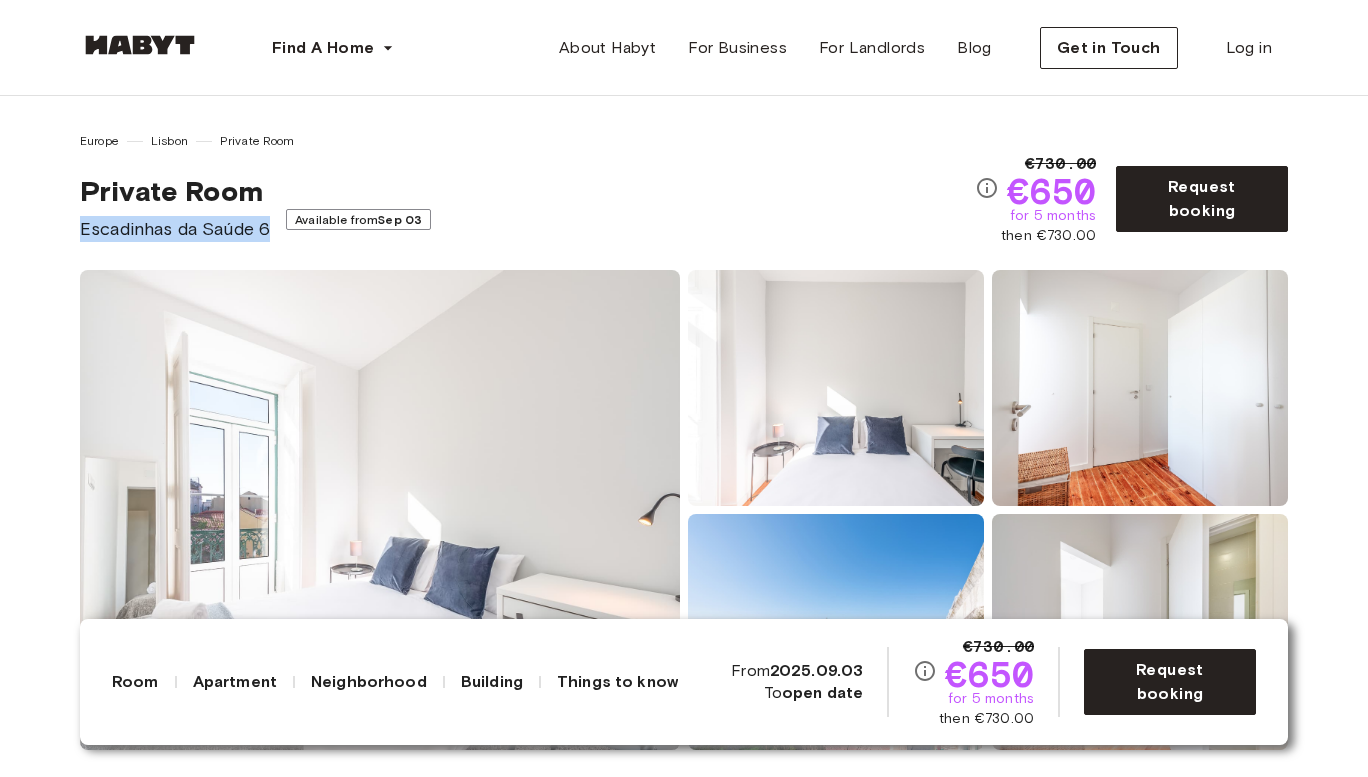 drag, startPoint x: 270, startPoint y: 227, endPoint x: 72, endPoint y: 227, distance: 198 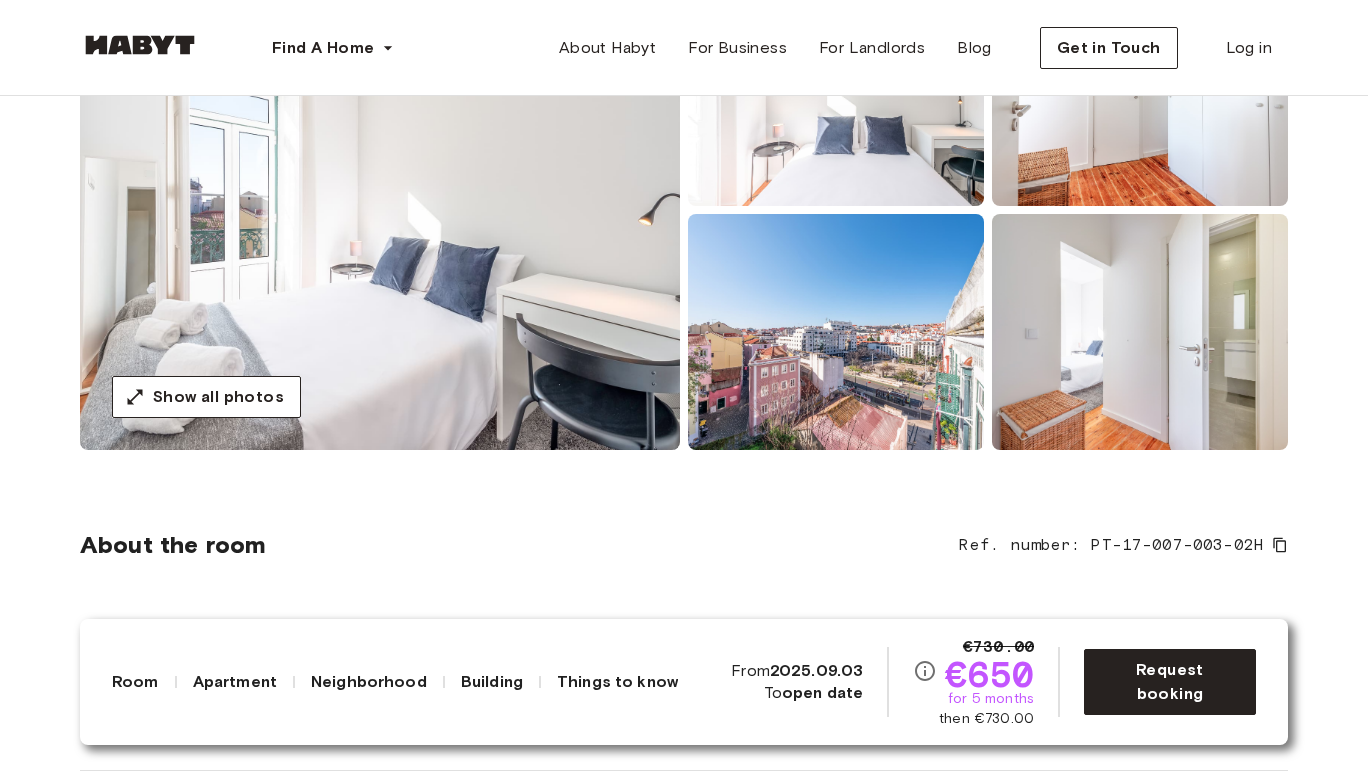 scroll, scrollTop: 301, scrollLeft: 0, axis: vertical 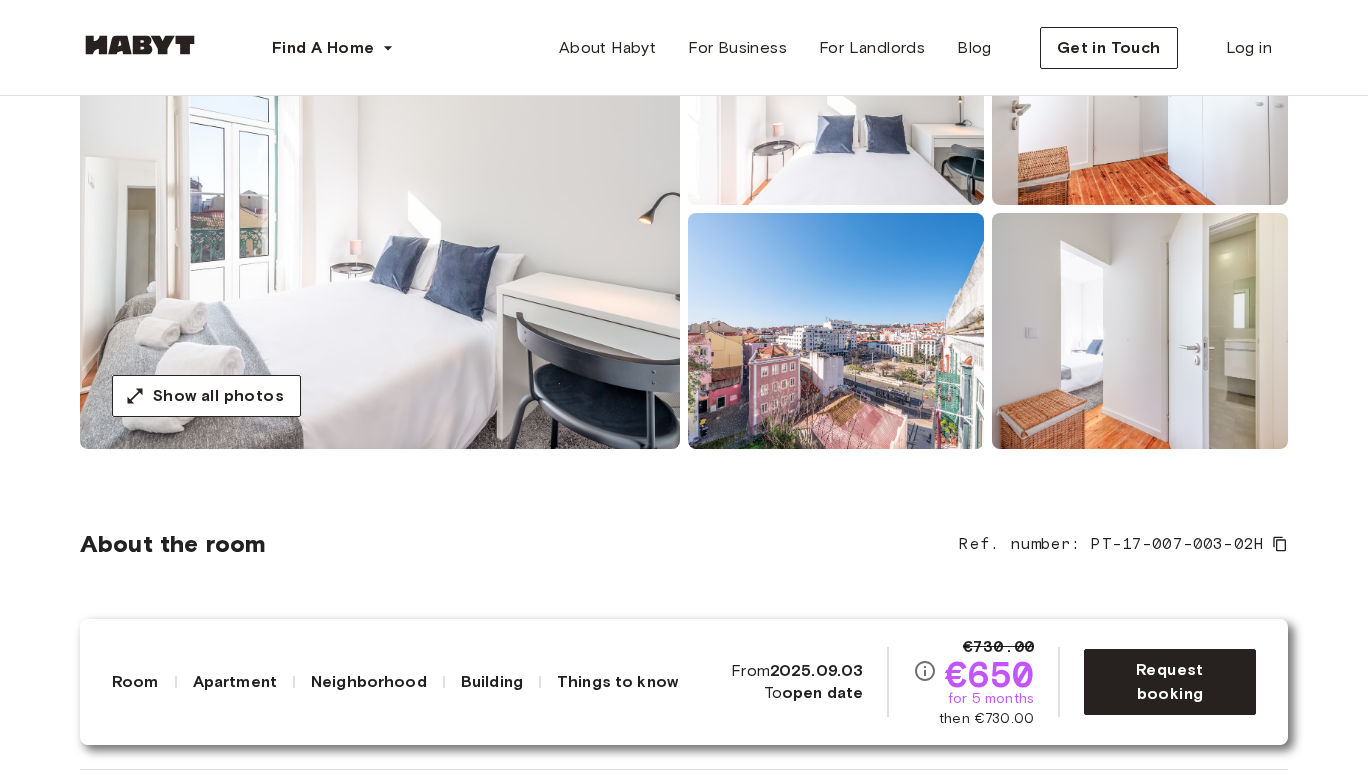 click at bounding box center (1140, 331) 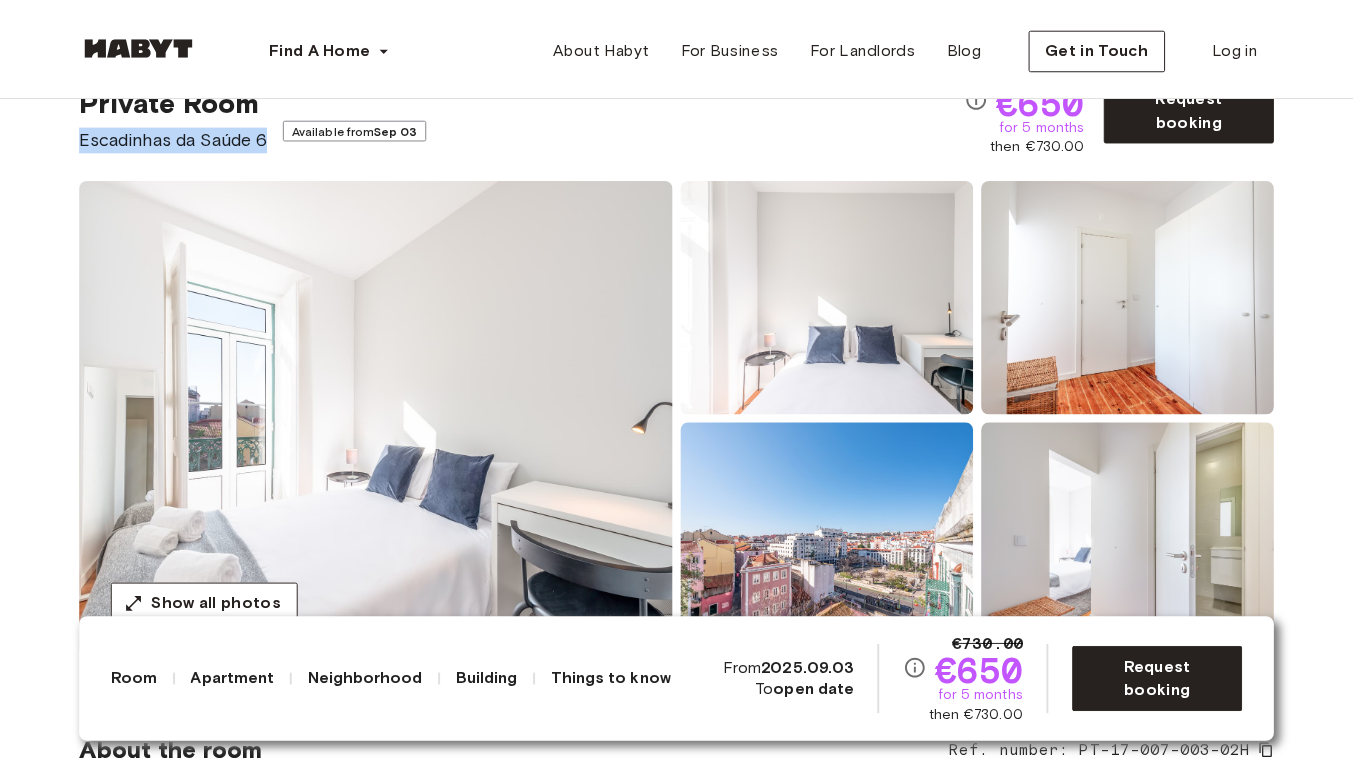 scroll, scrollTop: 0, scrollLeft: 0, axis: both 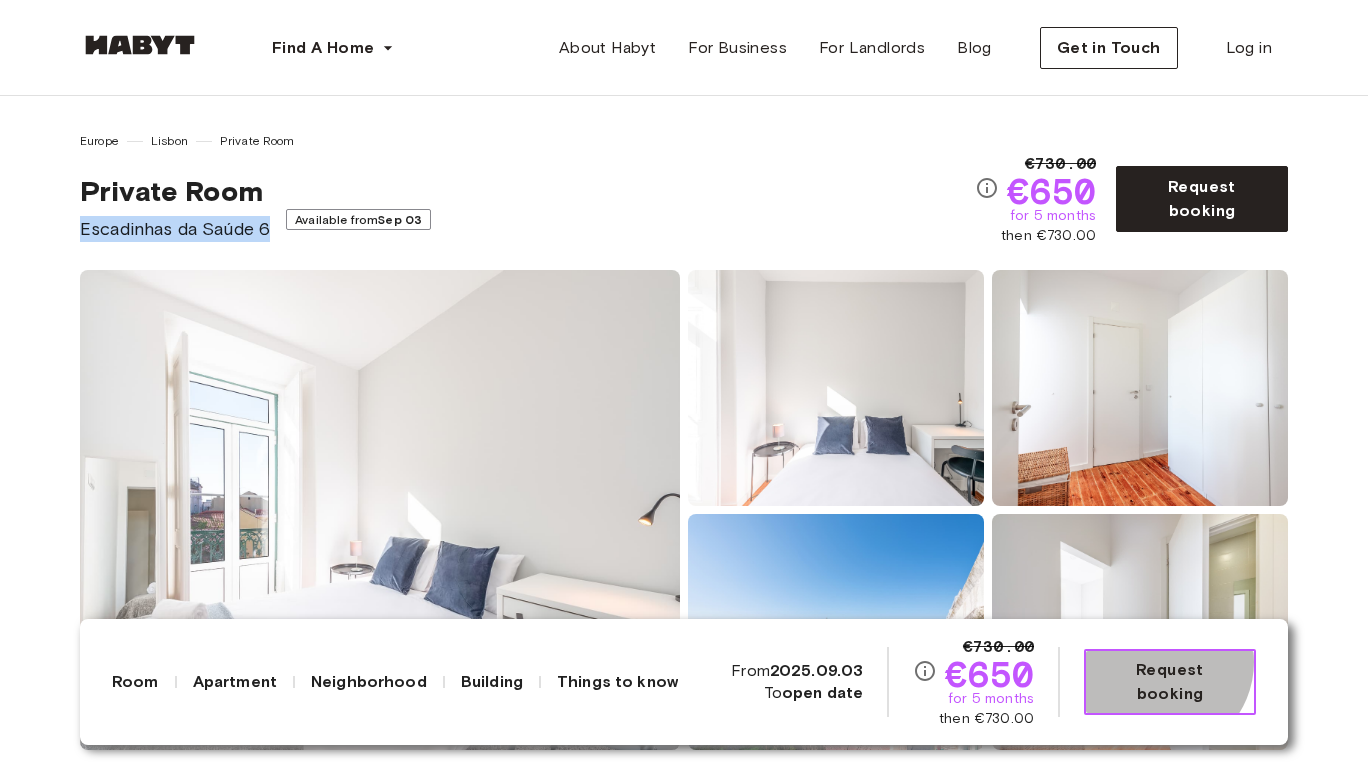 click on "Request booking" at bounding box center (1170, 682) 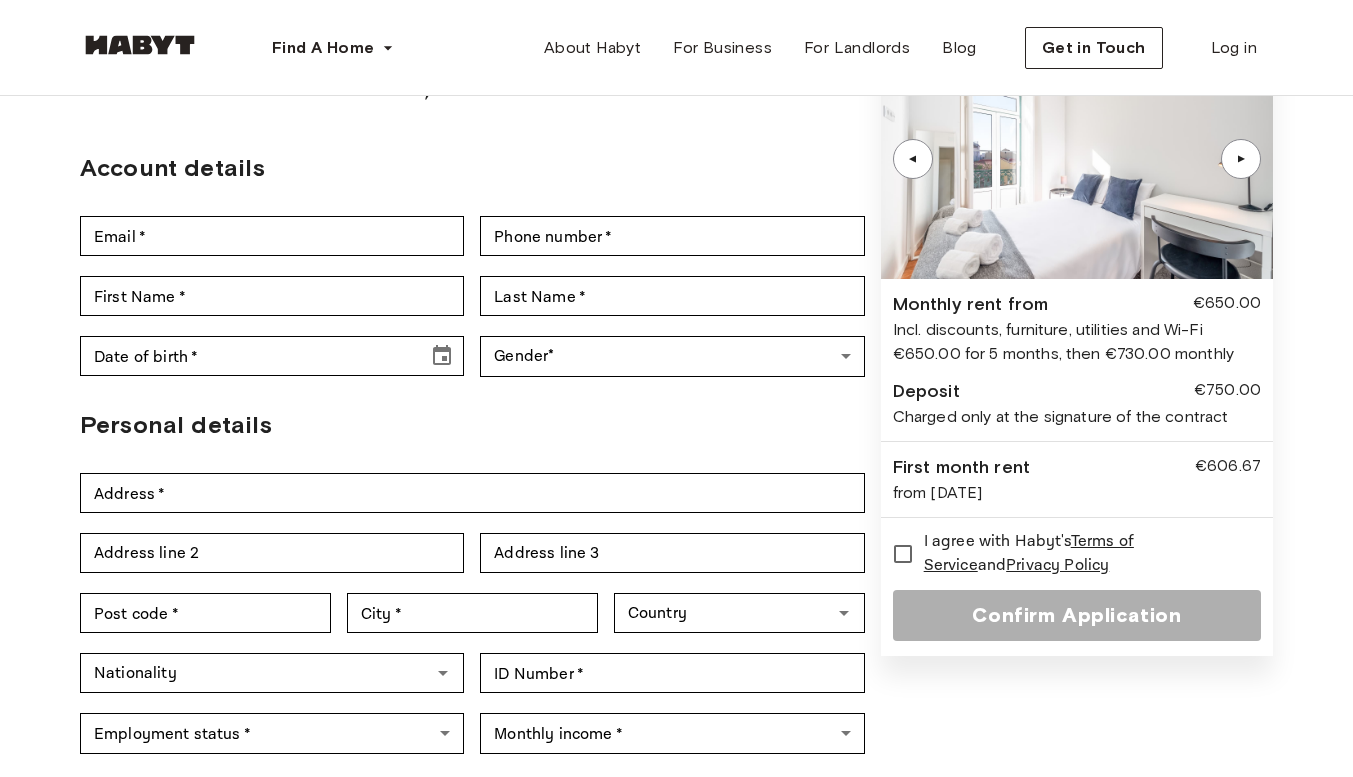 scroll, scrollTop: 149, scrollLeft: 0, axis: vertical 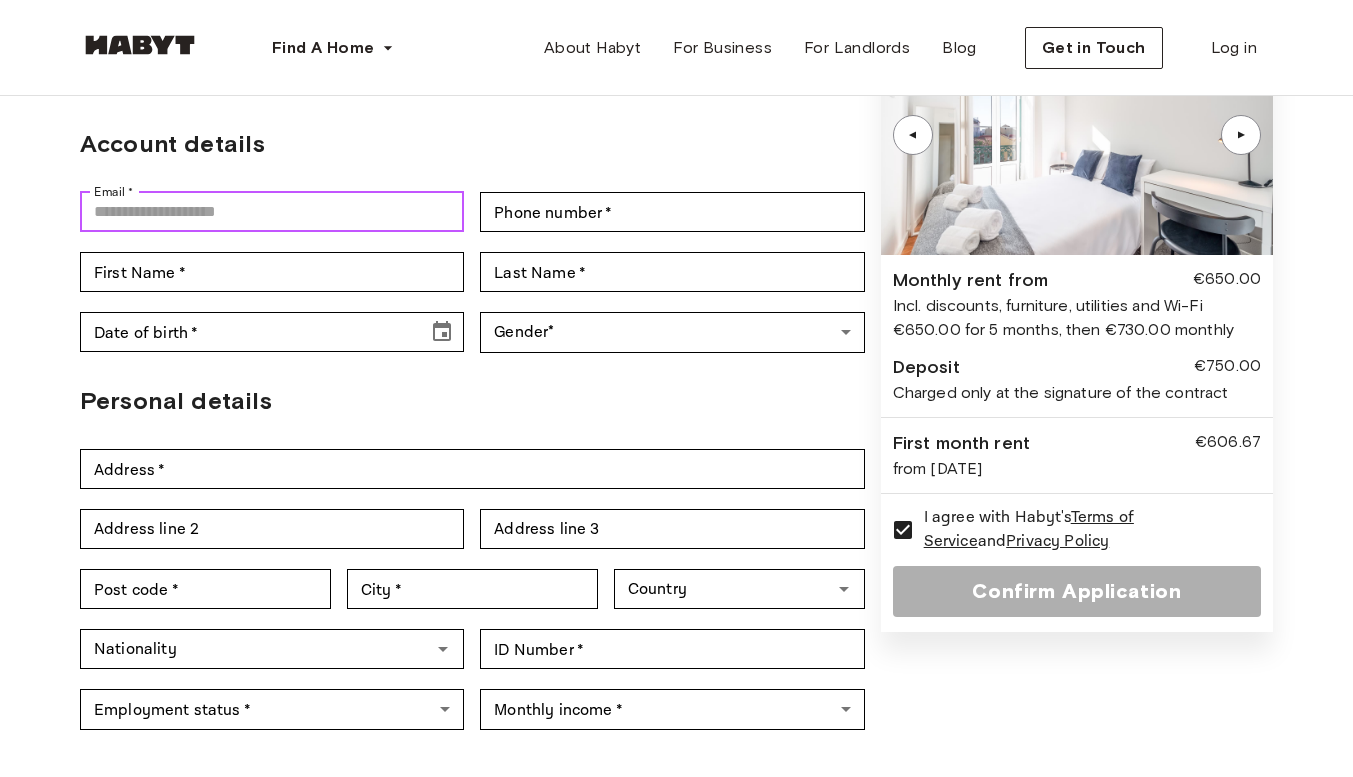 click on "Email   *" at bounding box center [272, 212] 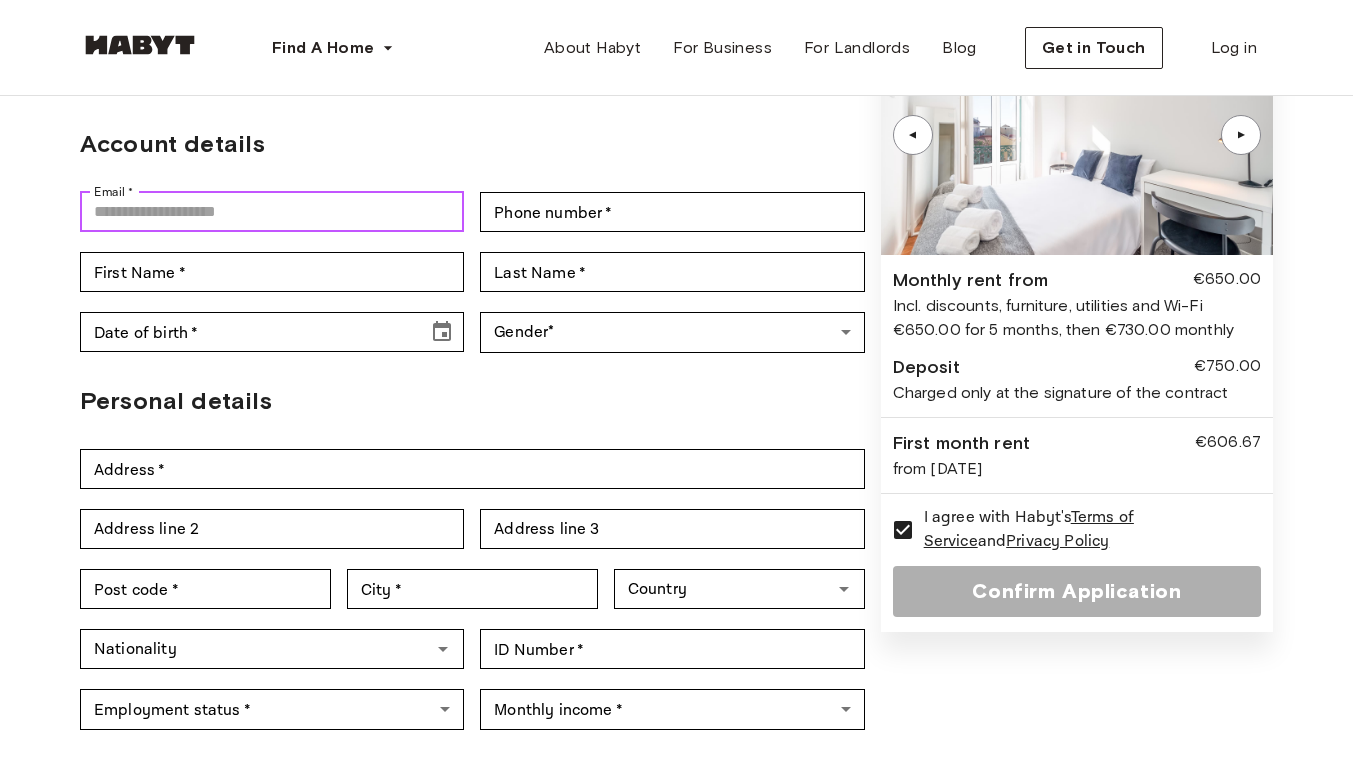 type on "**********" 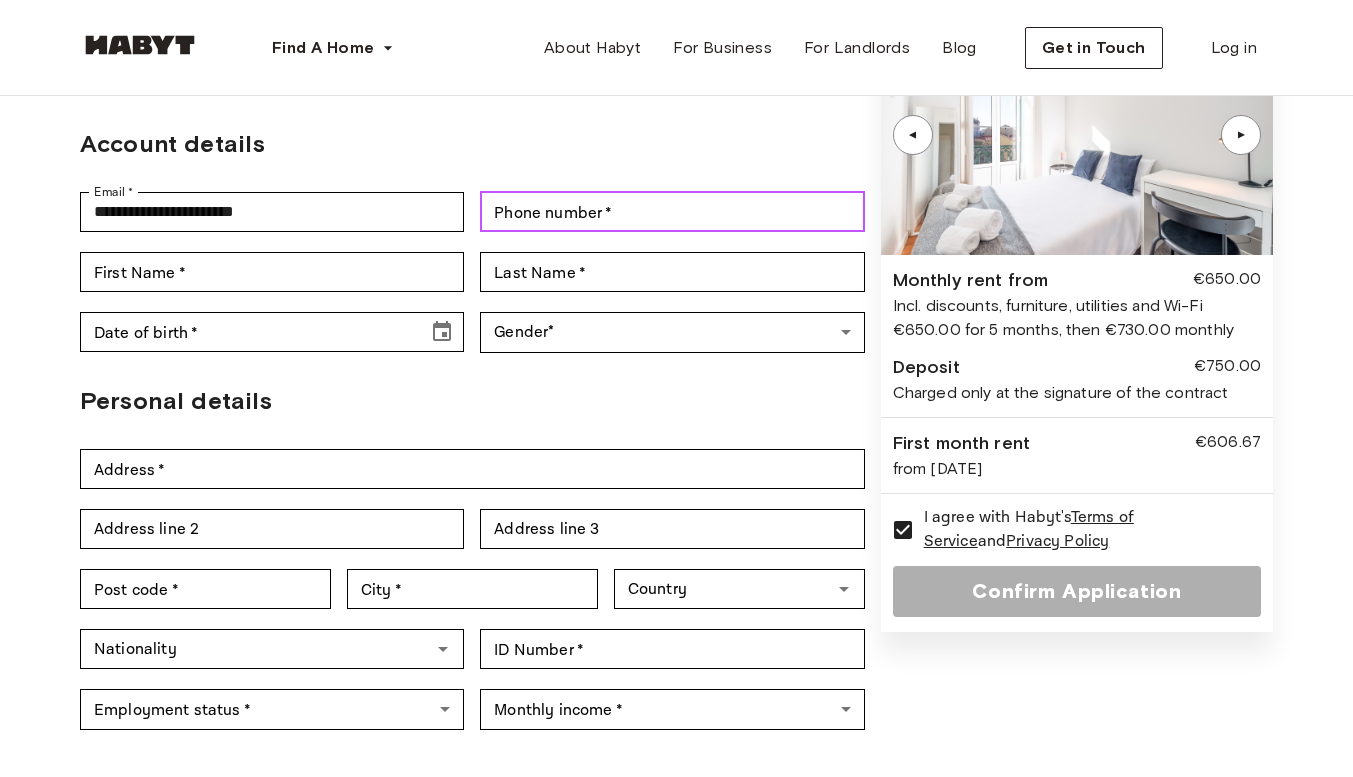 type on "**********" 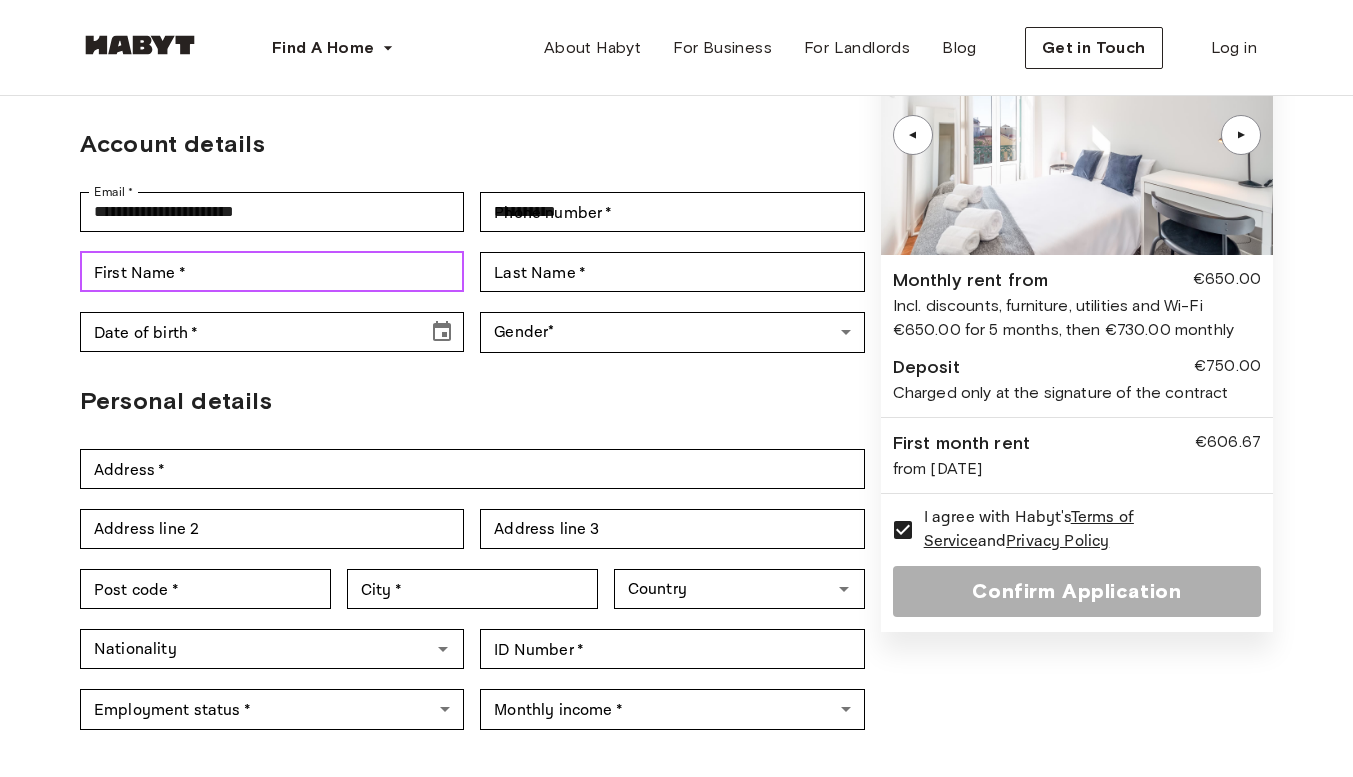 type on "*****" 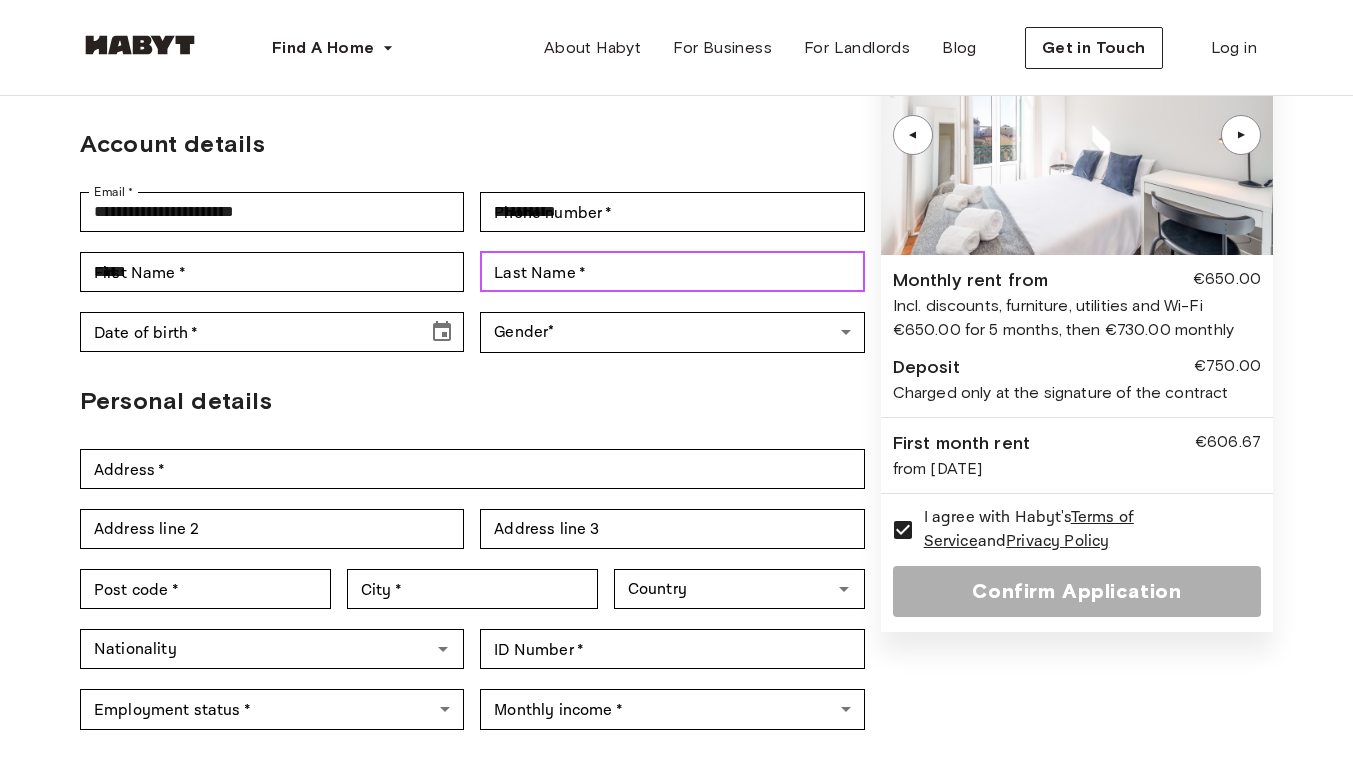 type on "**********" 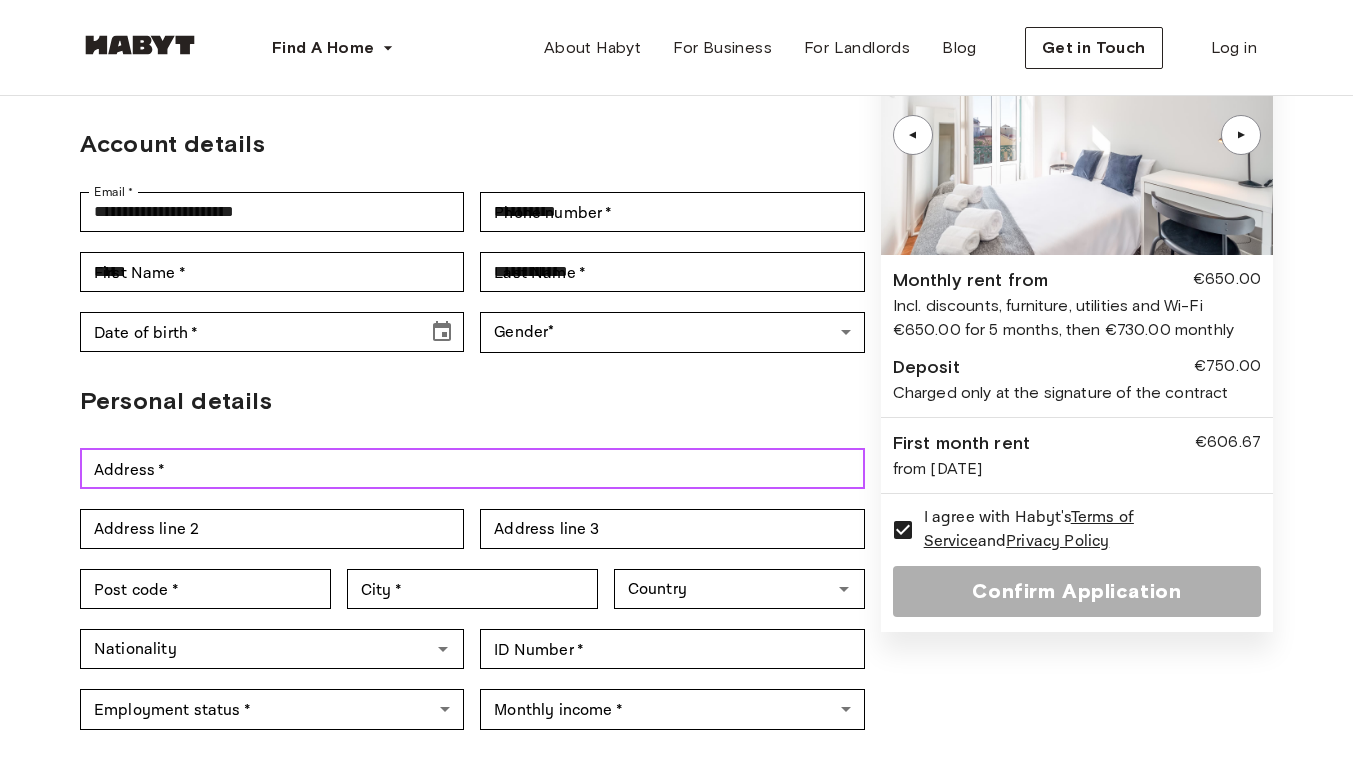 type on "**********" 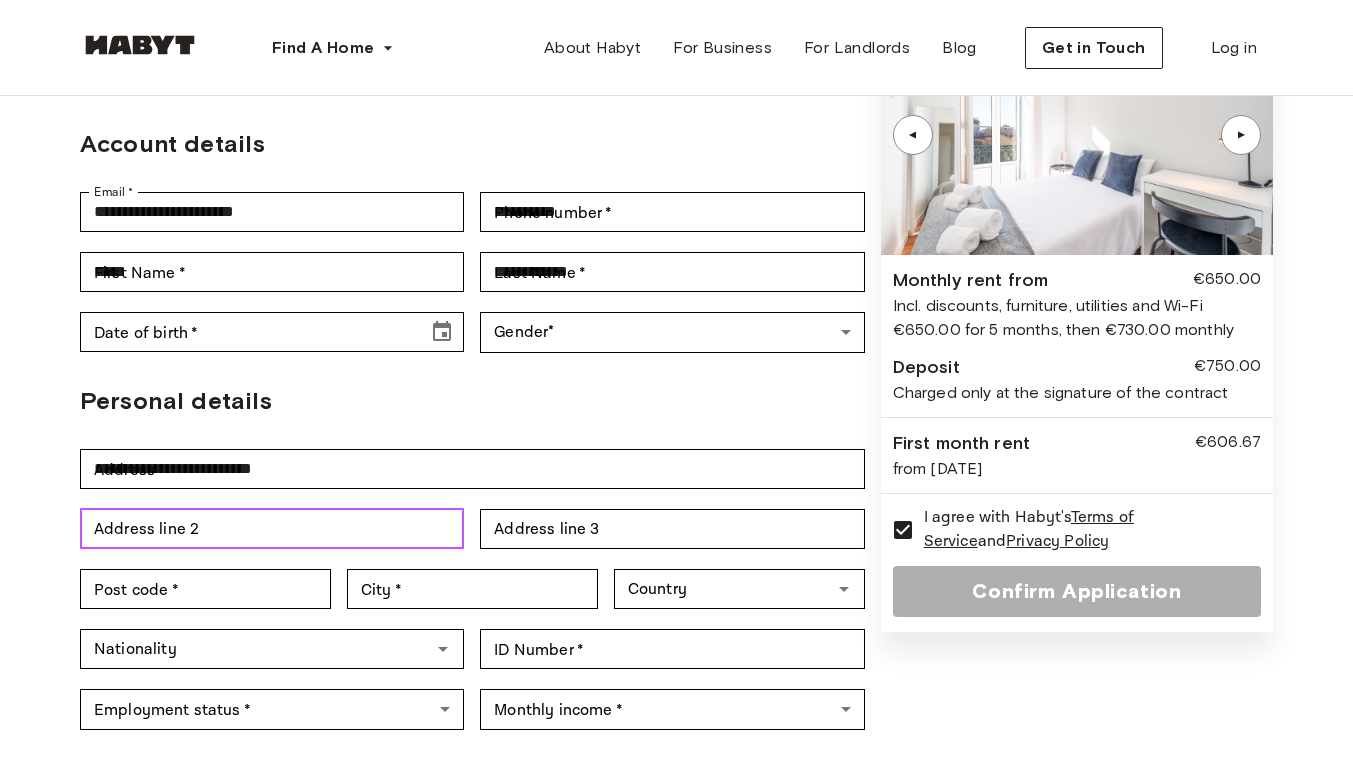 type on "*******" 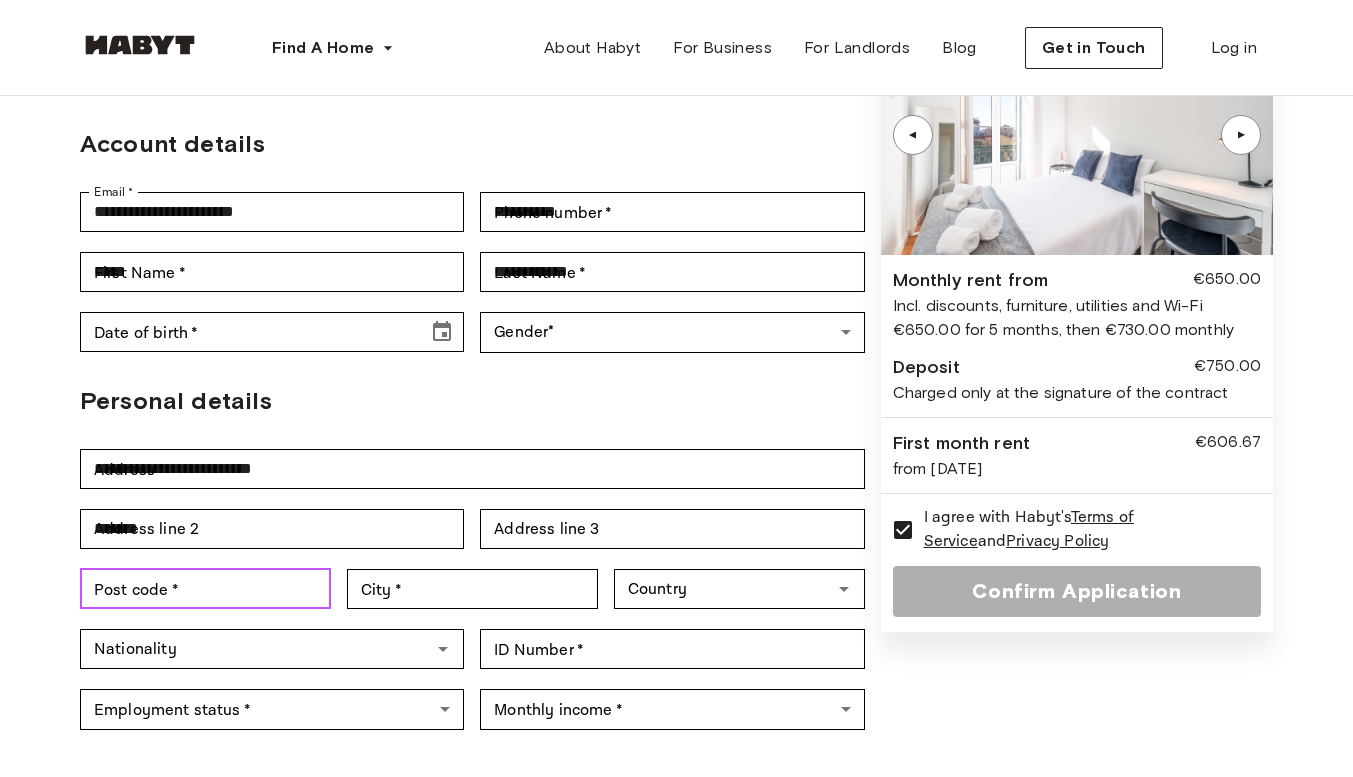 type on "******" 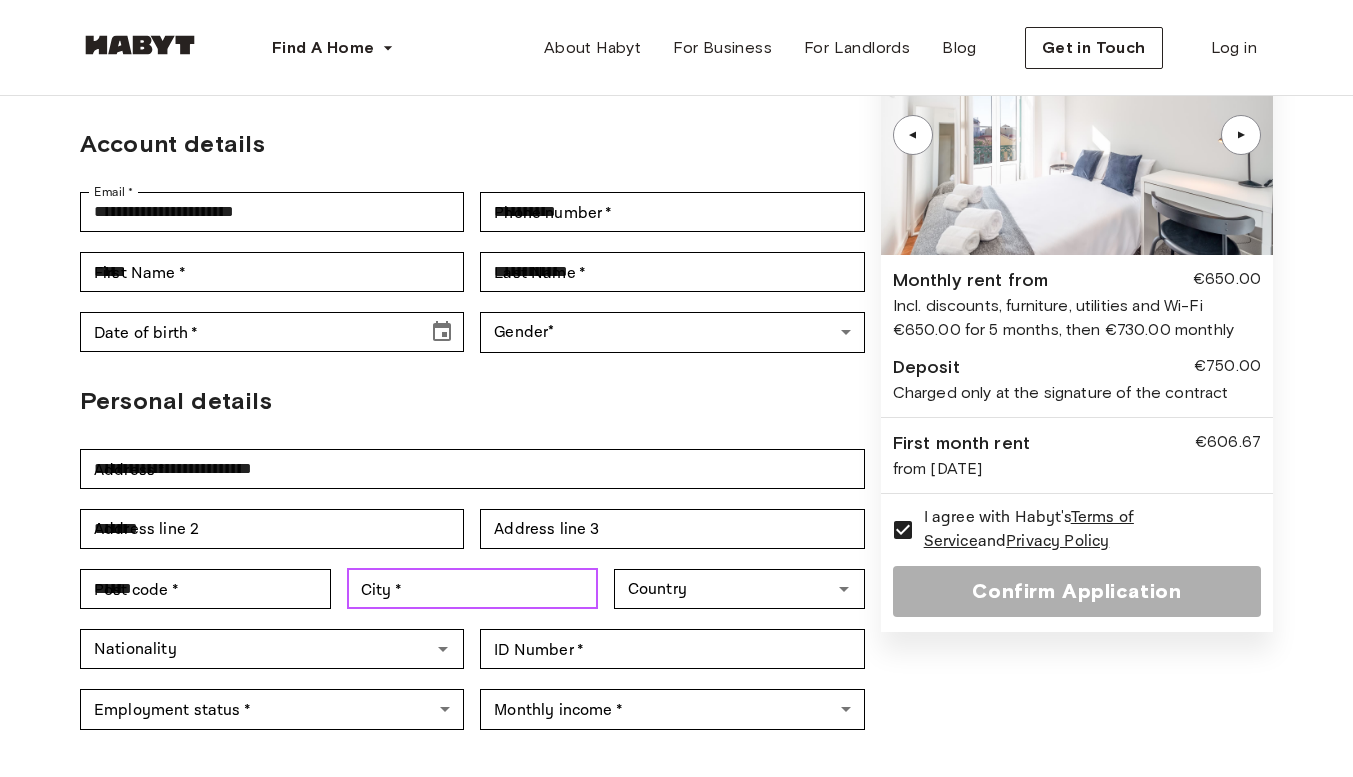 type on "******" 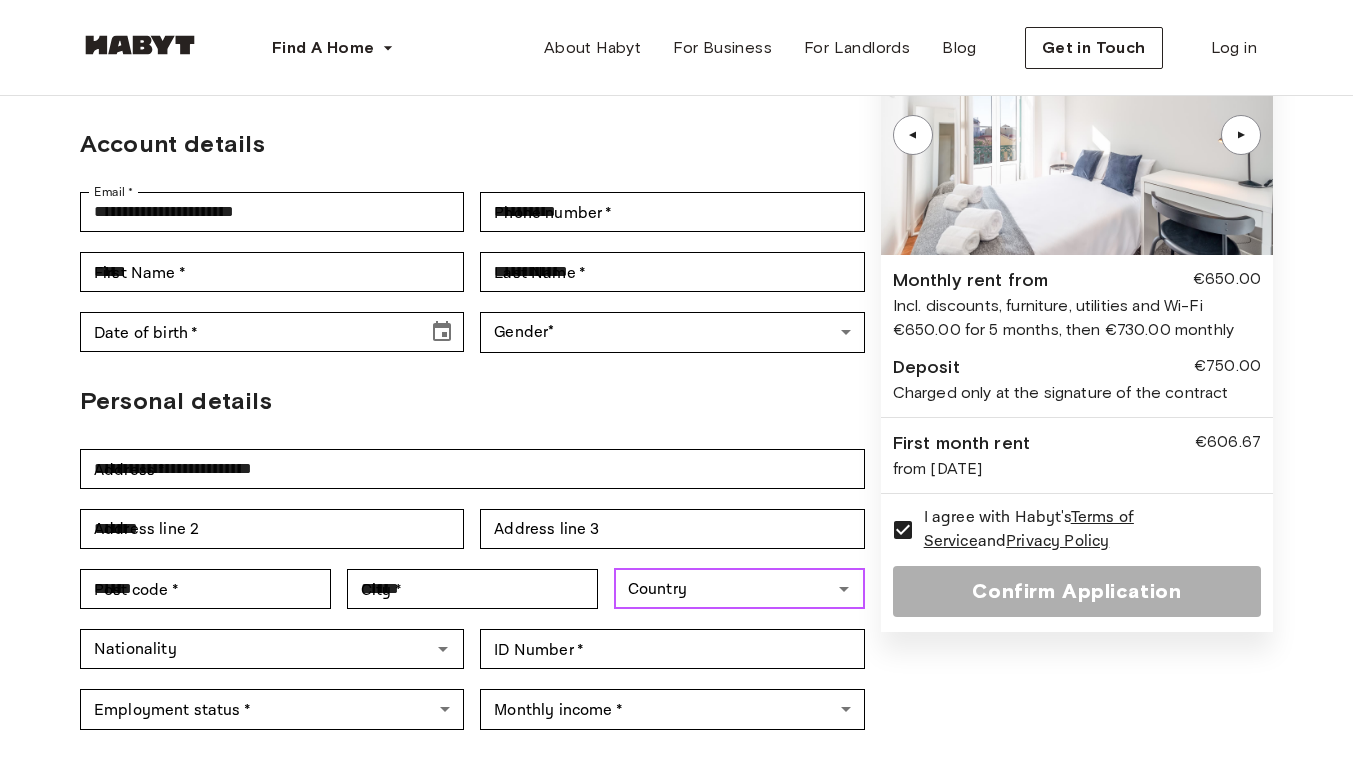 type on "********" 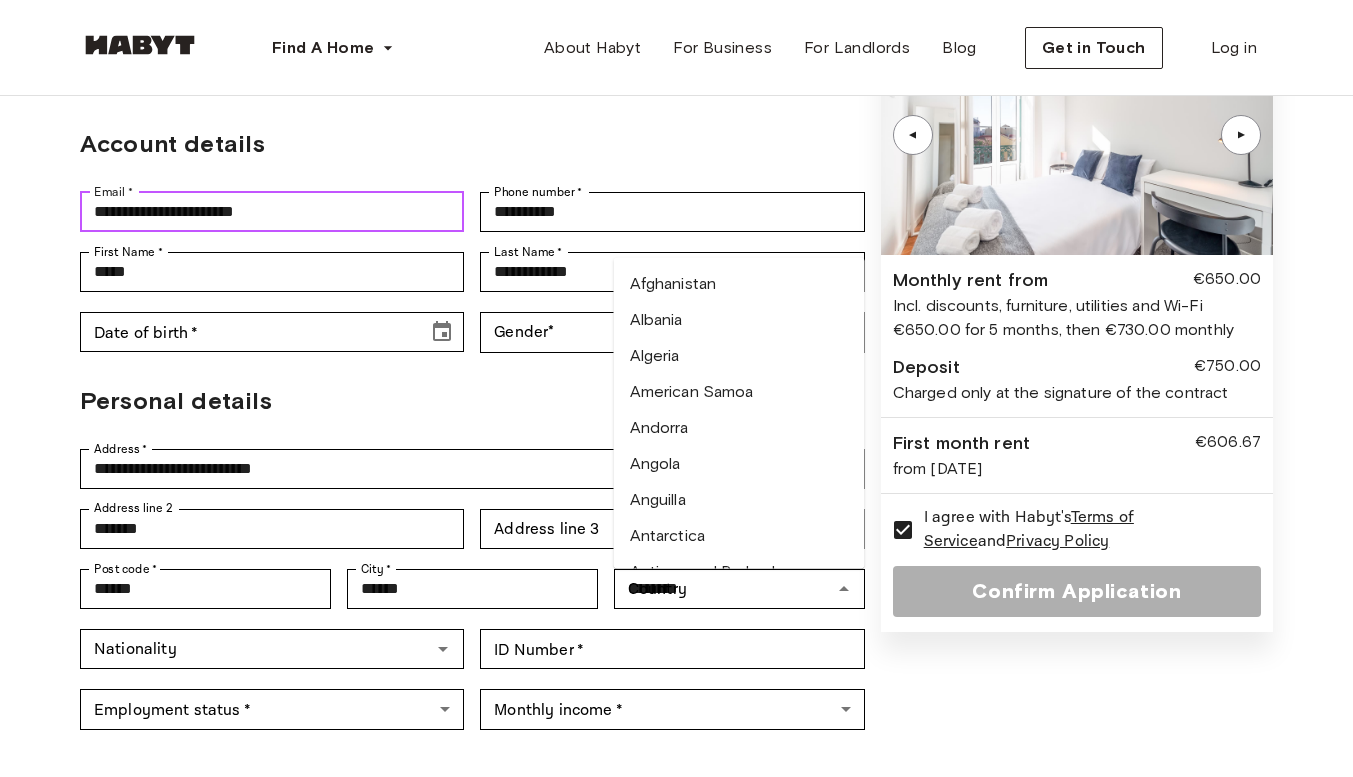 type 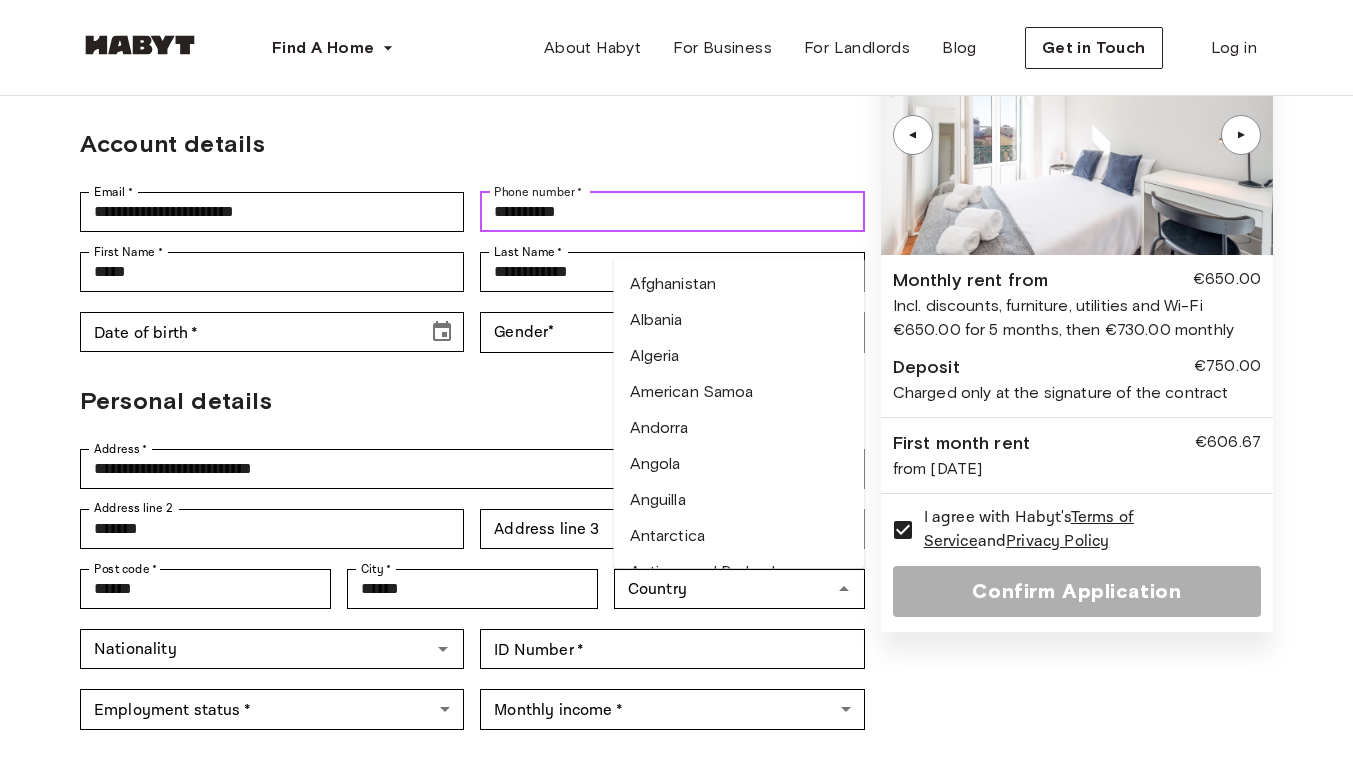 click on "**********" at bounding box center [672, 212] 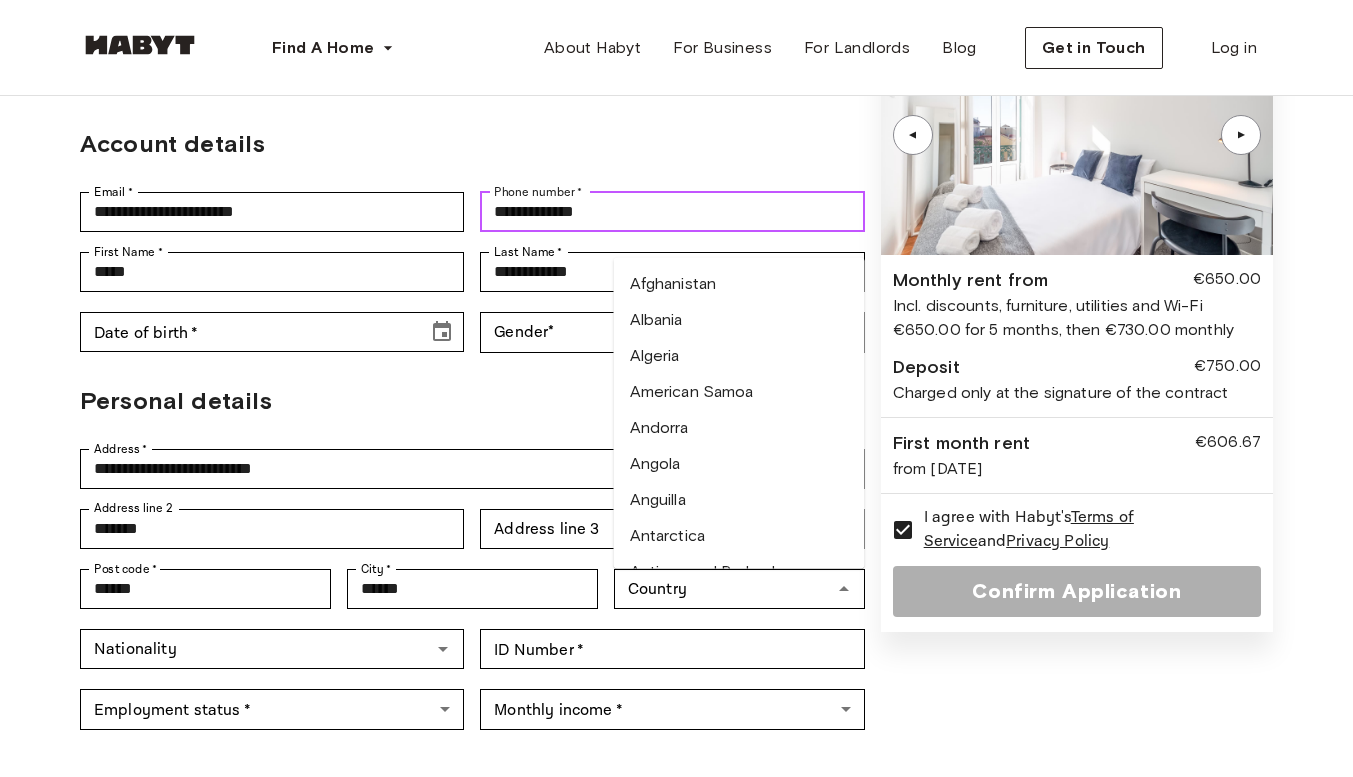 type on "**********" 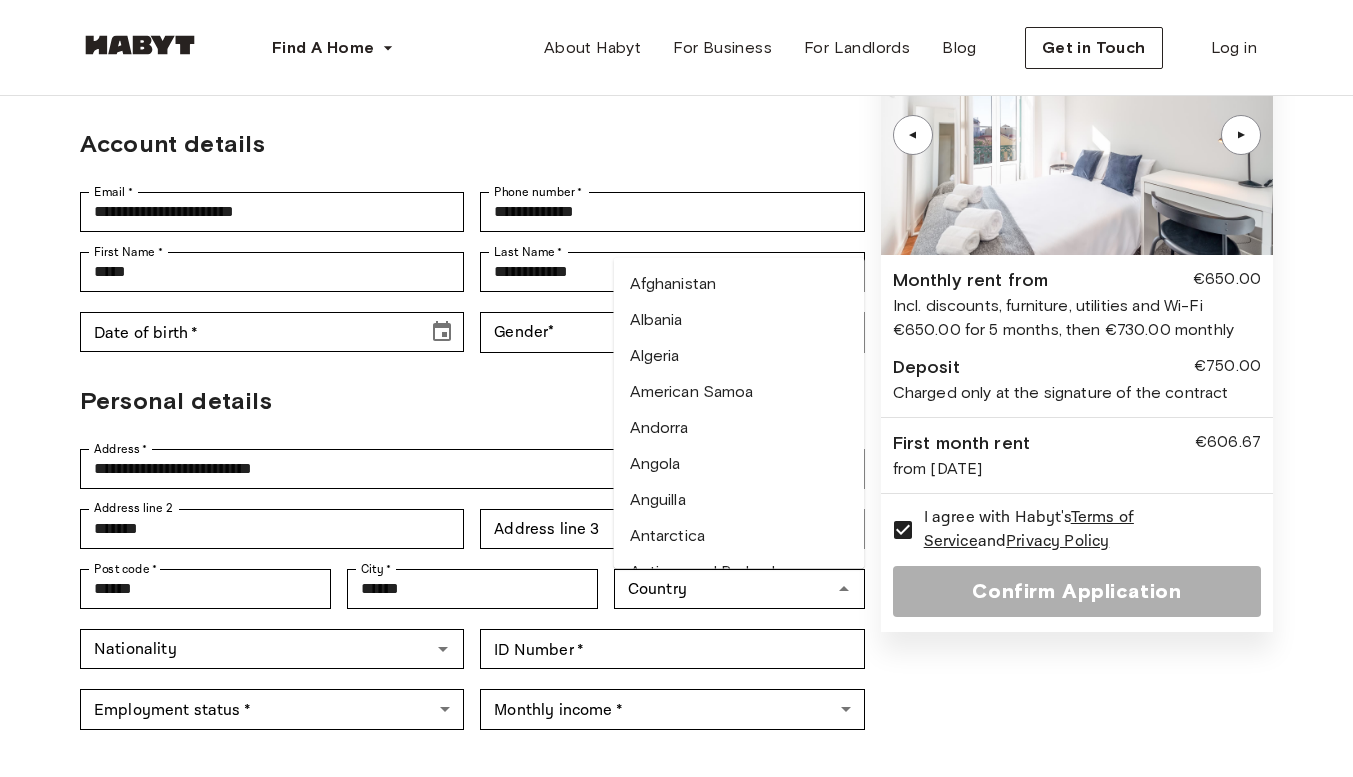 click on "Personal details" at bounding box center (472, 401) 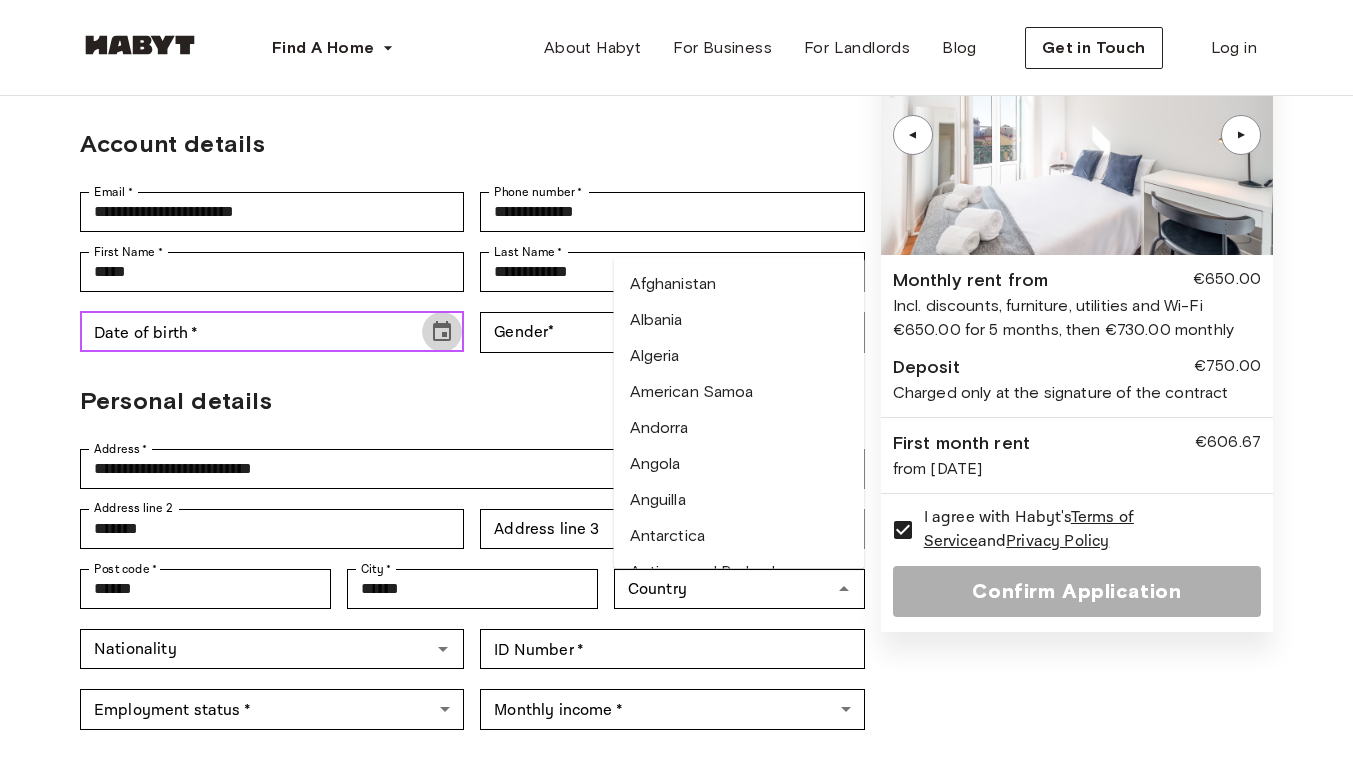click 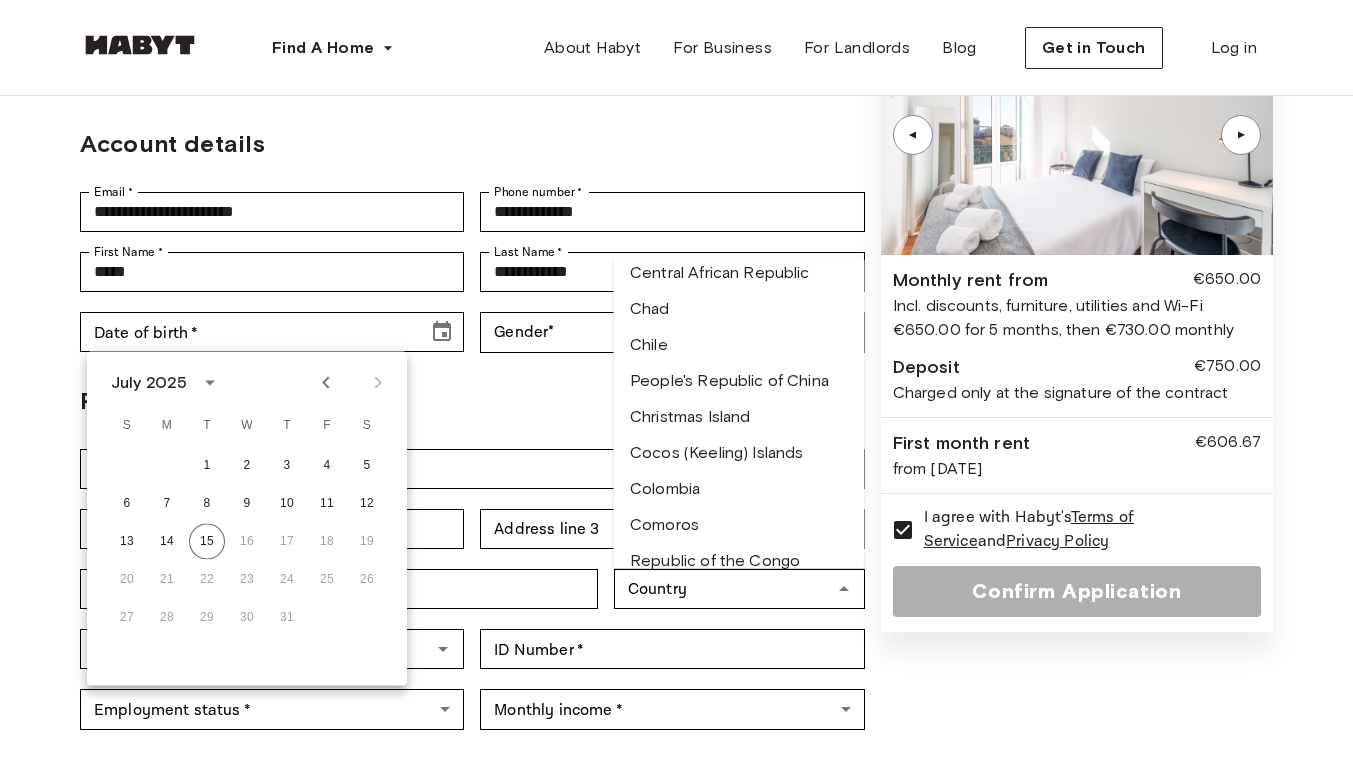 scroll, scrollTop: 1487, scrollLeft: 0, axis: vertical 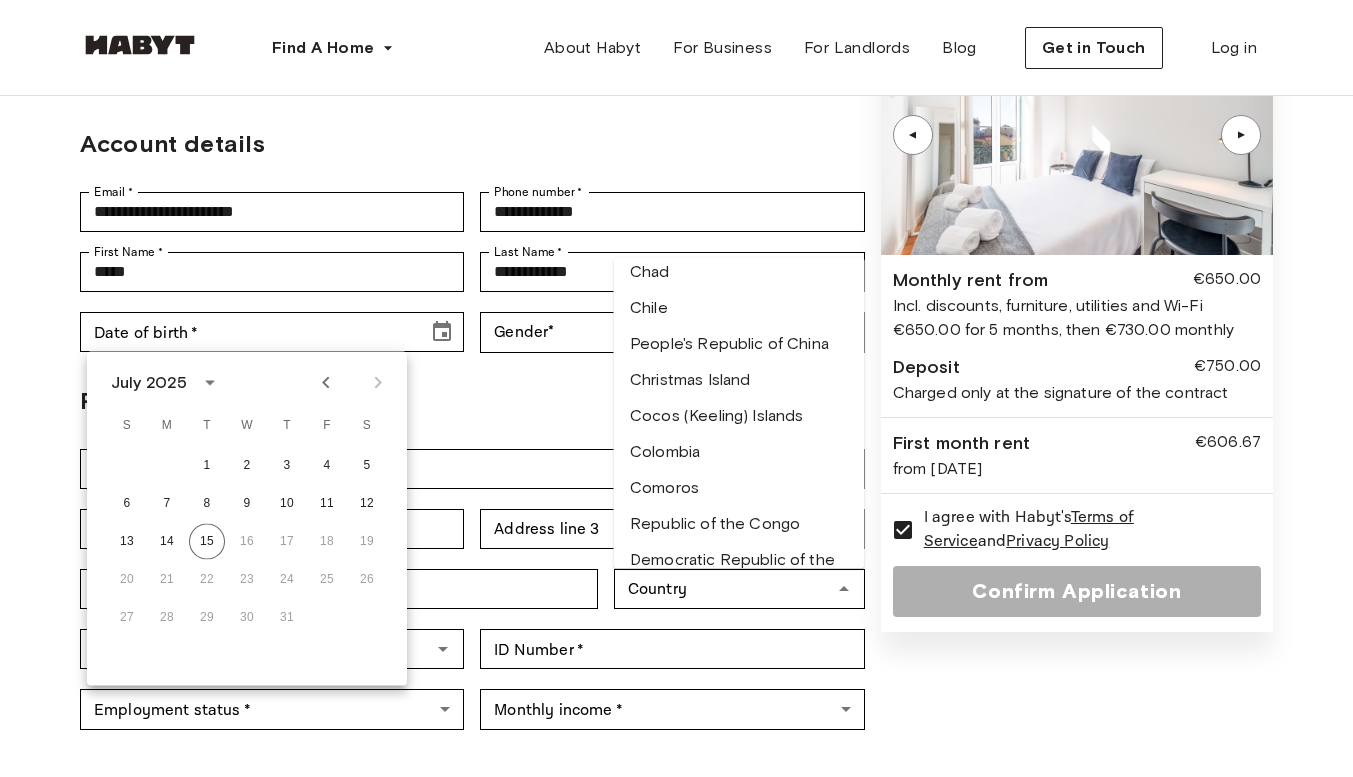 click on "Colombia" at bounding box center (739, 453) 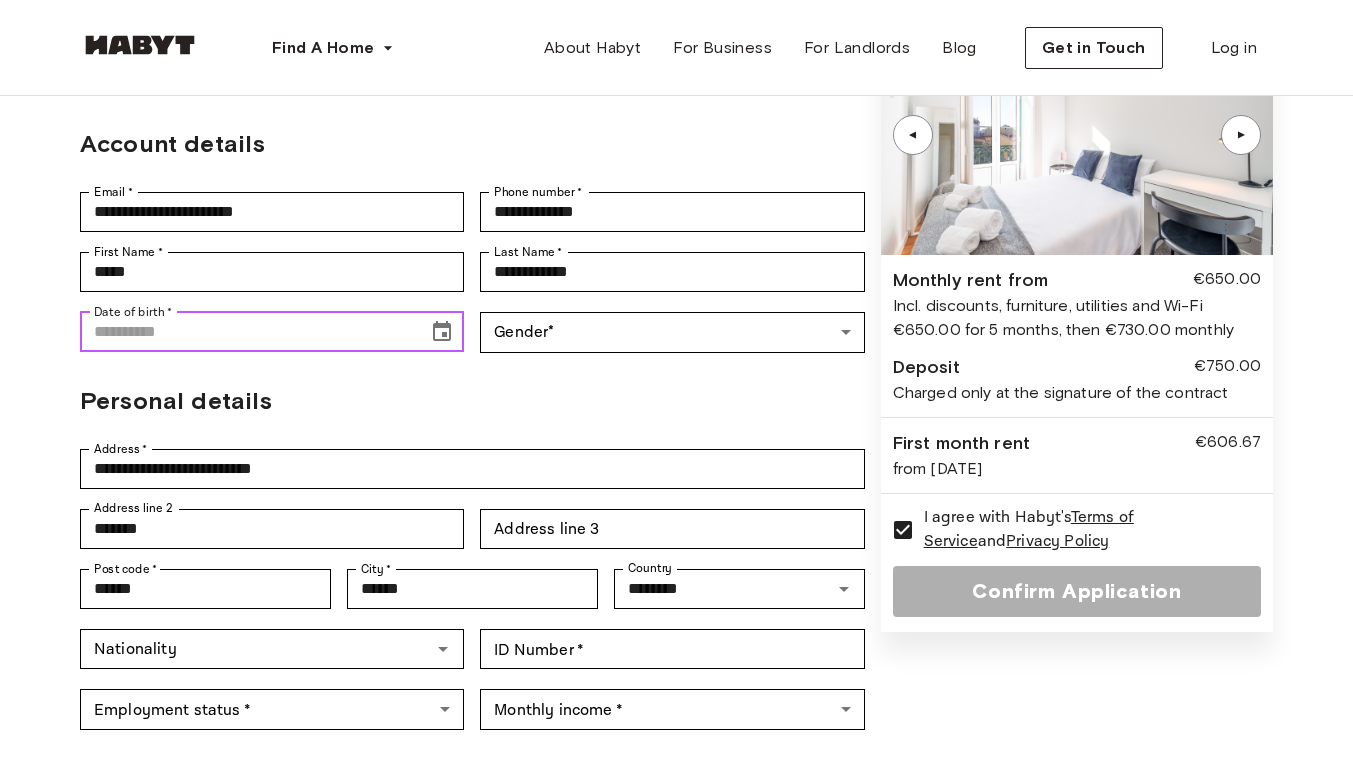 click on "Date of birth   *" at bounding box center (247, 332) 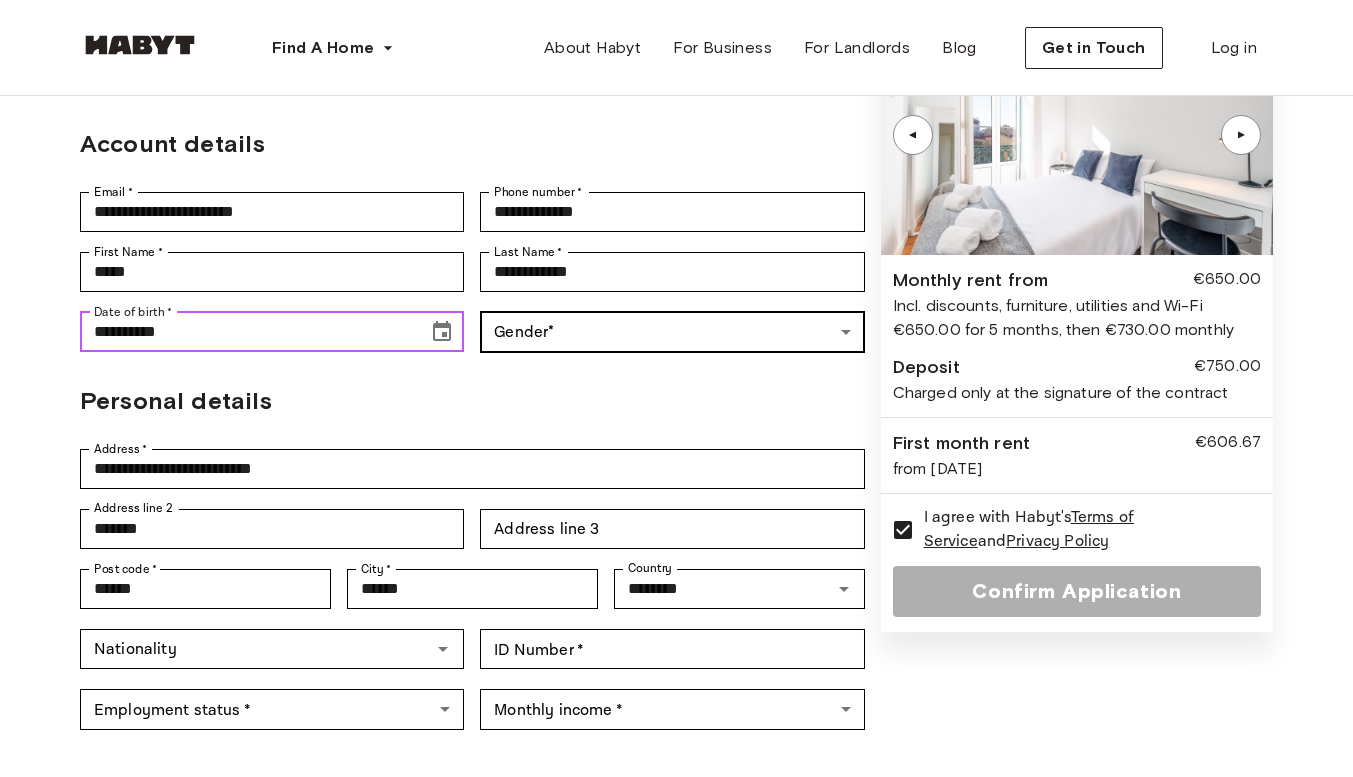 type on "**********" 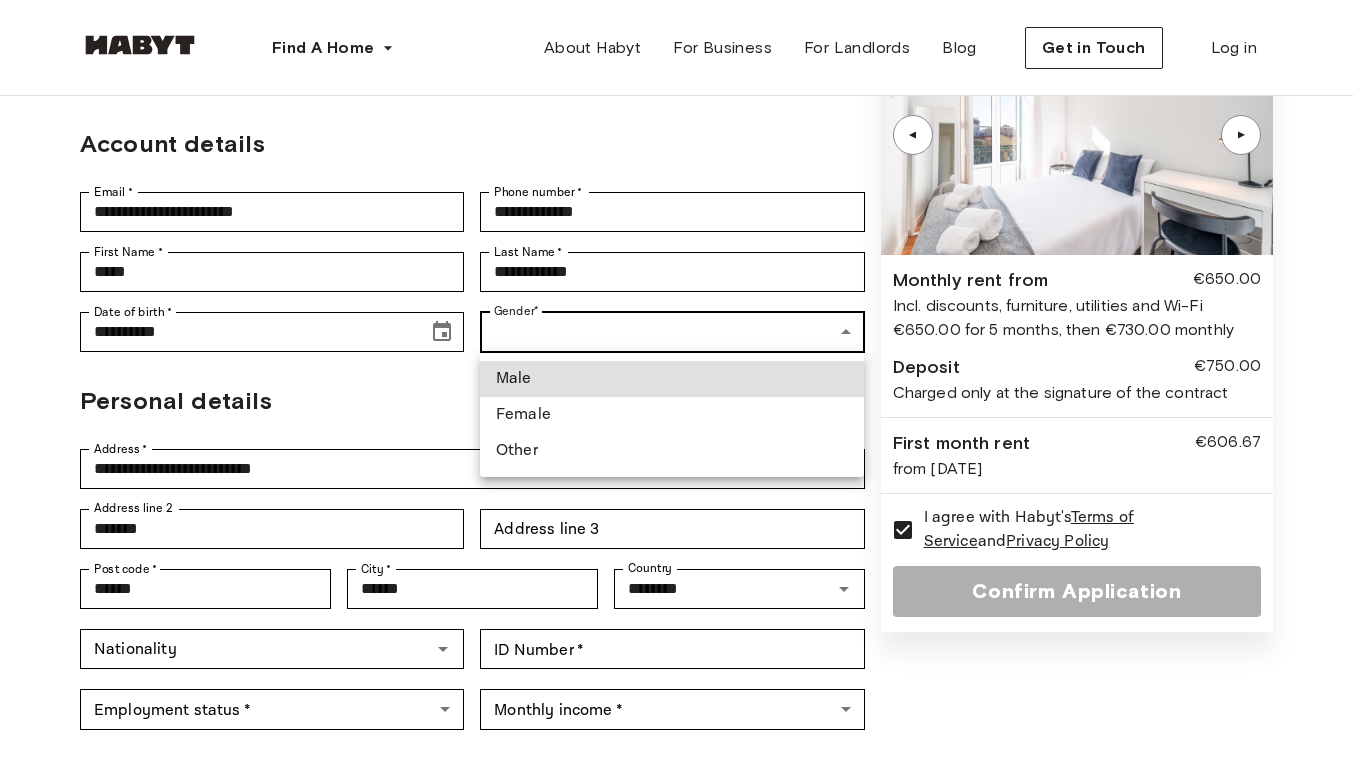 click on "**********" at bounding box center (684, 764) 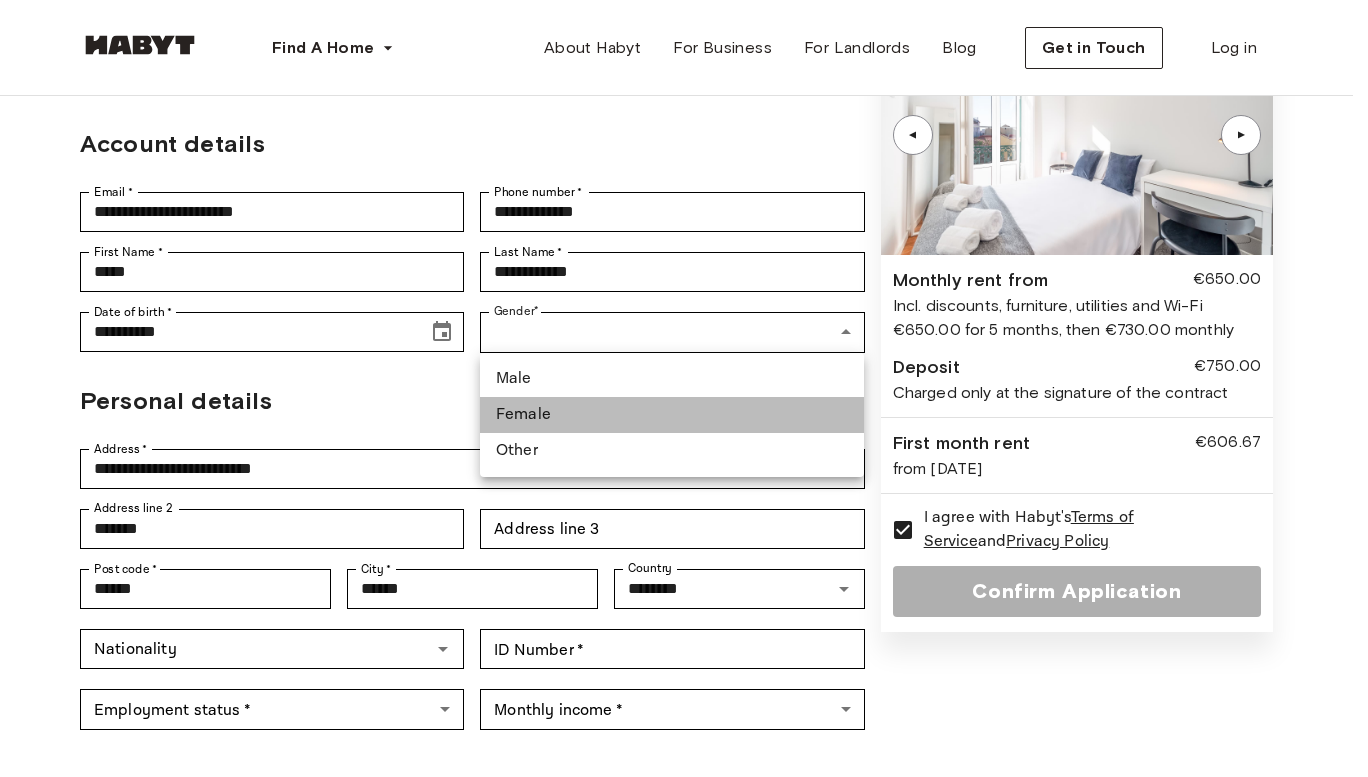 click on "Female" at bounding box center [672, 415] 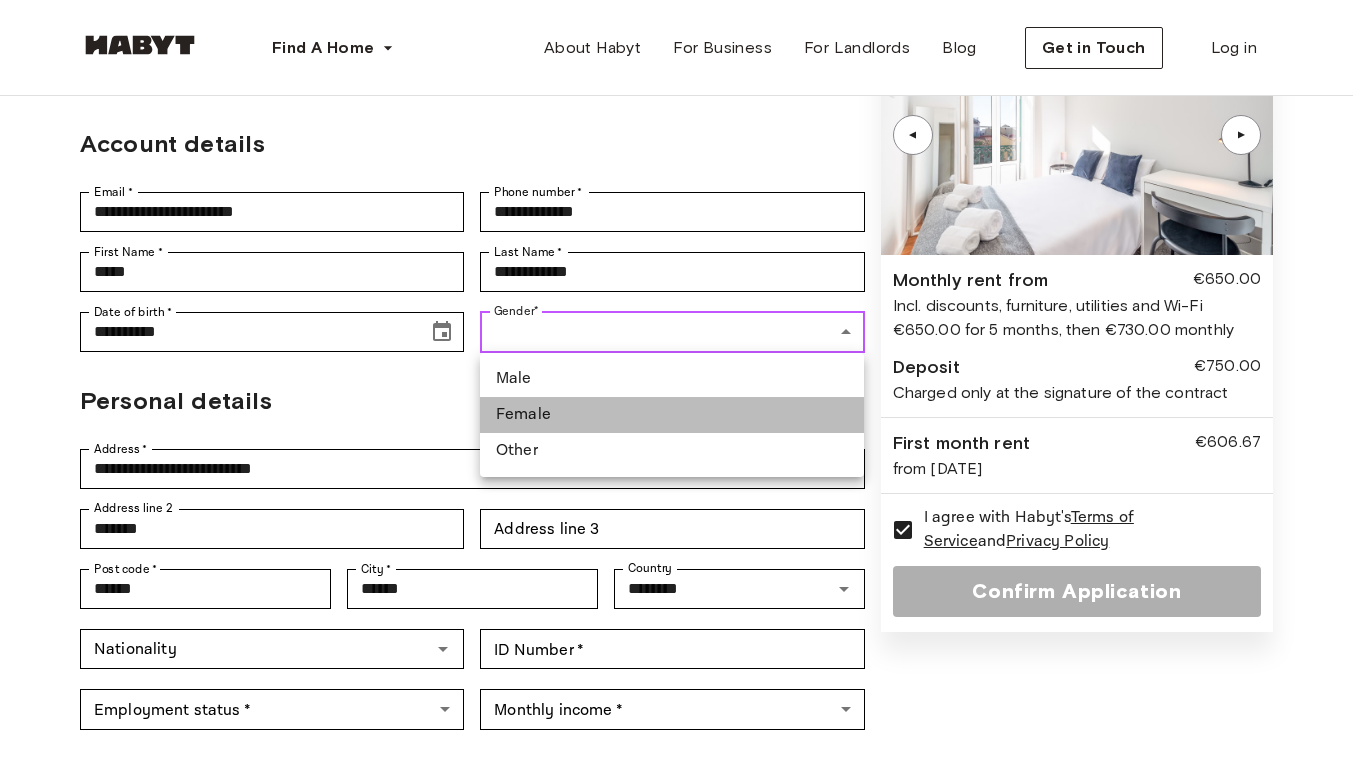 type on "******" 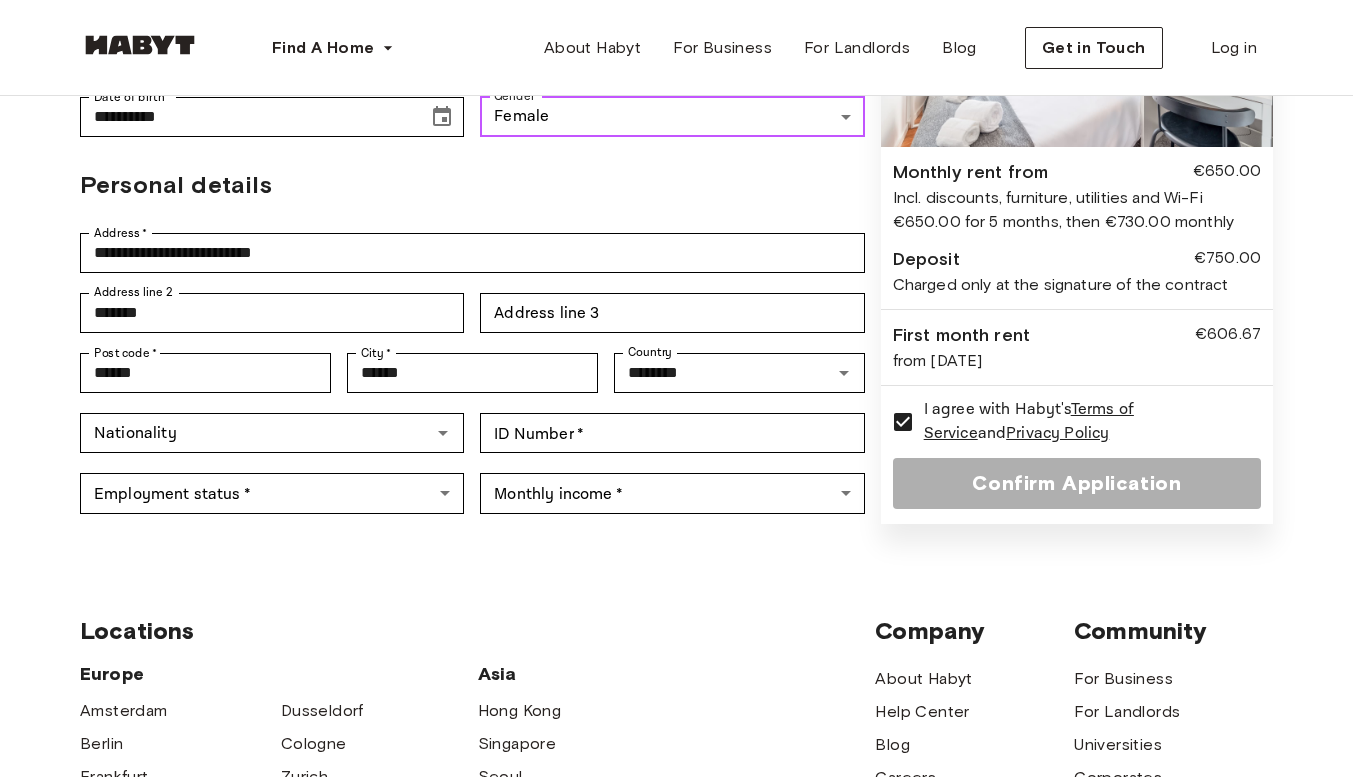 scroll, scrollTop: 367, scrollLeft: 0, axis: vertical 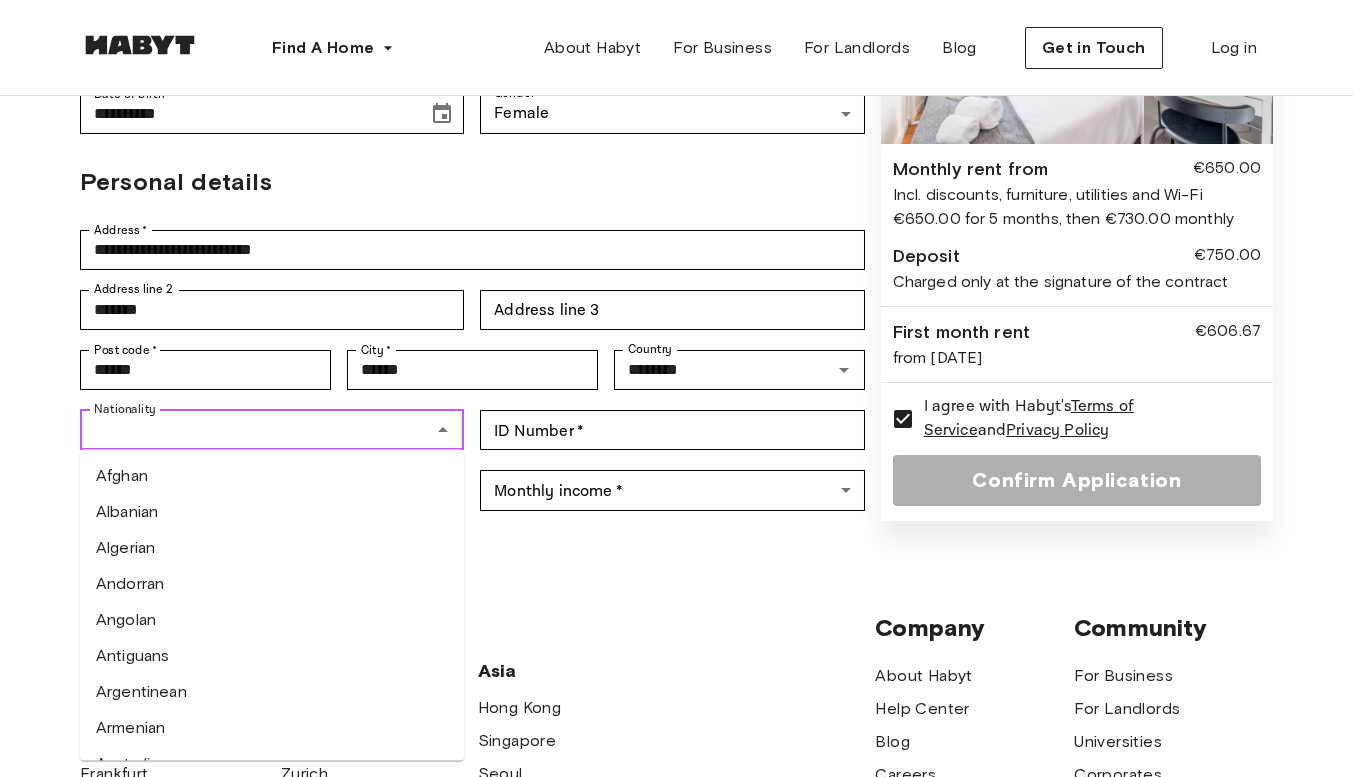 click on "Nationality" at bounding box center [255, 430] 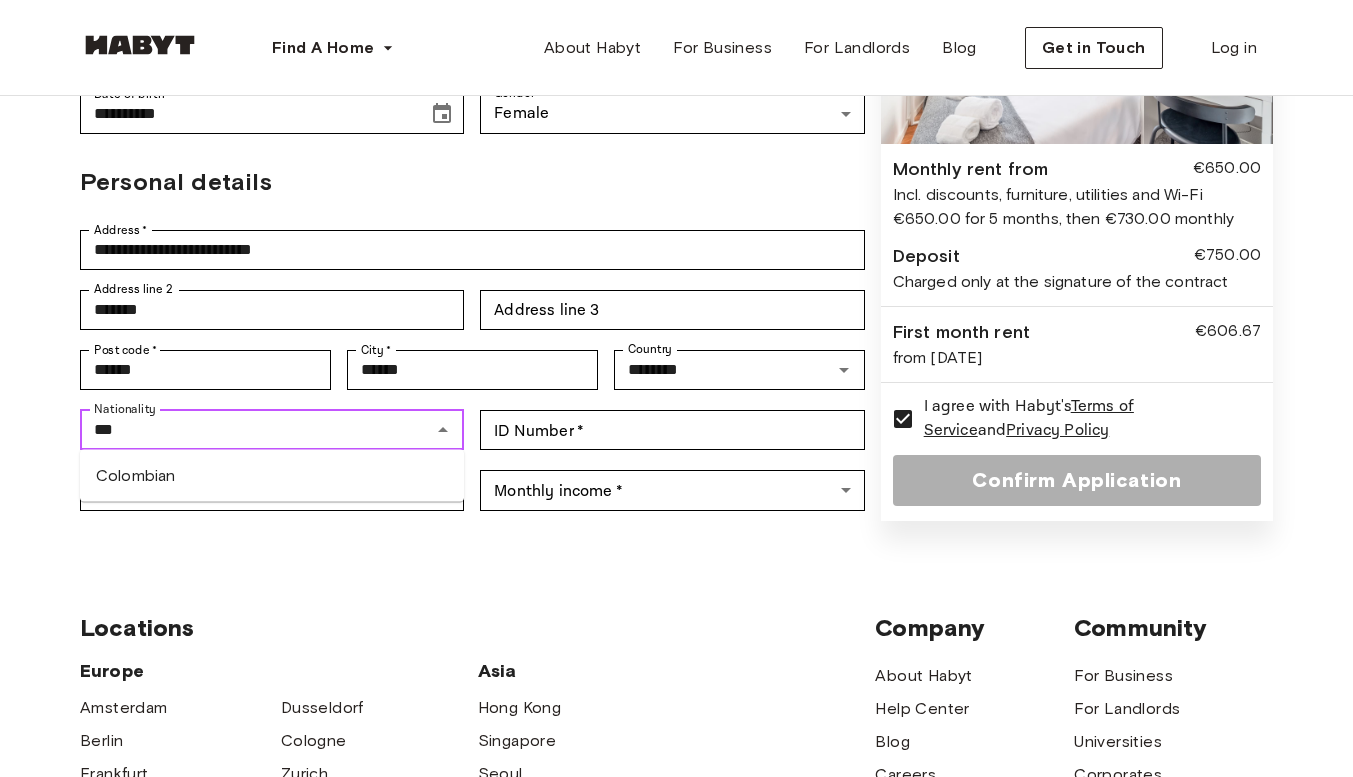 click on "Colombian" at bounding box center (272, 476) 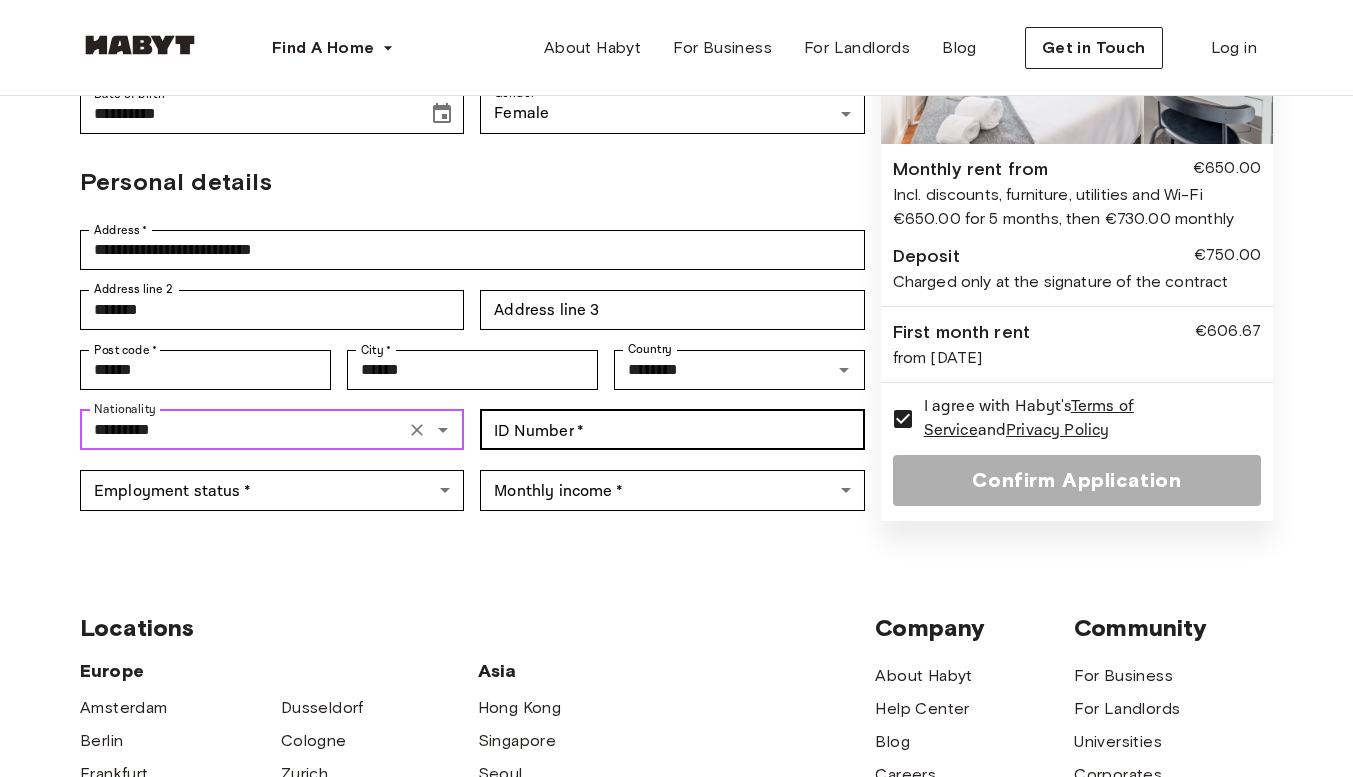 type on "*********" 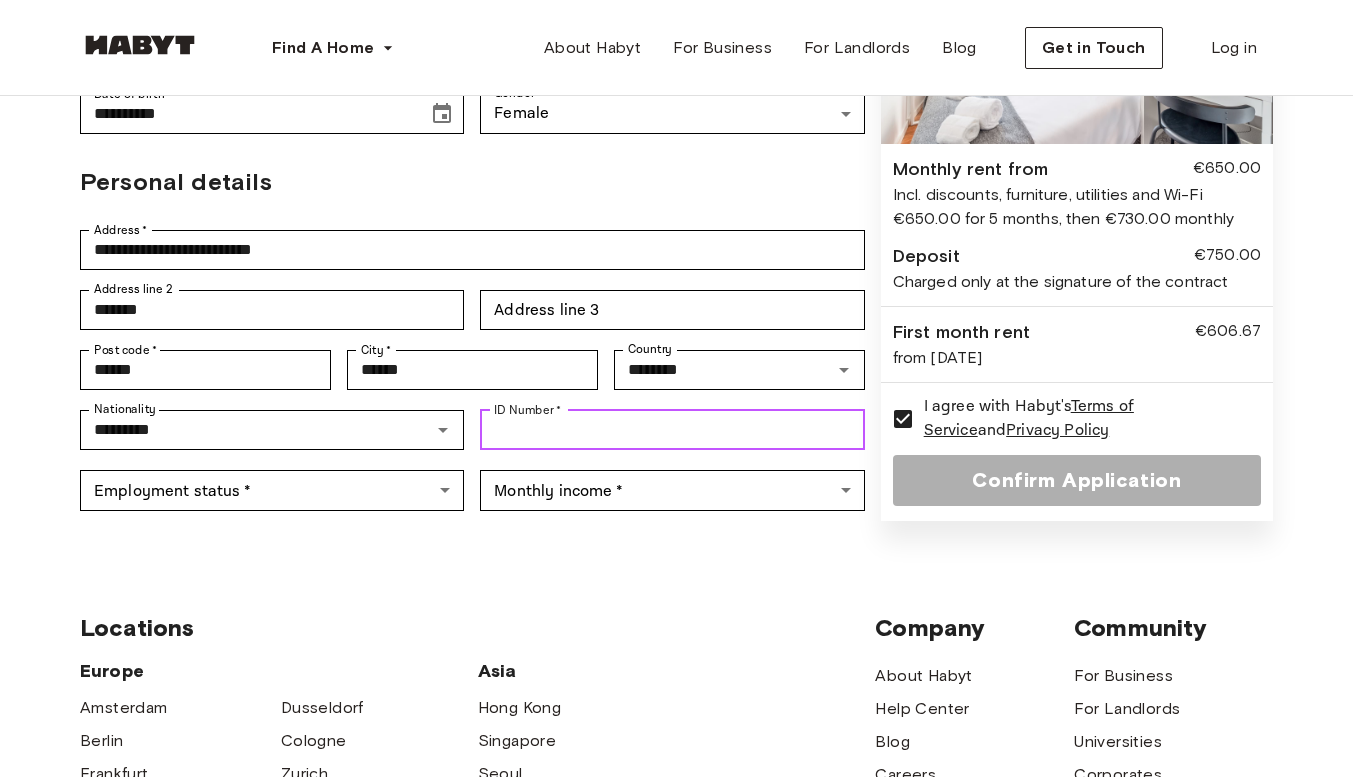 click on "ID Number   *" at bounding box center (672, 430) 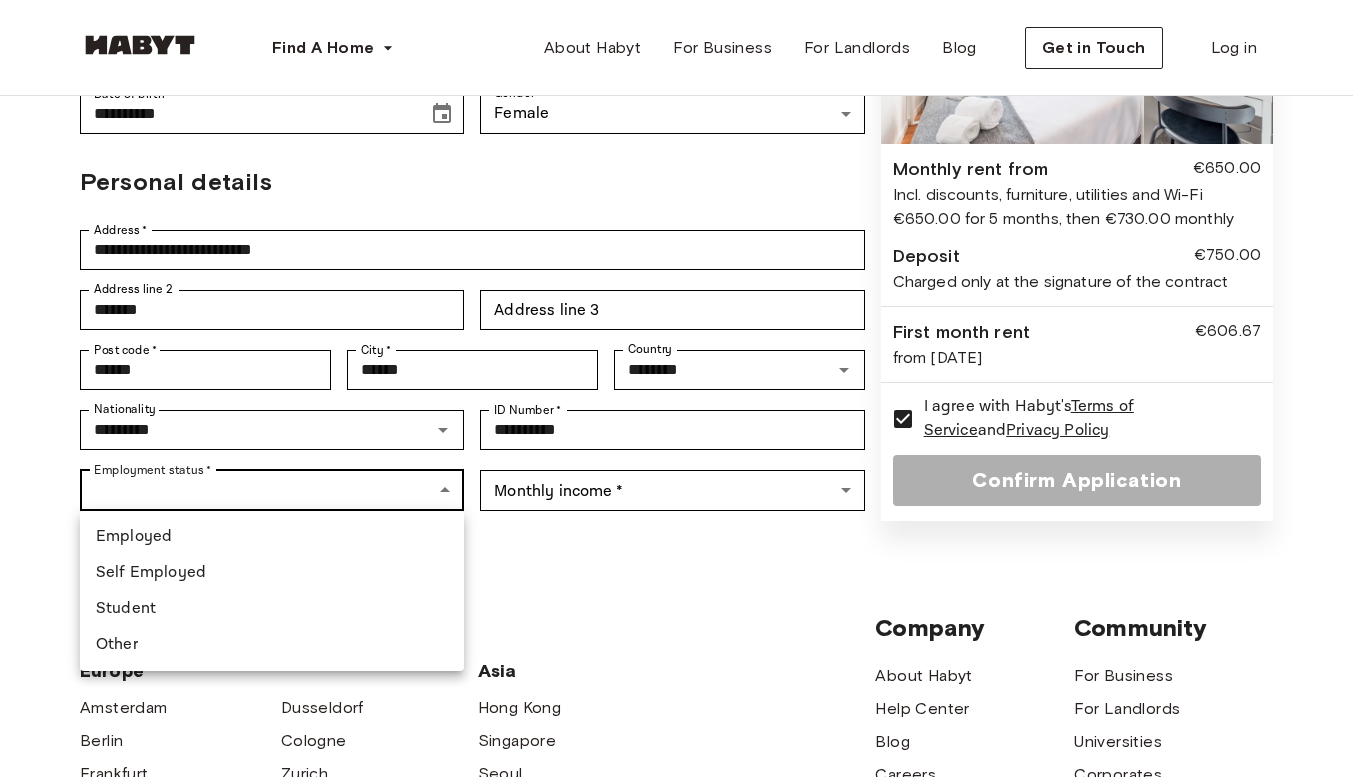 click on "**********" at bounding box center [684, 545] 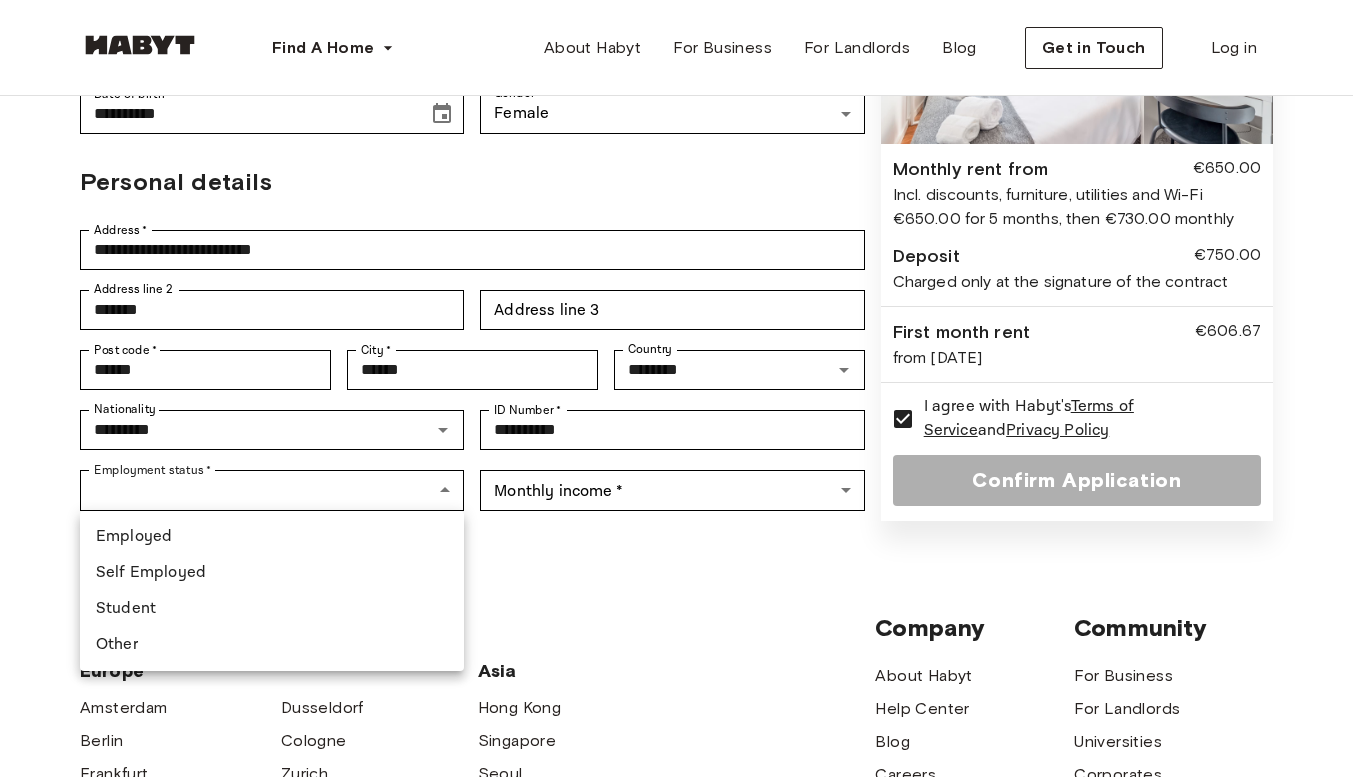 click on "Student" at bounding box center [272, 609] 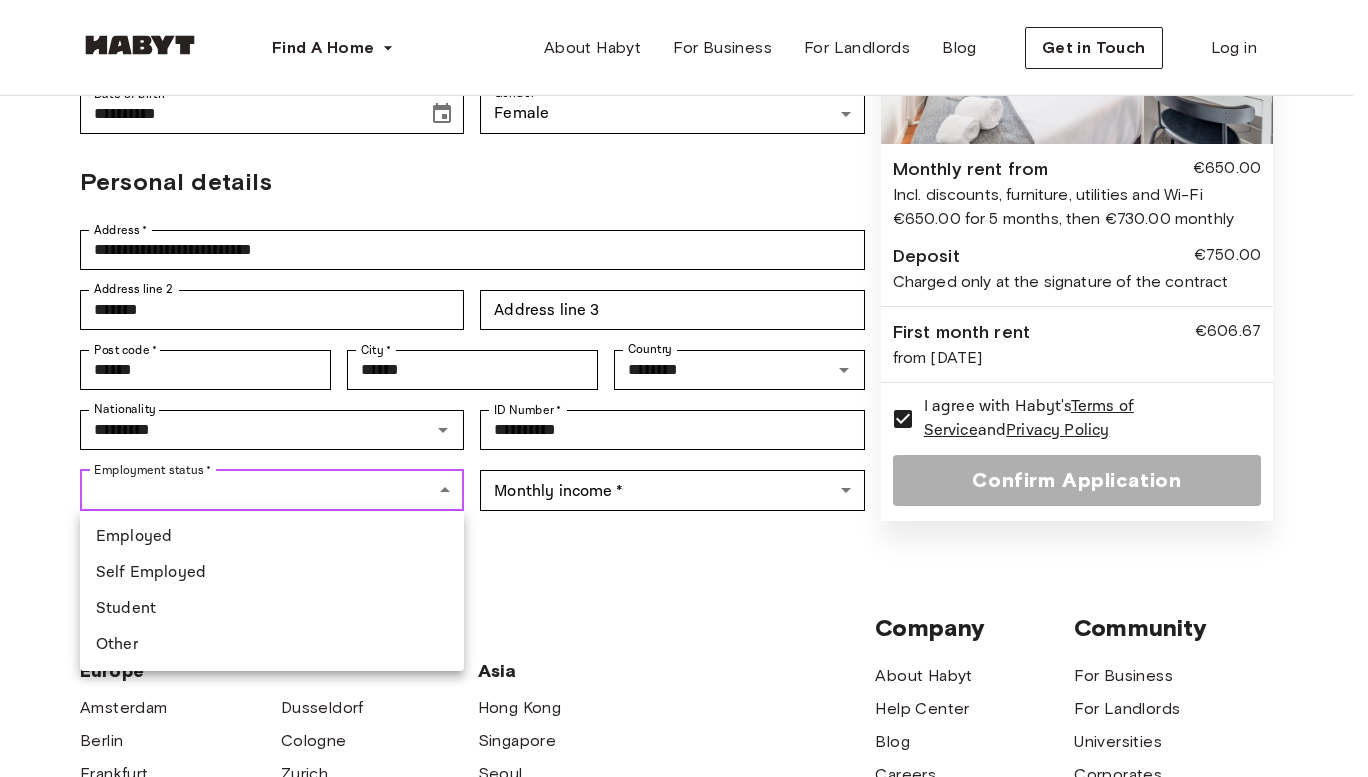 type on "*******" 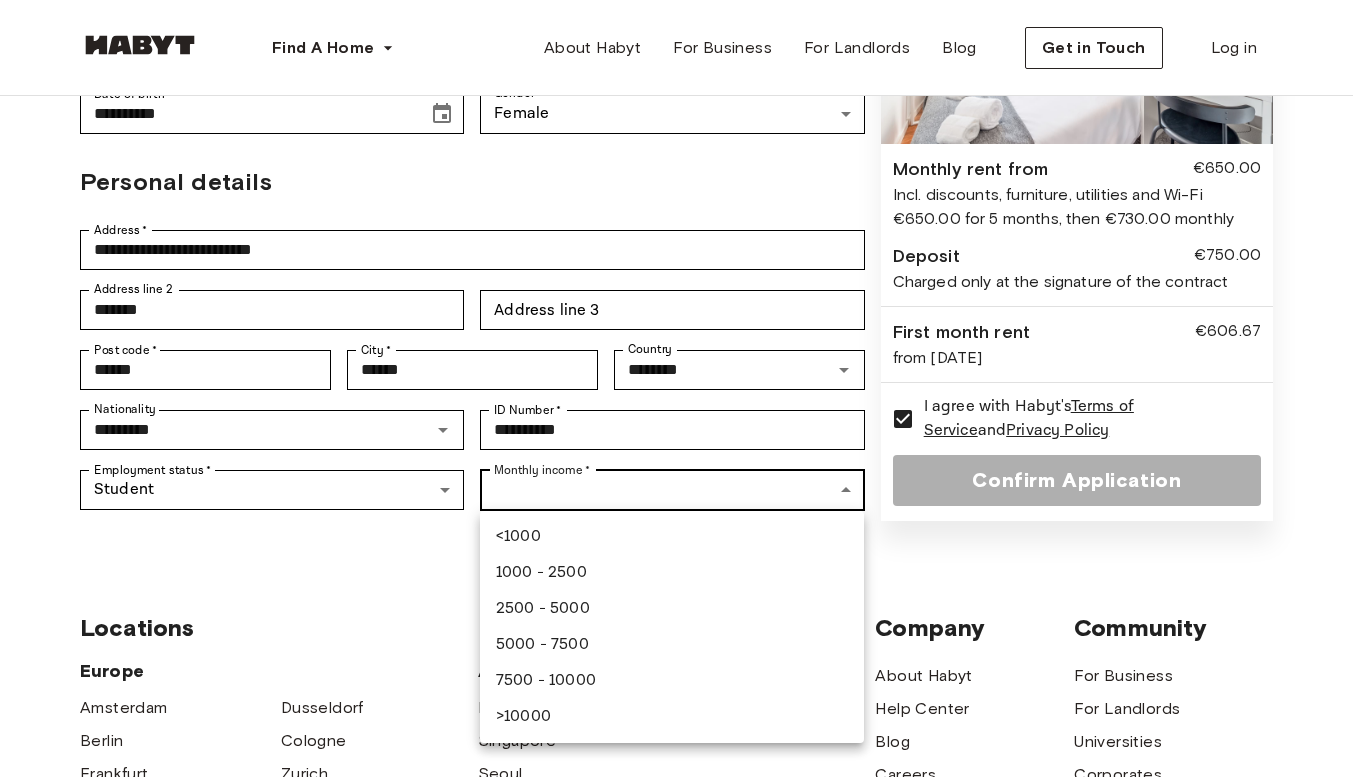 click on "**********" at bounding box center (684, 545) 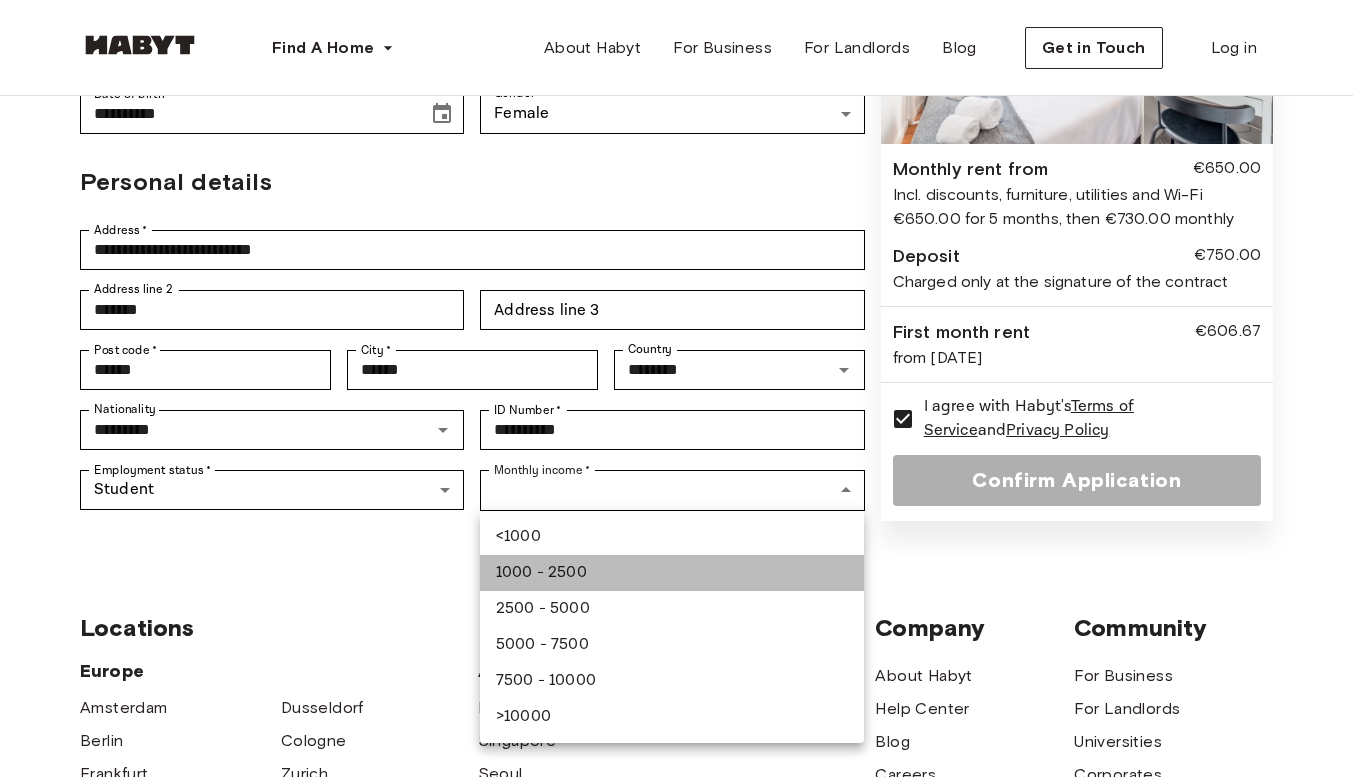 click on "1000 - 2500" at bounding box center [672, 573] 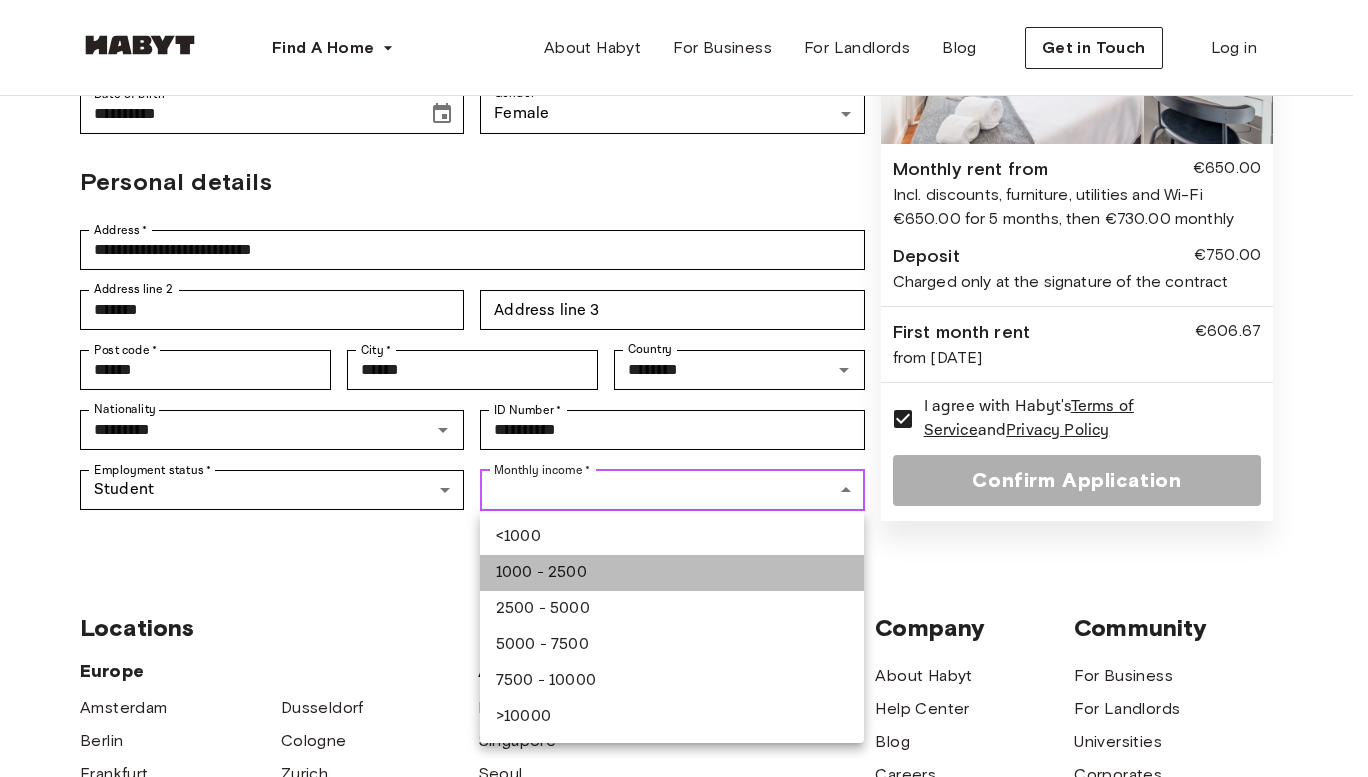 type on "**********" 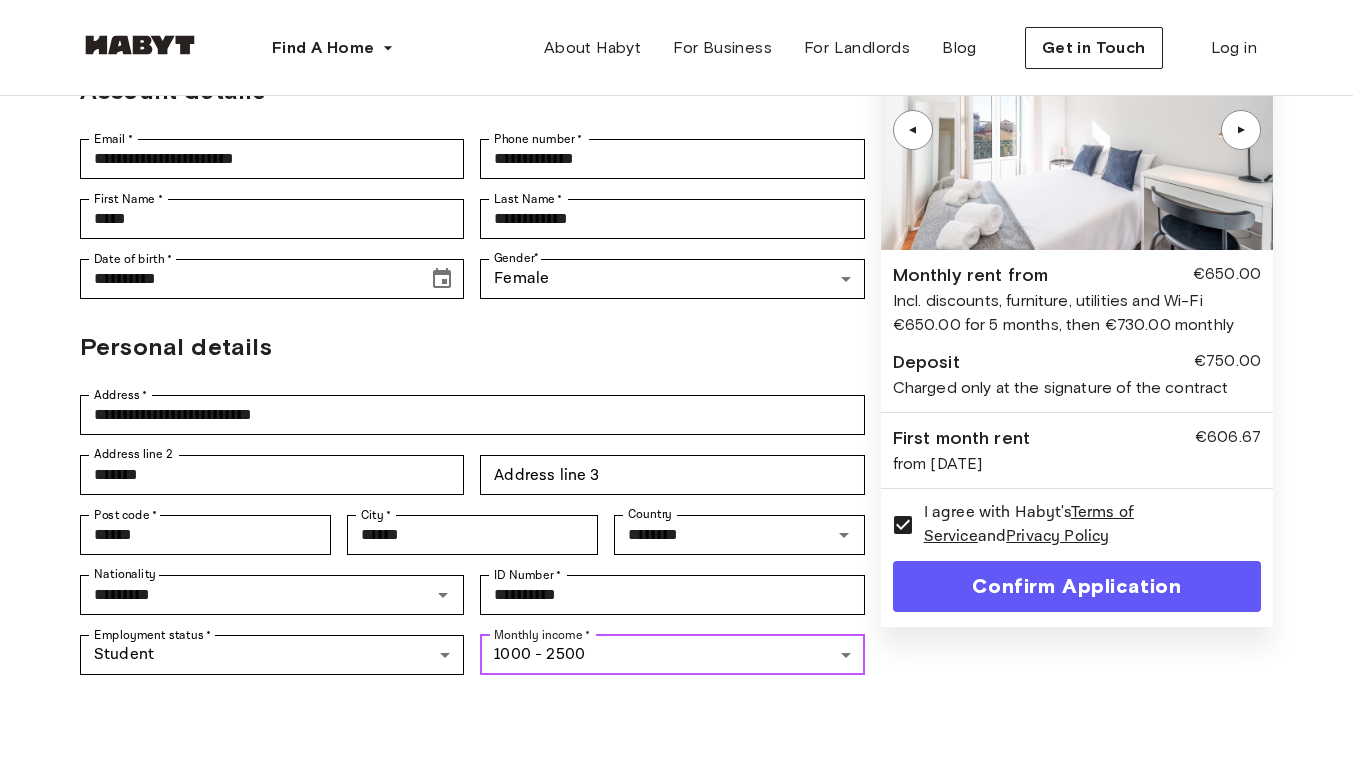 scroll, scrollTop: 0, scrollLeft: 0, axis: both 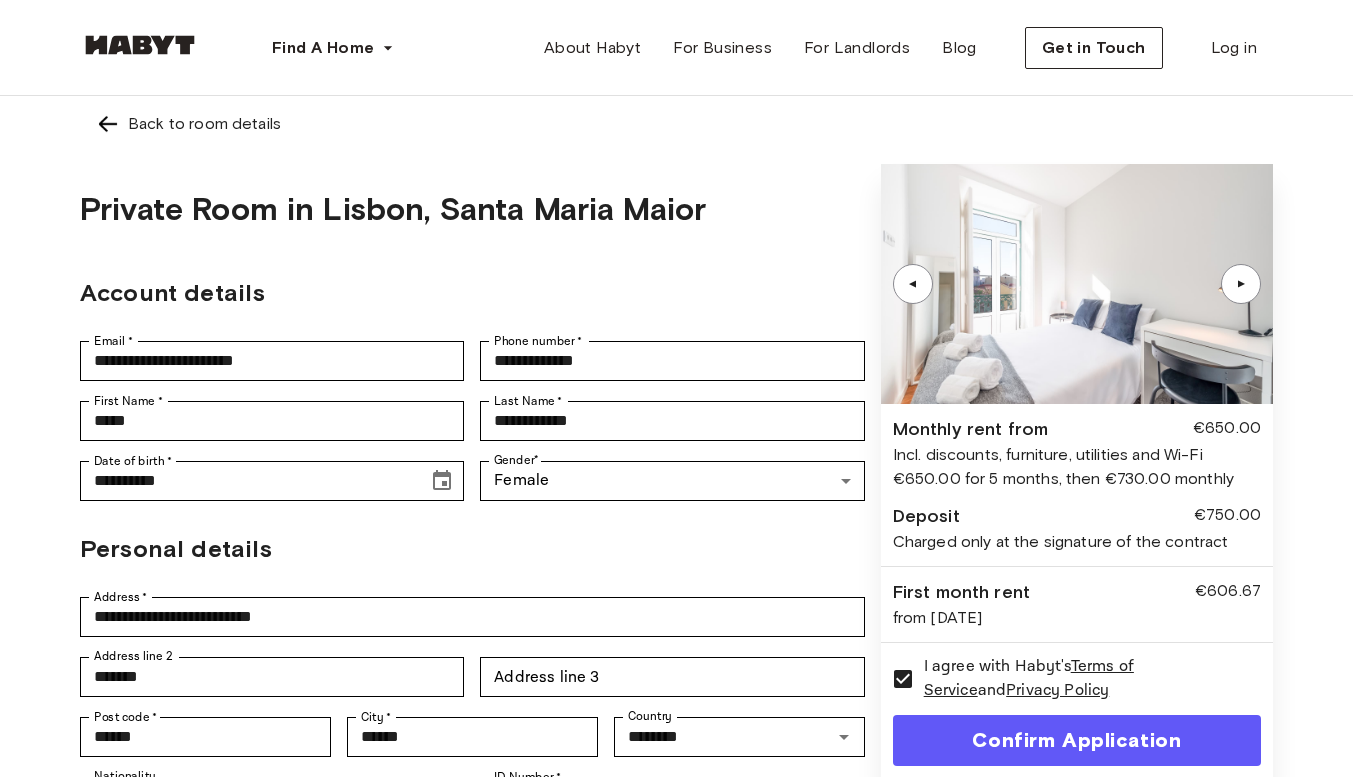 click on "▲" at bounding box center [1241, 284] 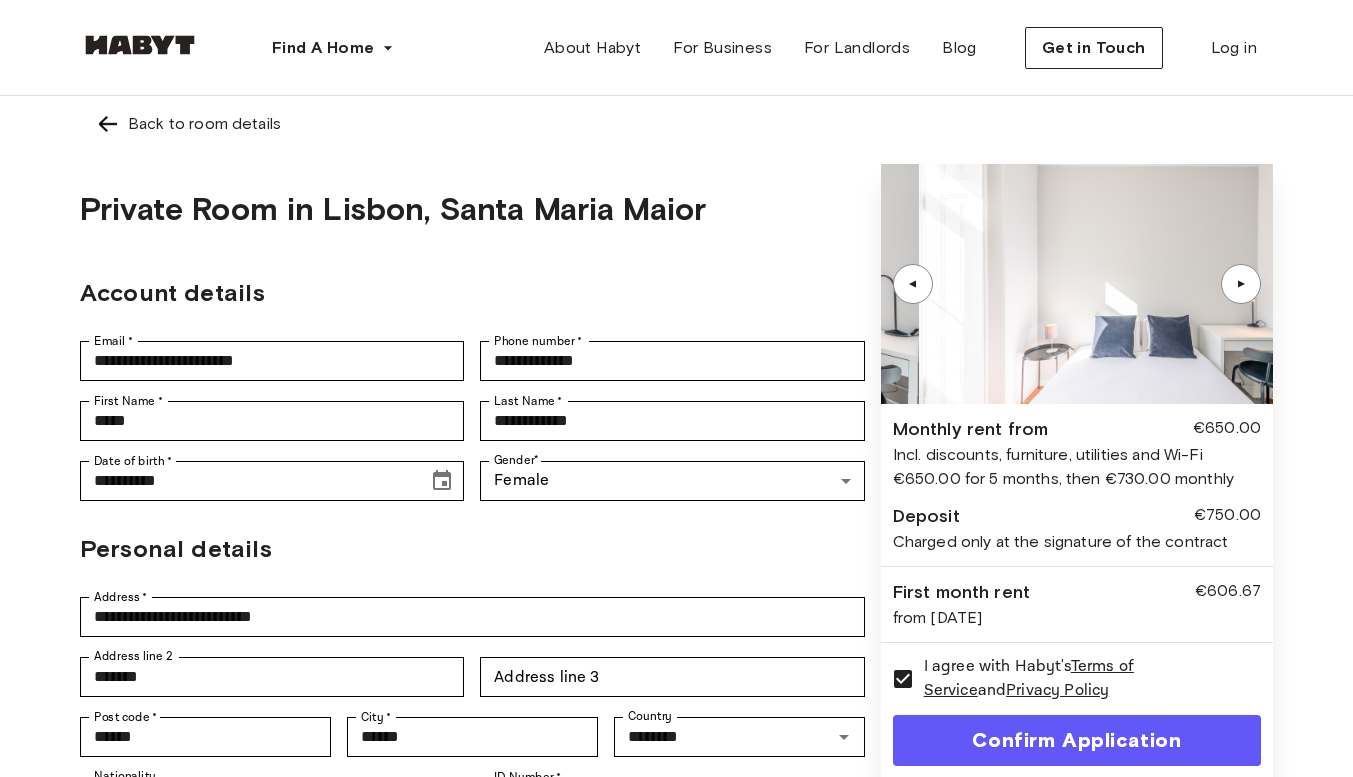 click on "▲" at bounding box center (1241, 284) 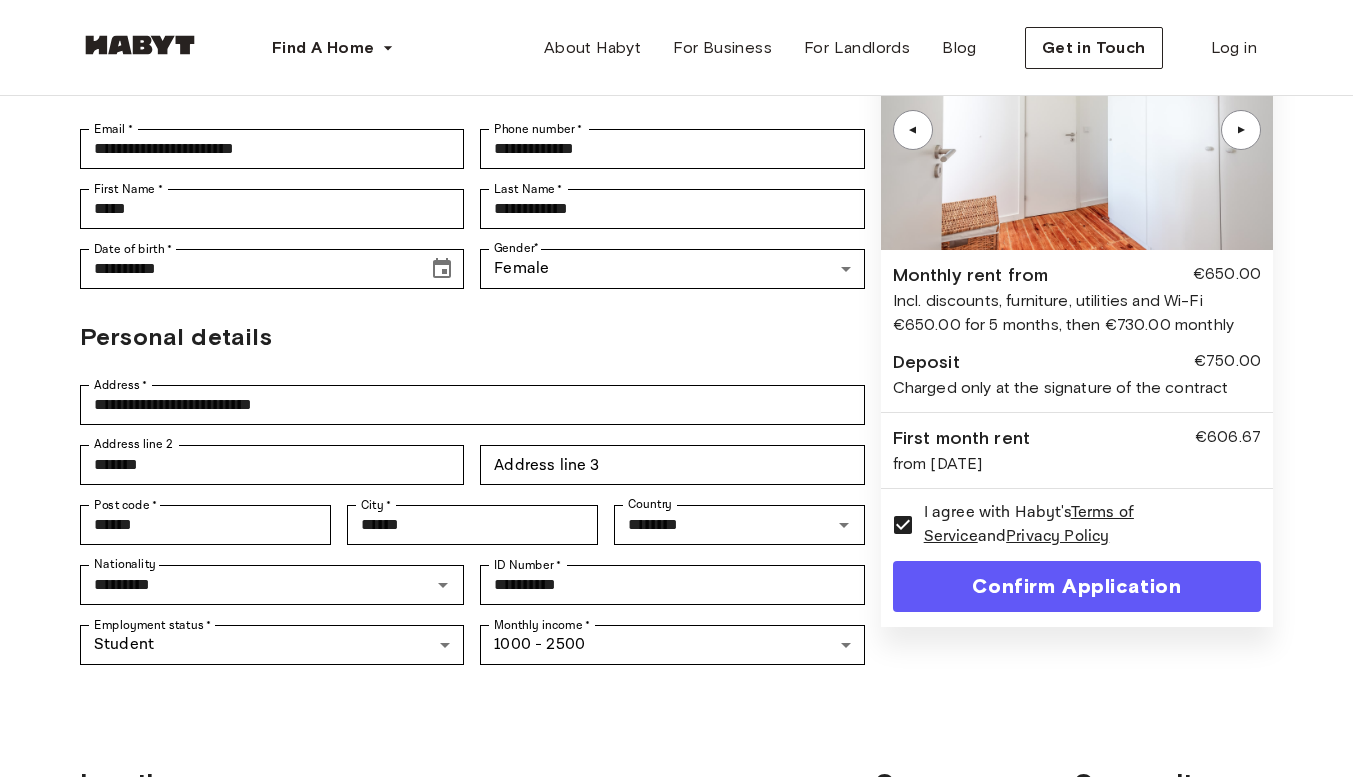 scroll, scrollTop: 224, scrollLeft: 0, axis: vertical 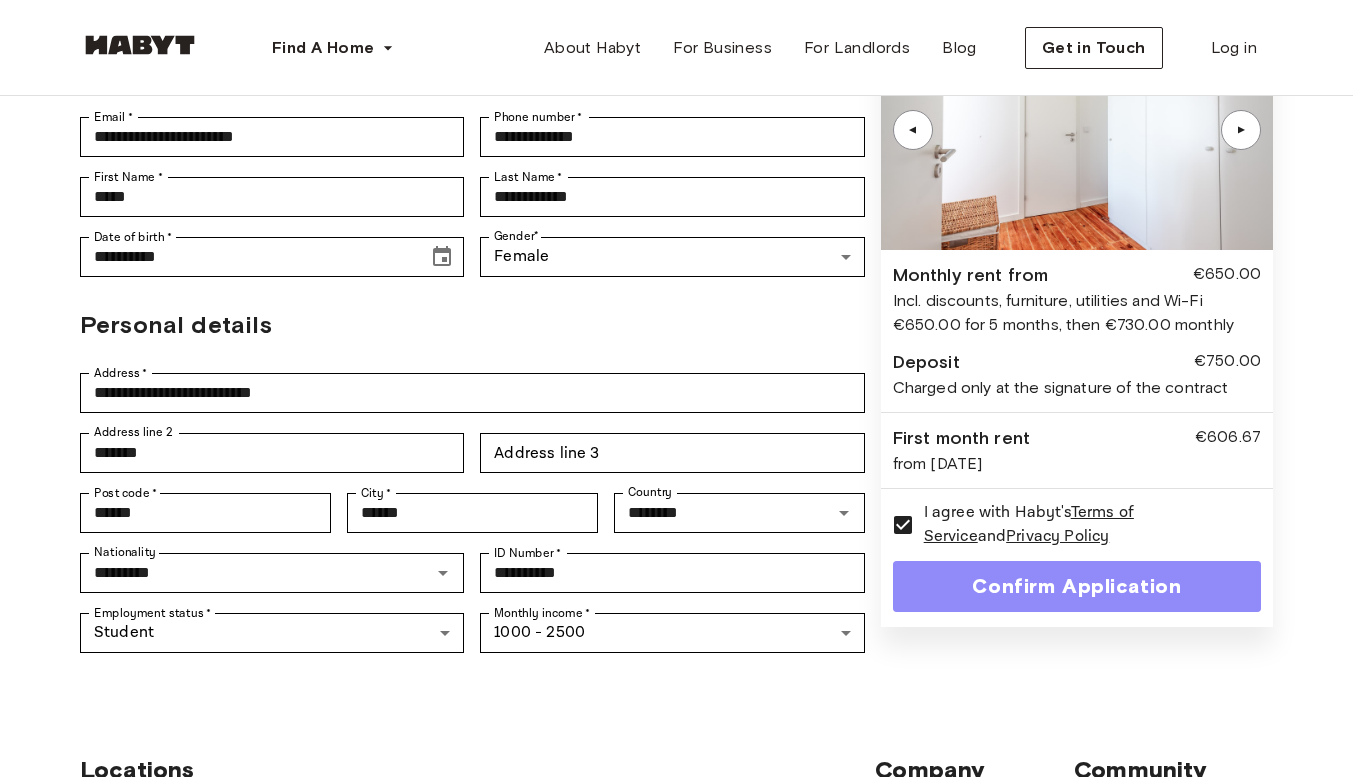 click on "Confirm Application" at bounding box center [1077, 586] 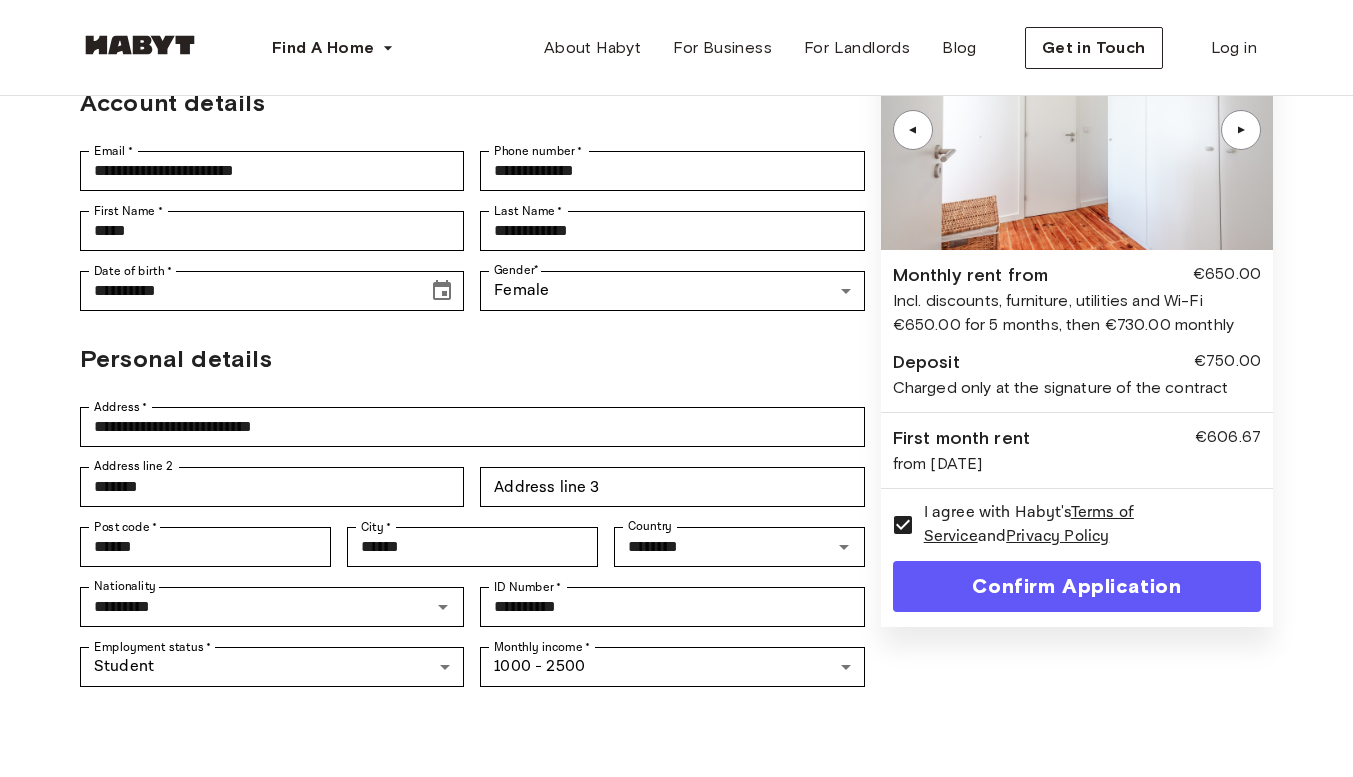 scroll, scrollTop: 227, scrollLeft: 0, axis: vertical 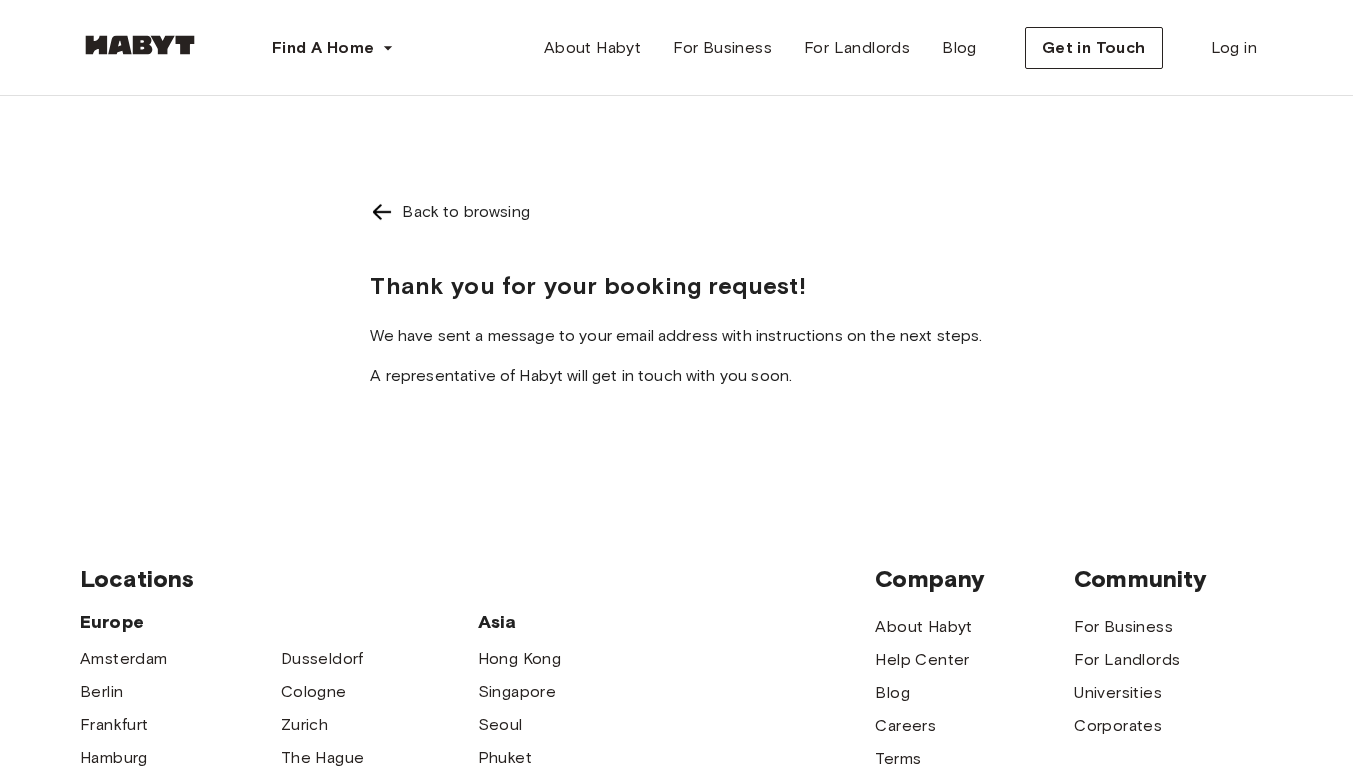 click at bounding box center [140, 45] 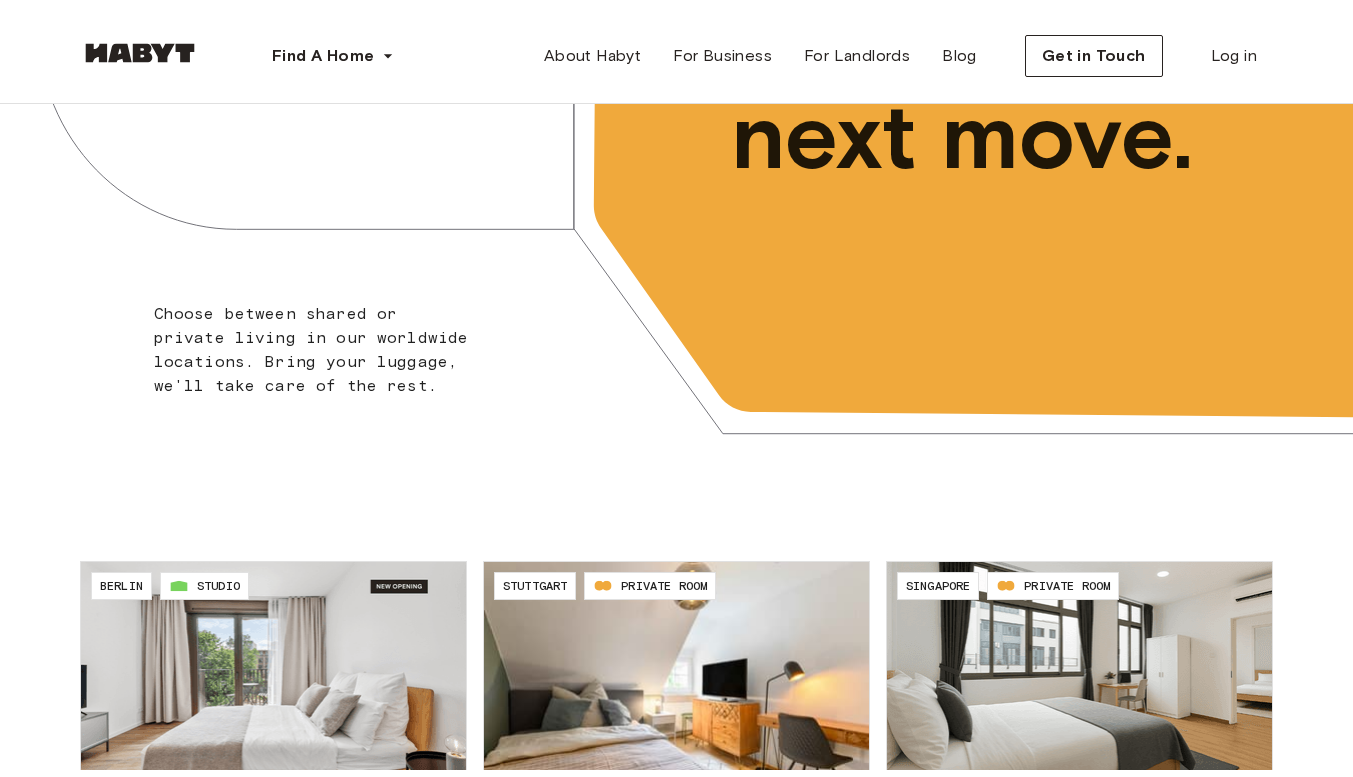 scroll, scrollTop: 0, scrollLeft: 0, axis: both 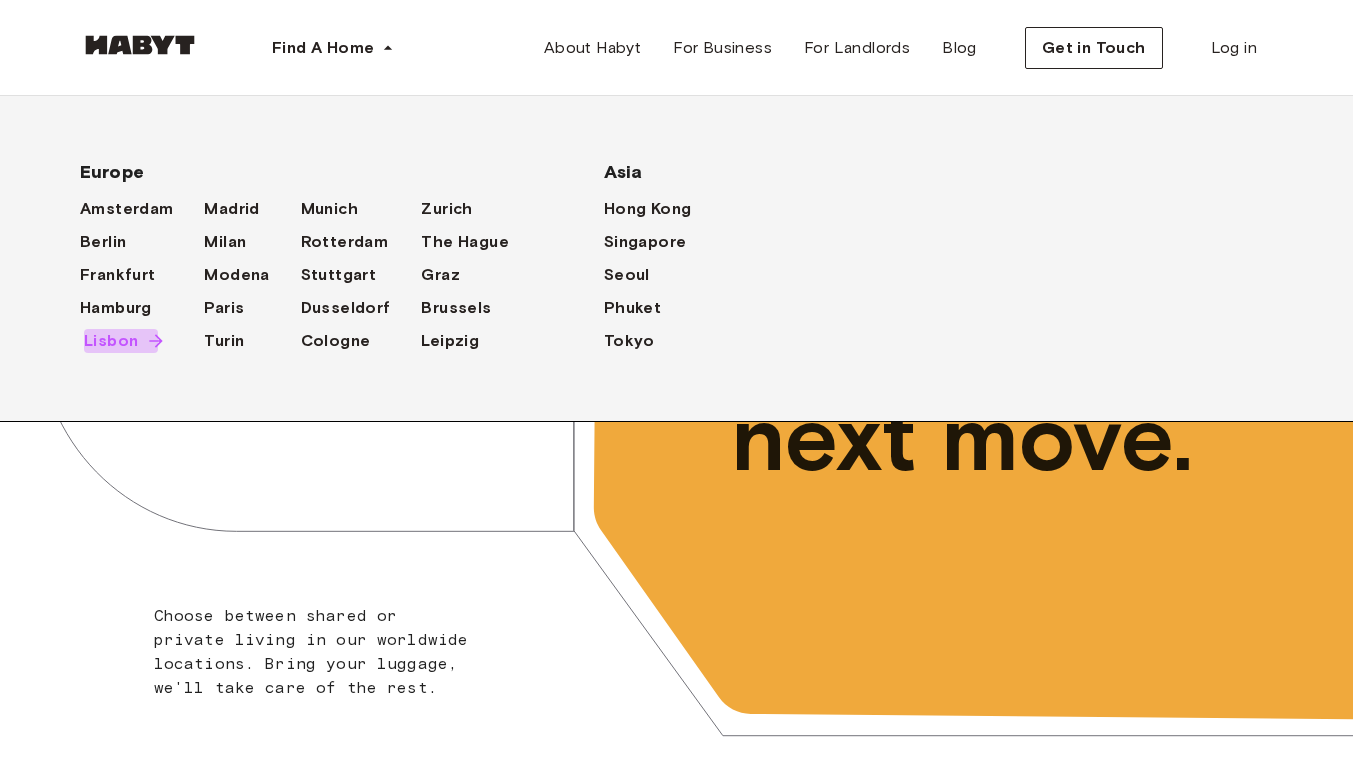 click on "Lisbon" at bounding box center (111, 341) 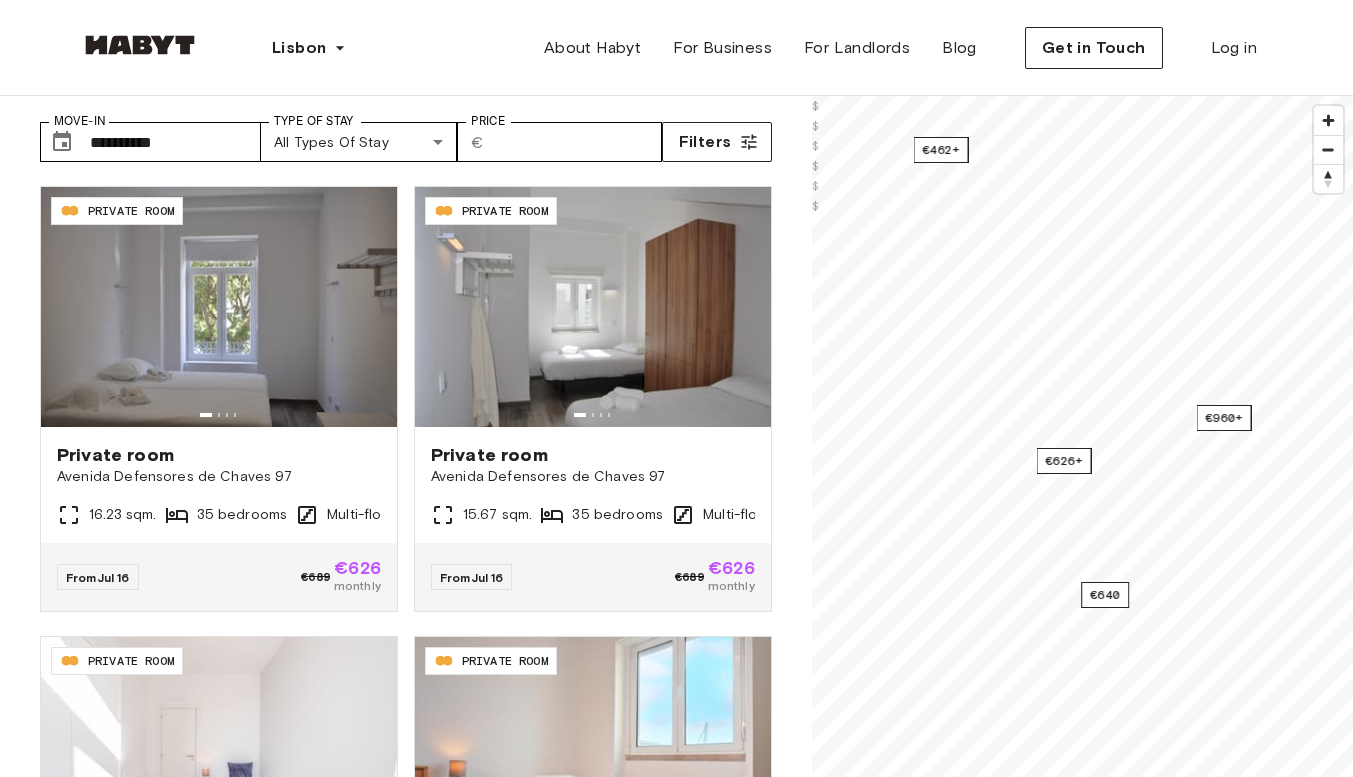 scroll, scrollTop: 0, scrollLeft: 0, axis: both 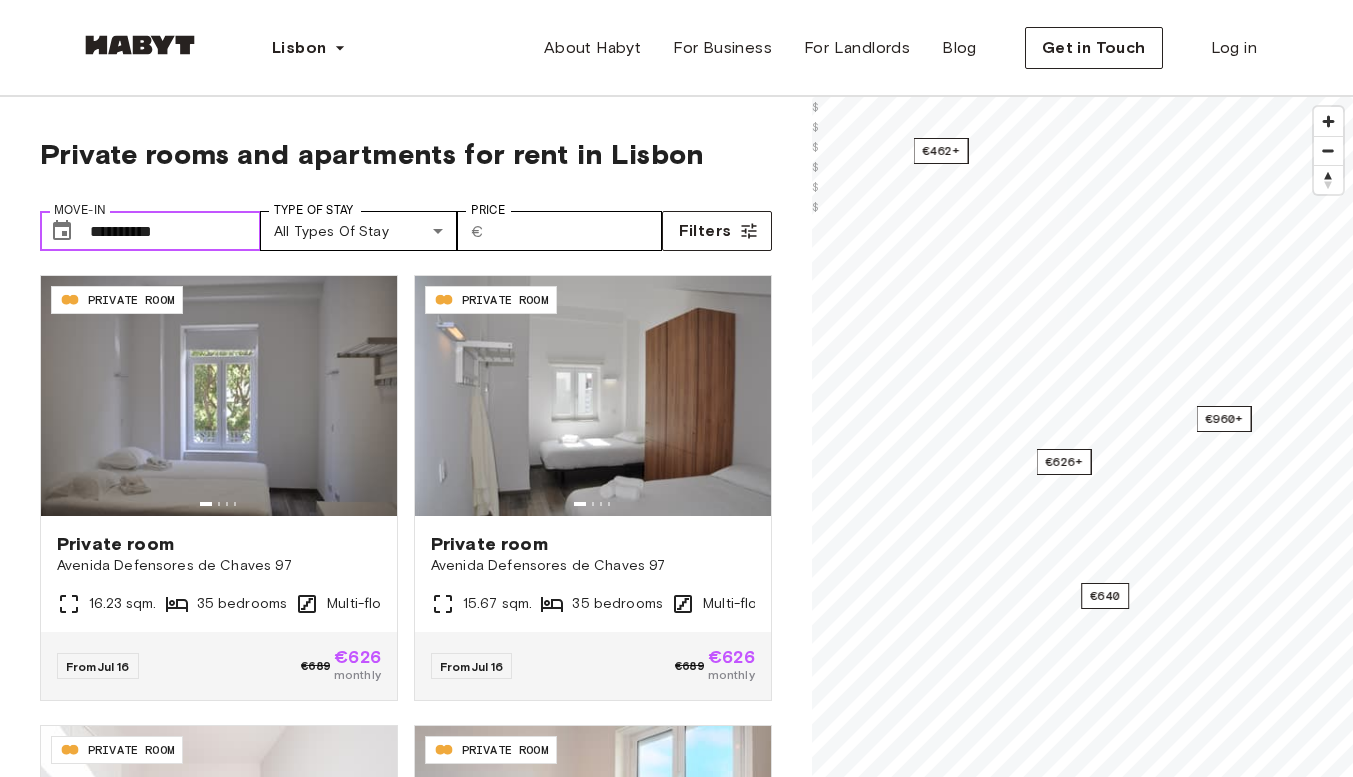 click on "**********" at bounding box center (175, 231) 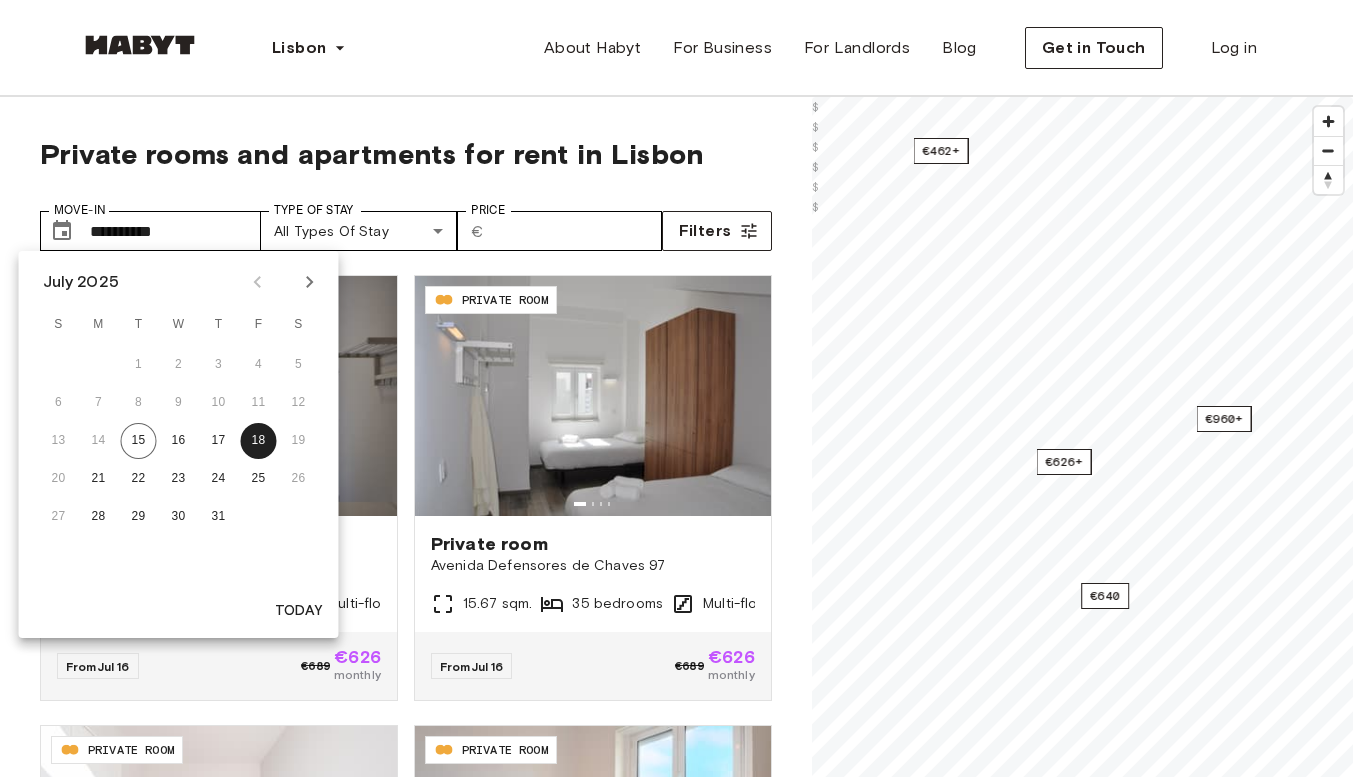 click 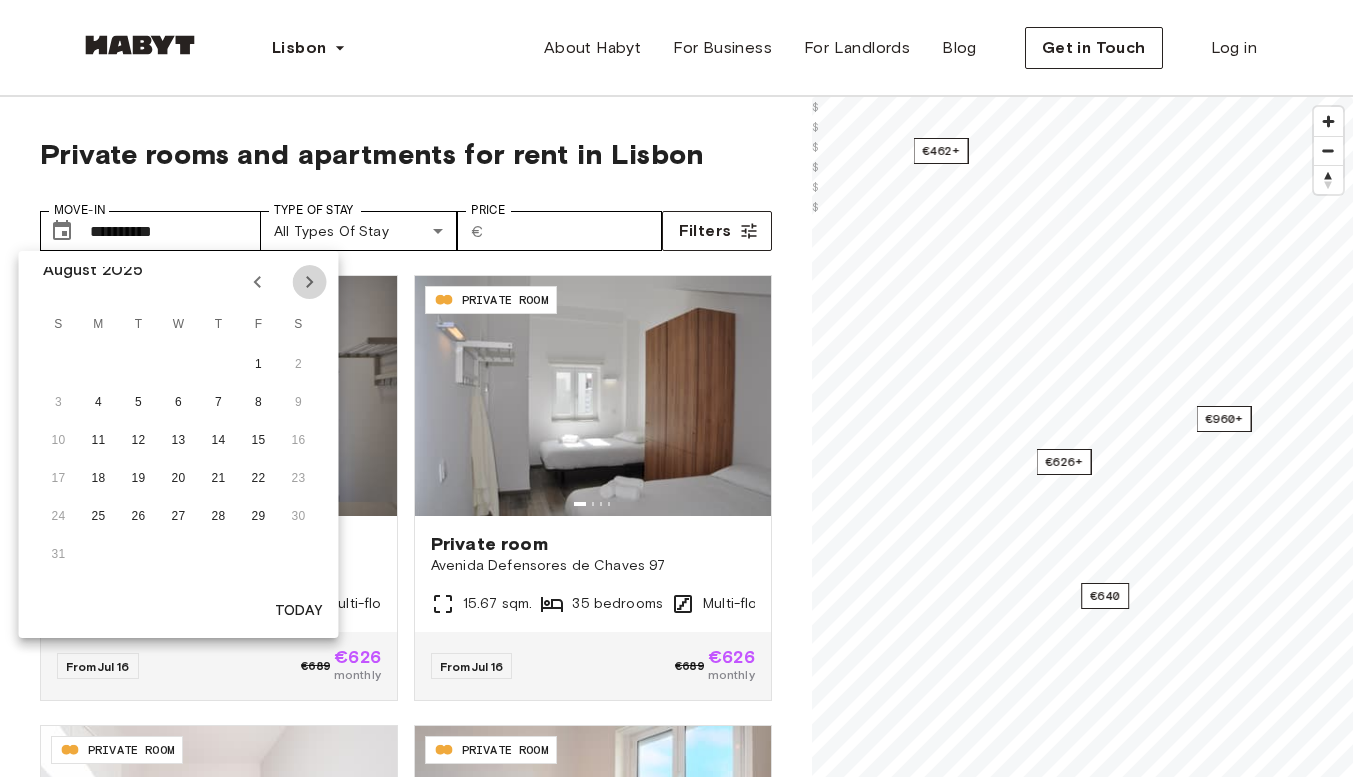 click 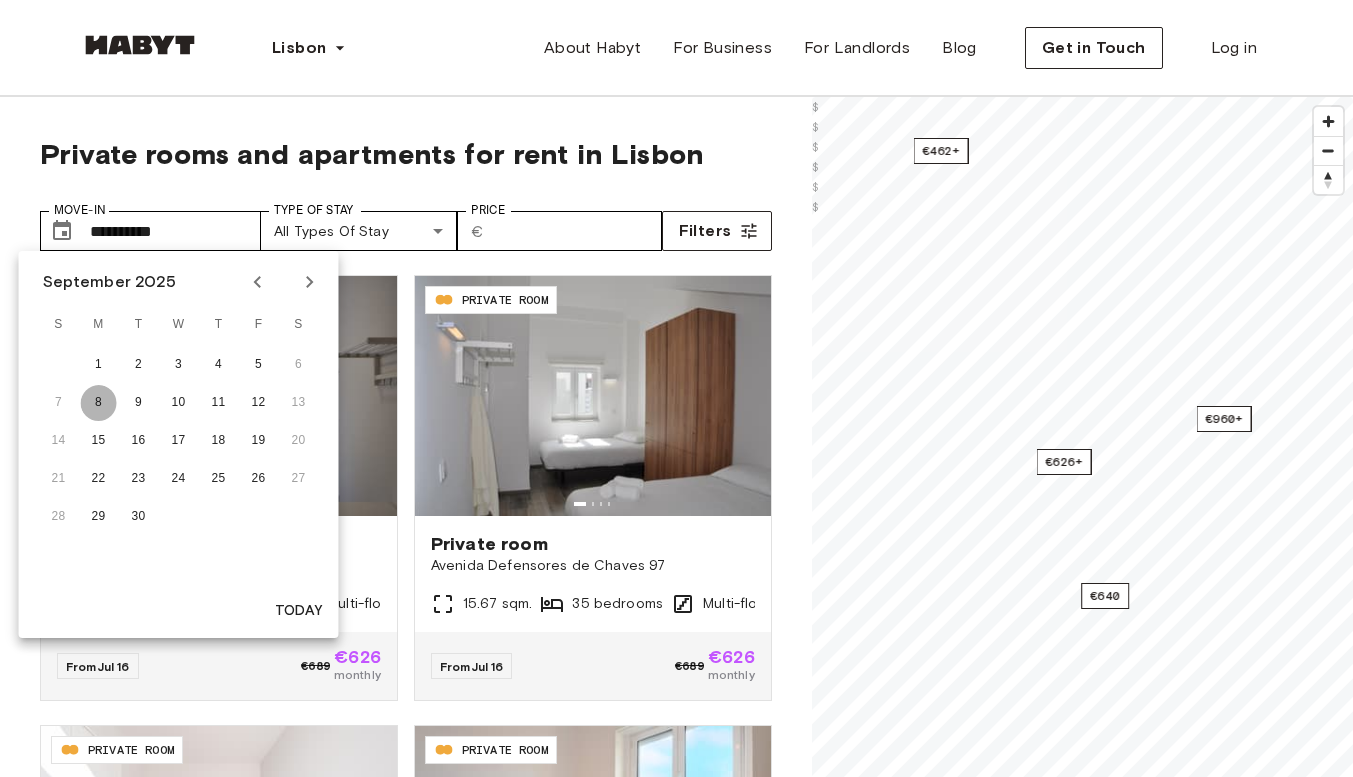 click on "8" at bounding box center [99, 403] 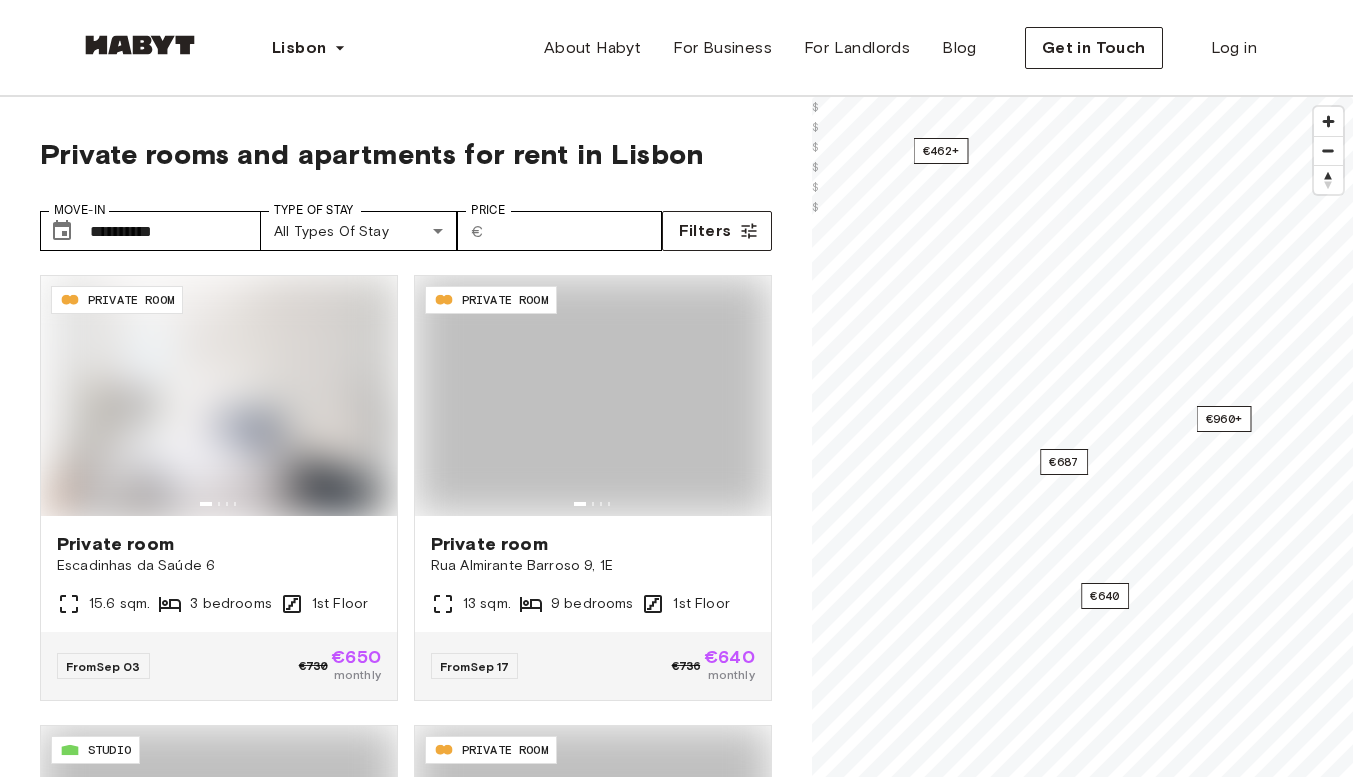 type on "**********" 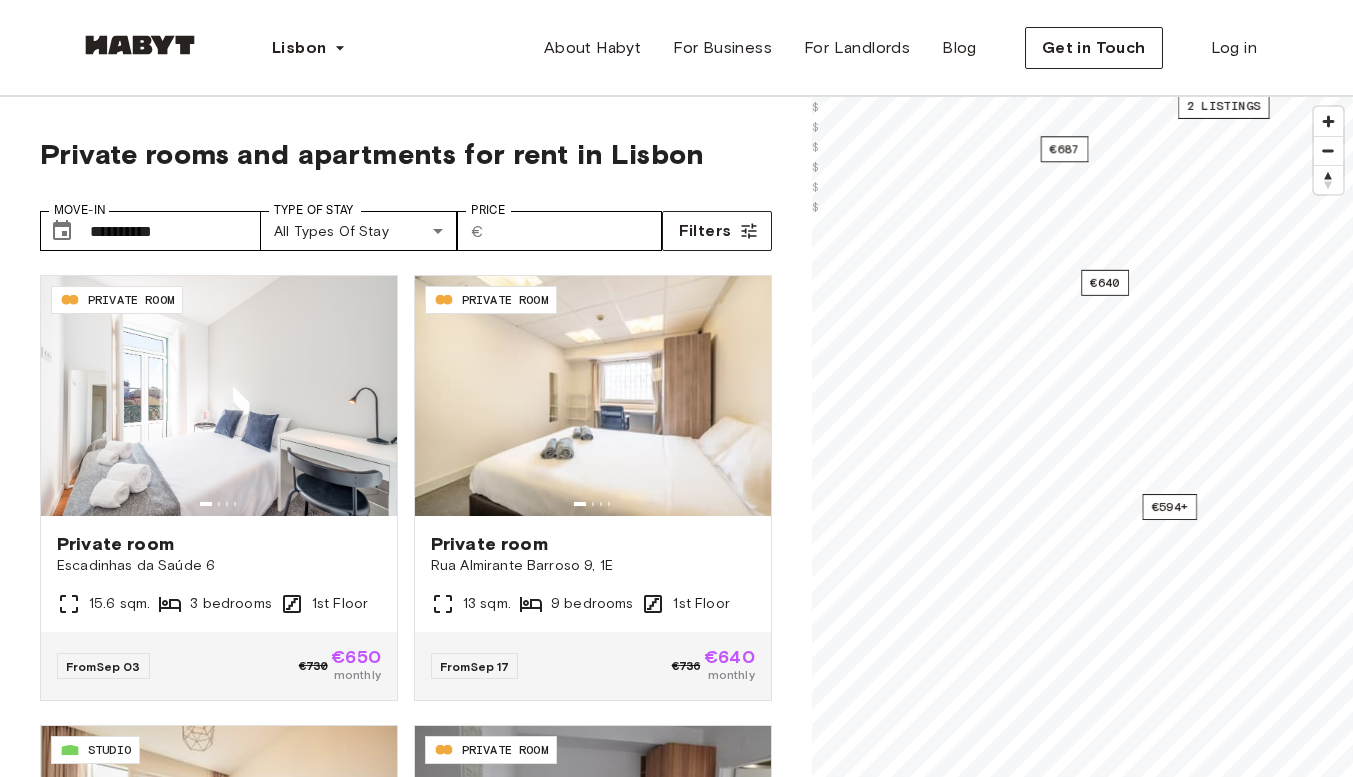 click on "**********" at bounding box center [676, 2469] 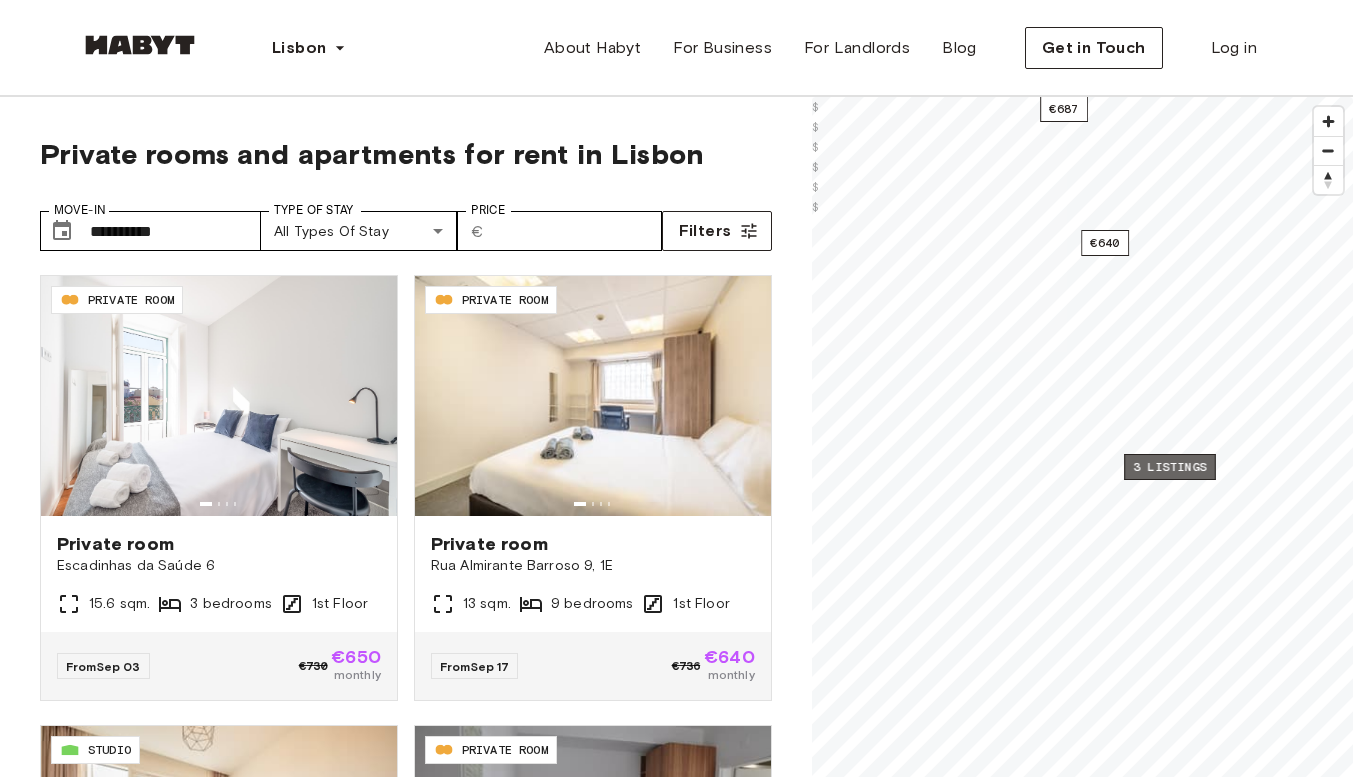 click on "3 listings" at bounding box center (1170, 467) 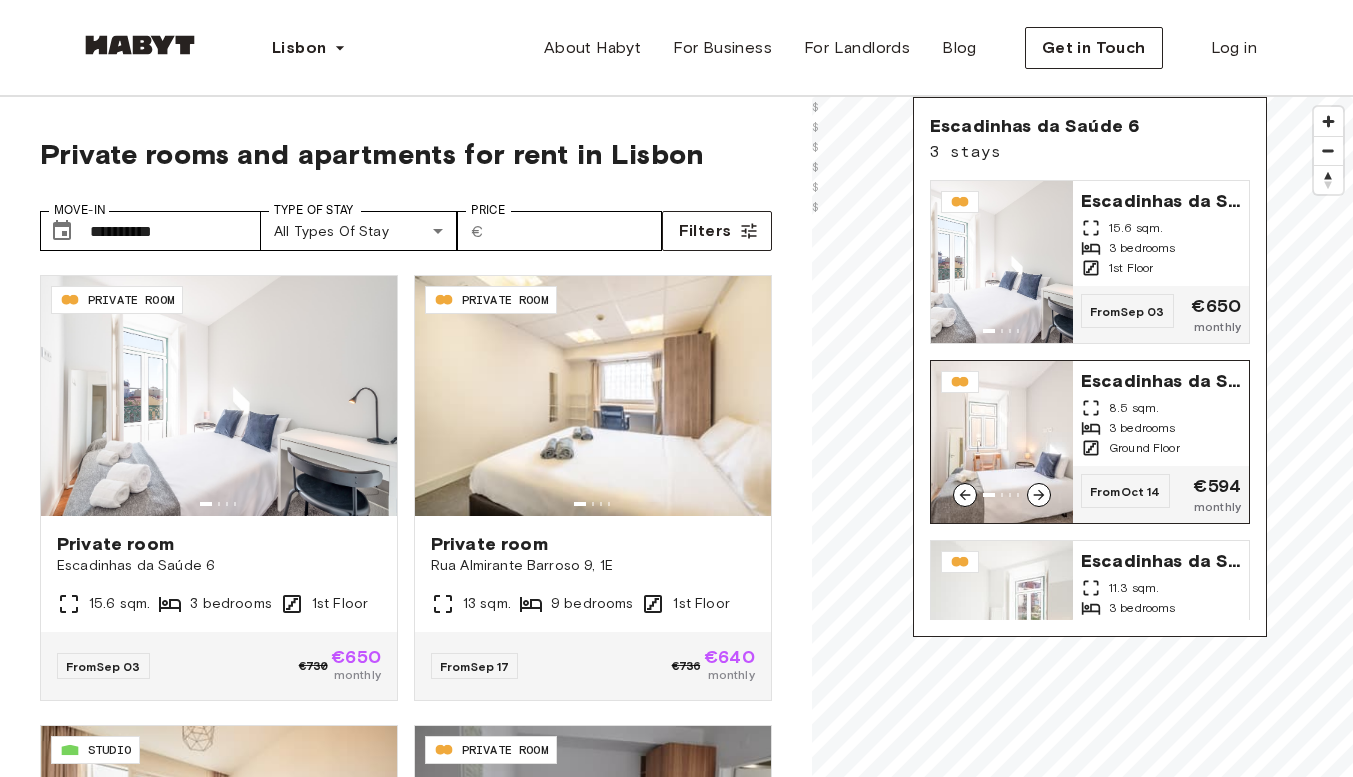 click on "3 bedrooms" at bounding box center (1161, 428) 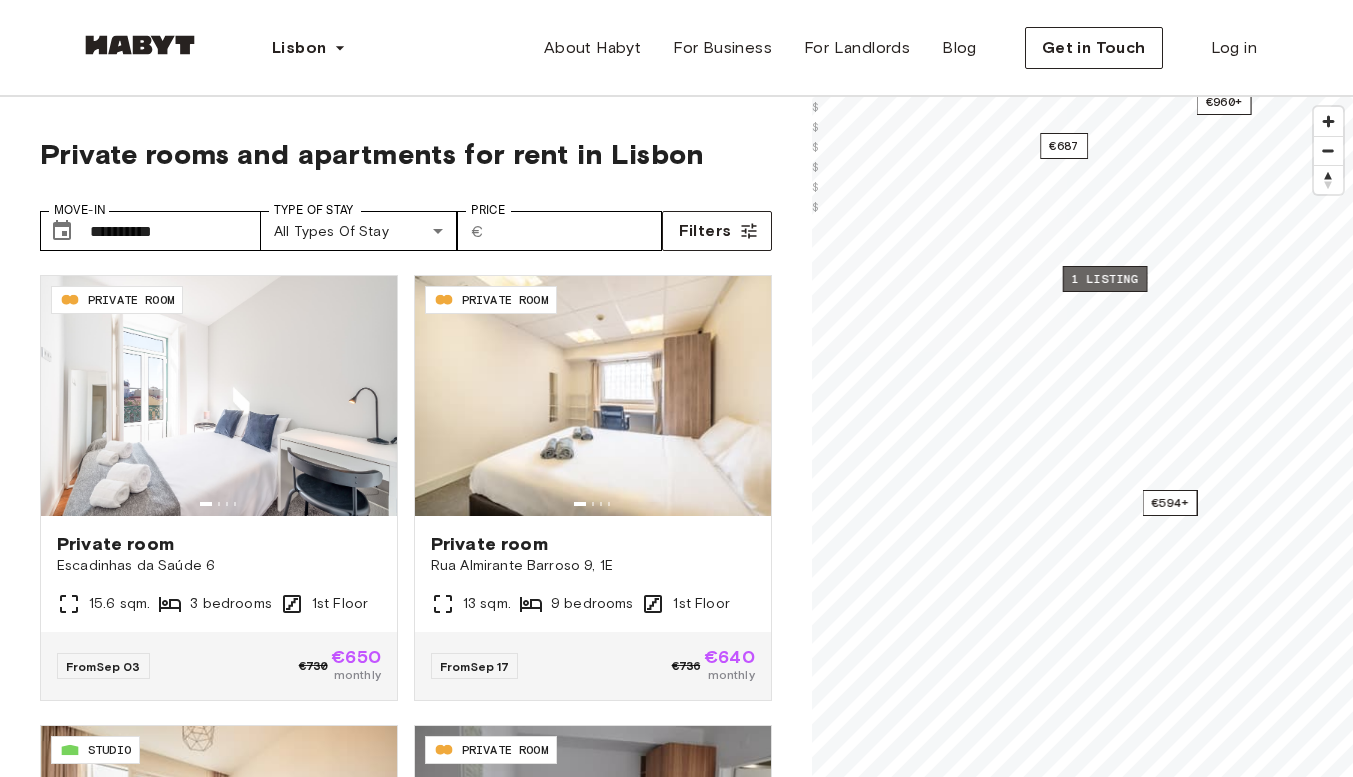 click on "1 listing" at bounding box center (1104, 279) 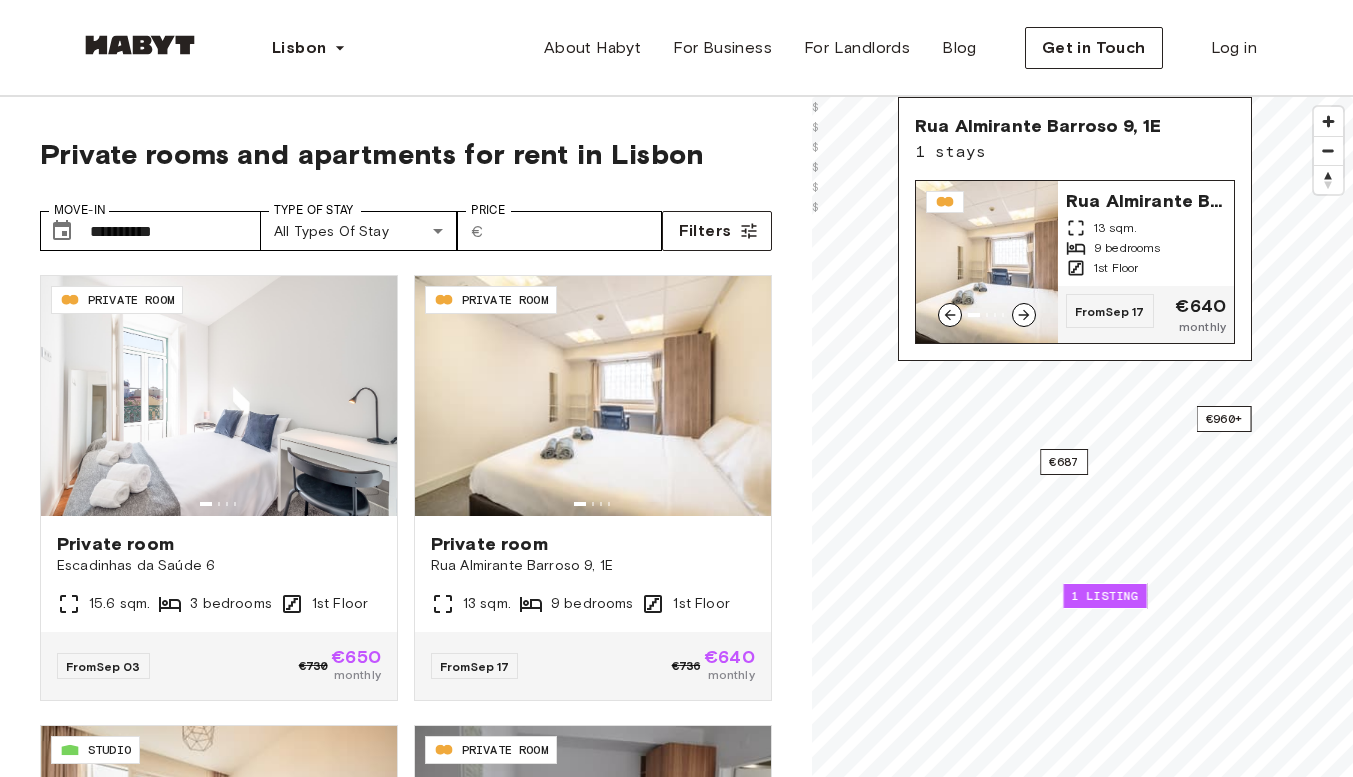 click on "Rua Almirante Barroso 9, 1E" at bounding box center [1146, 199] 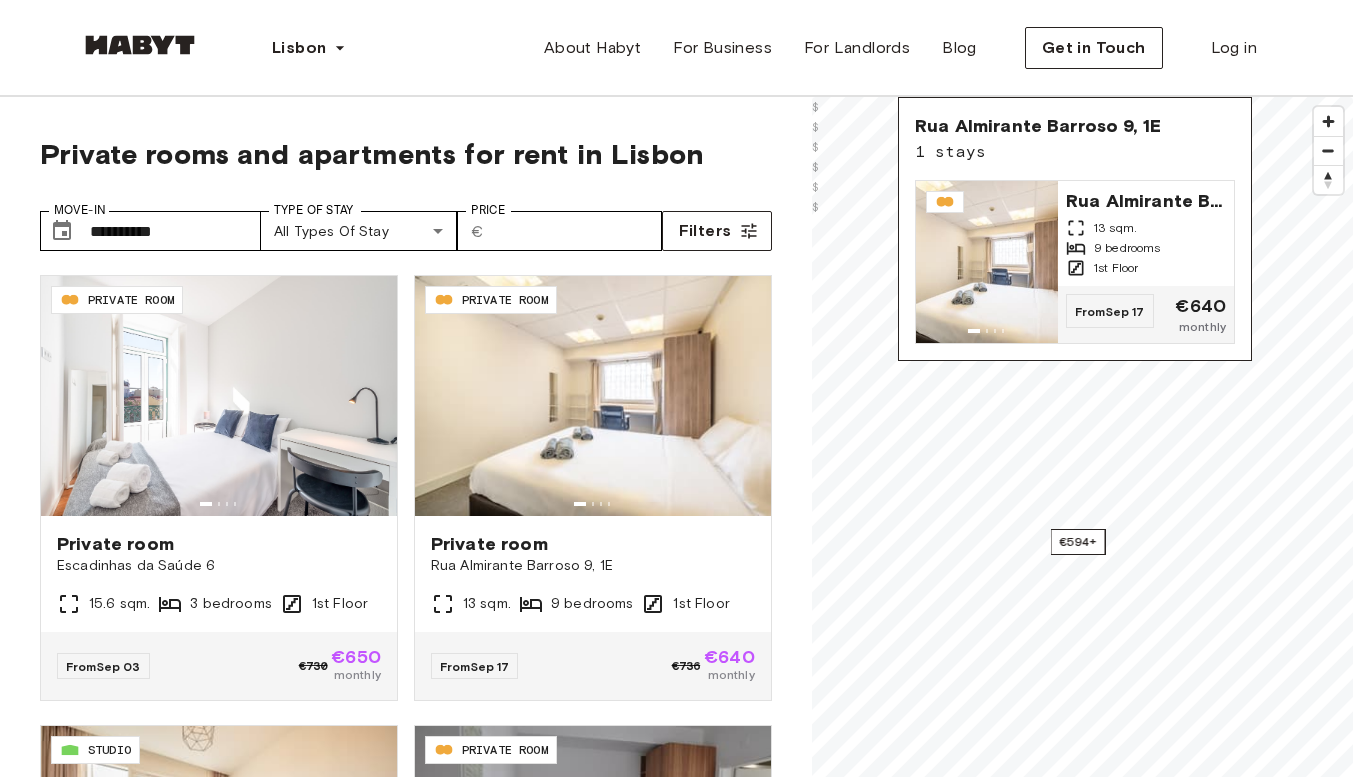 click on "€594+ 1 listing €960+ 1 listing €462+ © Mapbox   © OpenStreetMap   Improve this map $ $ $ $ $ $ Rua Almirante Barroso 9, 1E 1 stays Rua Almirante Barroso 9, 1E 13 sqm. 9 bedrooms 1st Floor From  Sep 17 €640 monthly" at bounding box center [1082, 485] 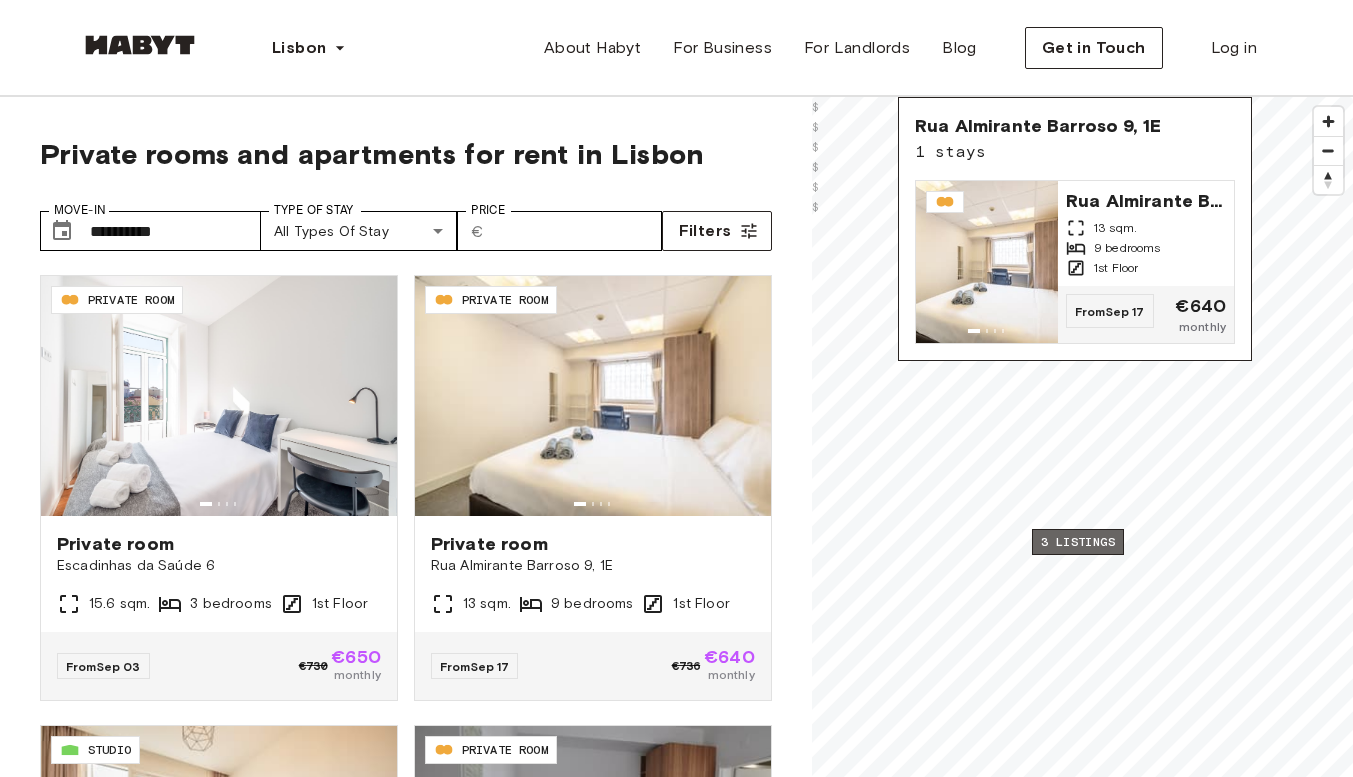 click on "3 listings" at bounding box center [1078, 542] 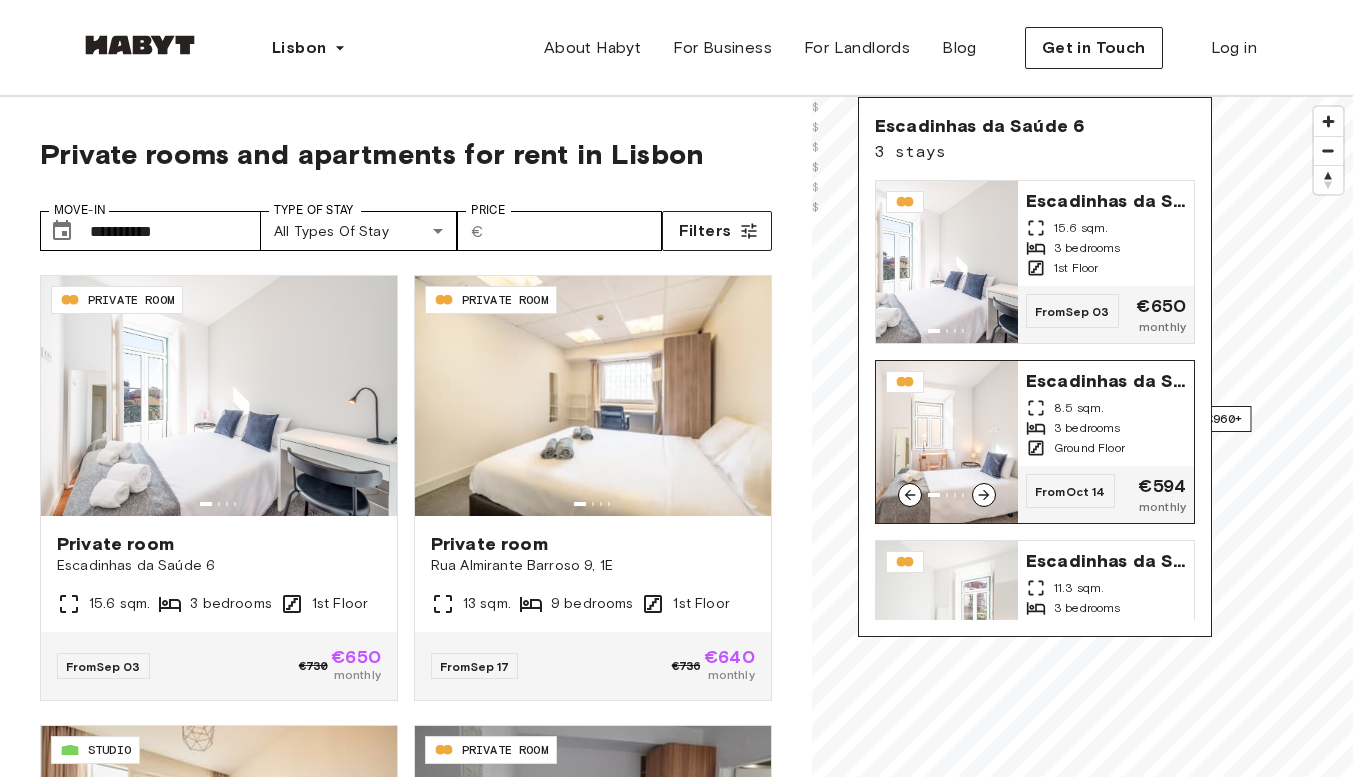 scroll, scrollTop: 83, scrollLeft: 0, axis: vertical 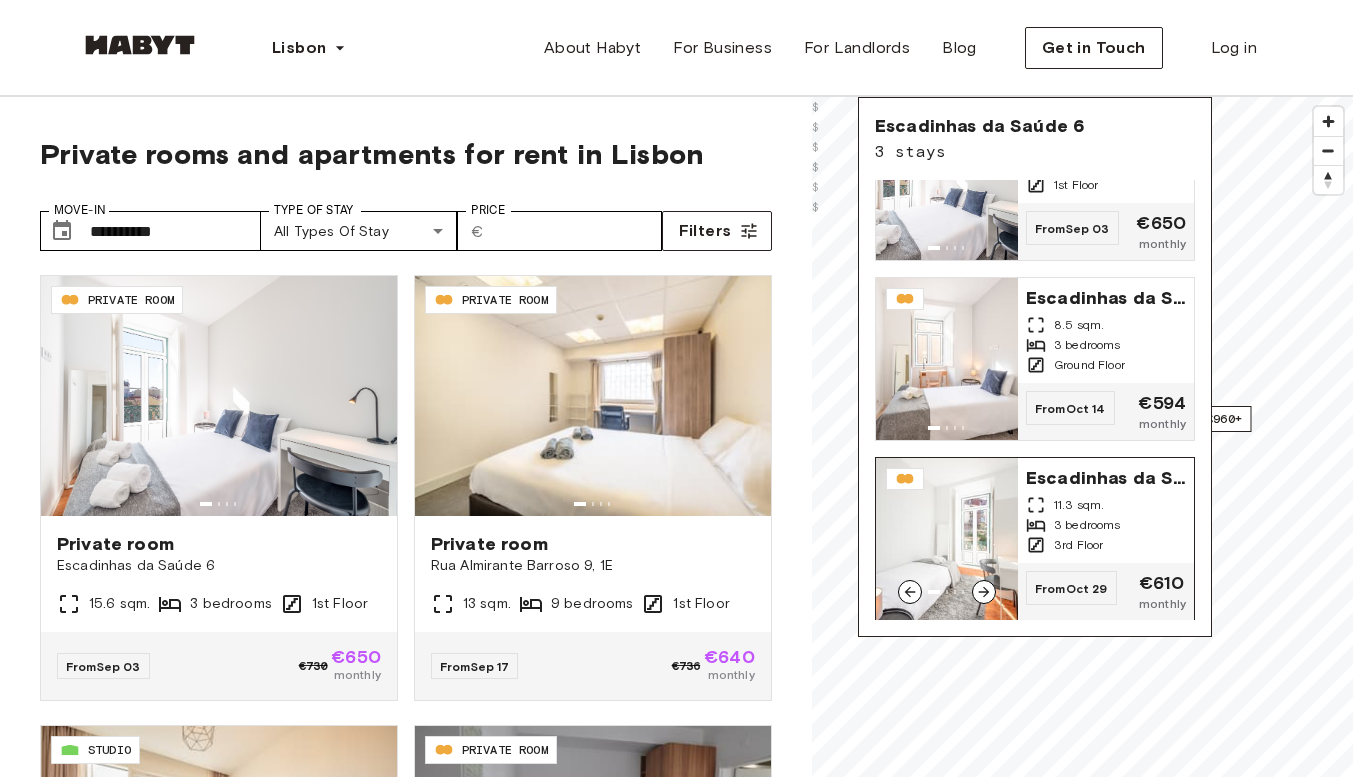 click on "11.3 sqm." at bounding box center [1106, 505] 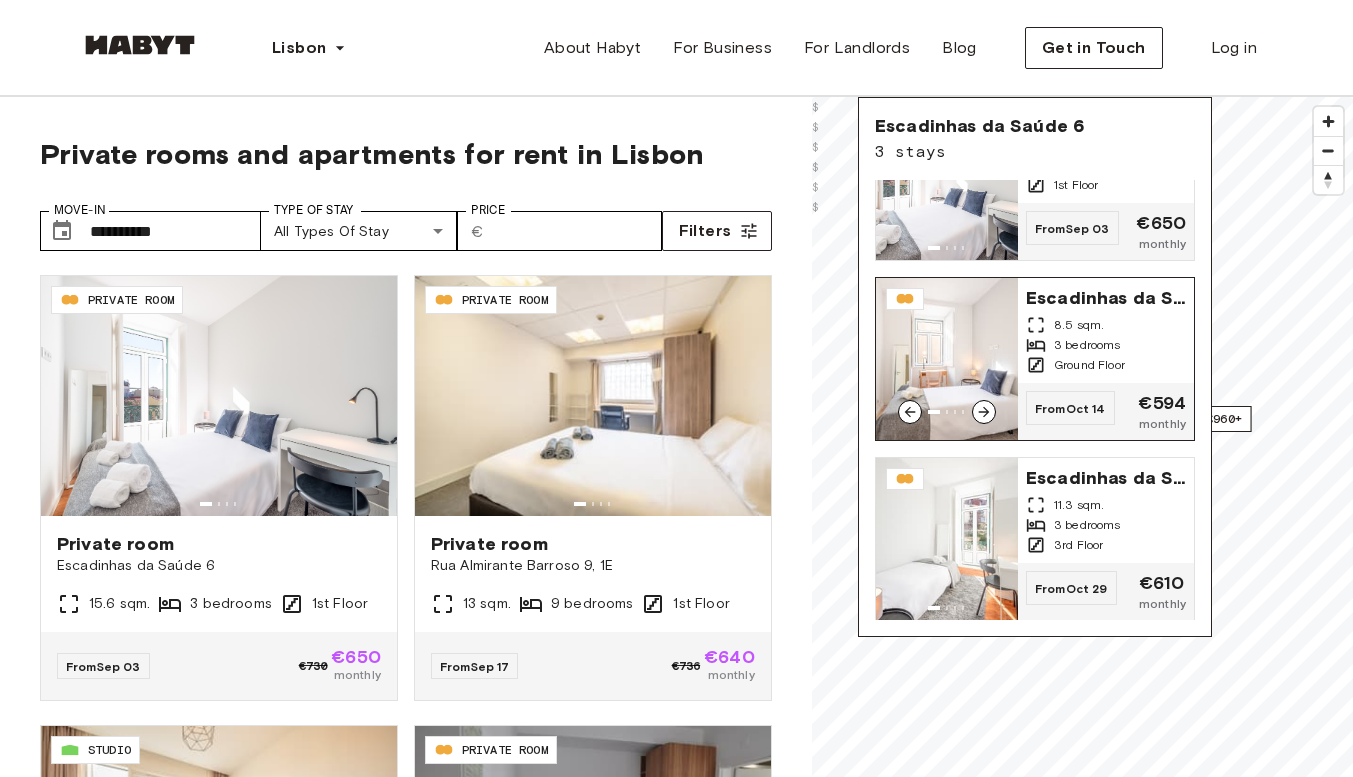 scroll, scrollTop: 0, scrollLeft: 0, axis: both 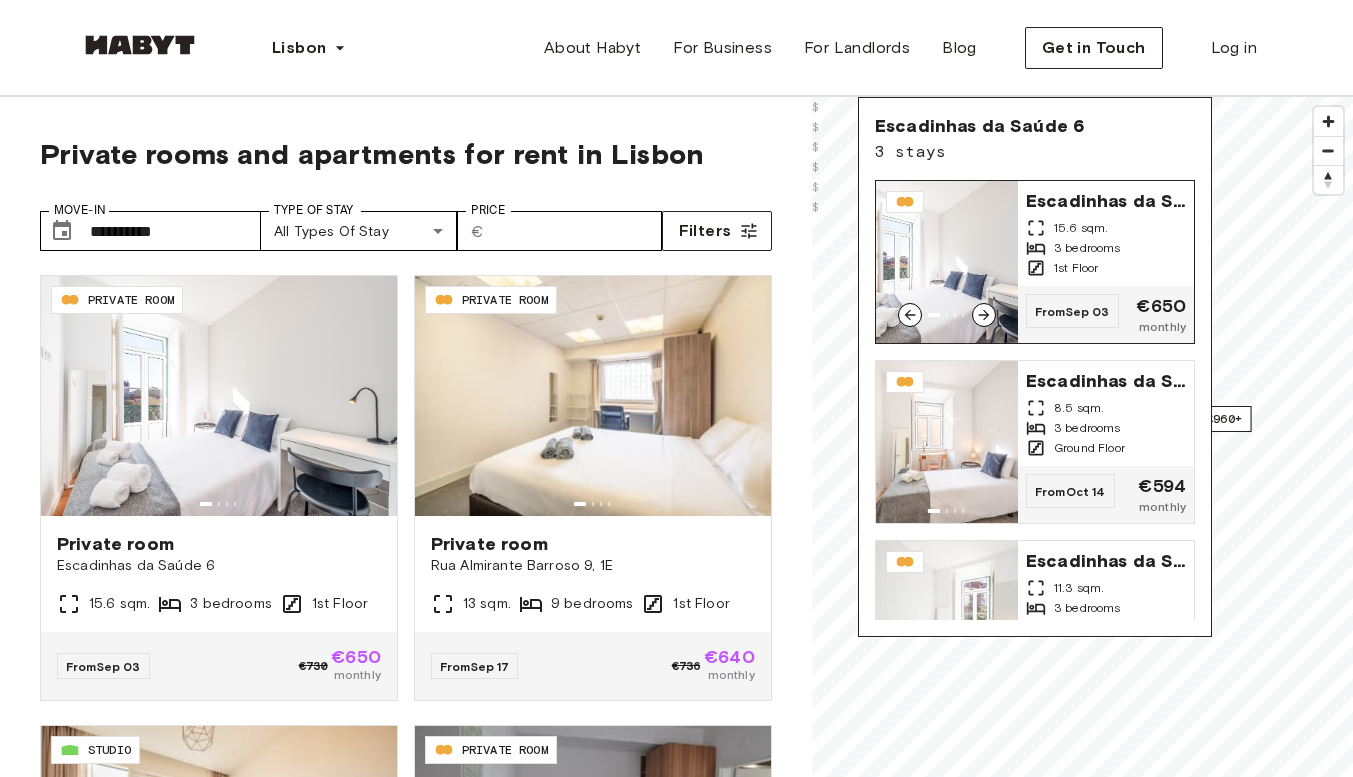click on "3 bedrooms" at bounding box center [1087, 248] 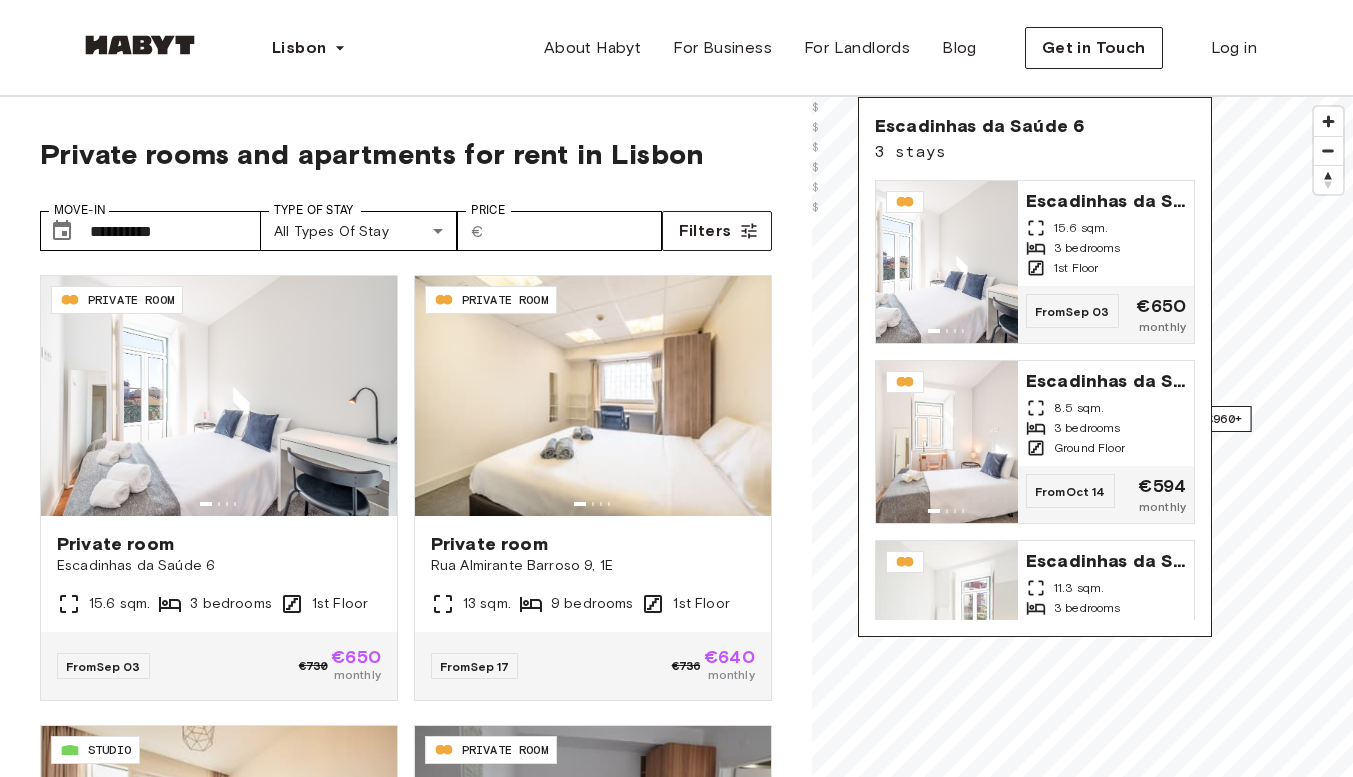 click on "Lisbon Europe Amsterdam Berlin Frankfurt Hamburg Lisbon Madrid Milan Modena Paris Turin Munich Rotterdam Stuttgart Dusseldorf Cologne Zurich The Hague Graz Brussels Leipzig Asia Hong Kong Singapore Seoul Phuket Tokyo About Habyt For Business For Landlords Blog Get in Touch Log in" at bounding box center (676, 48) 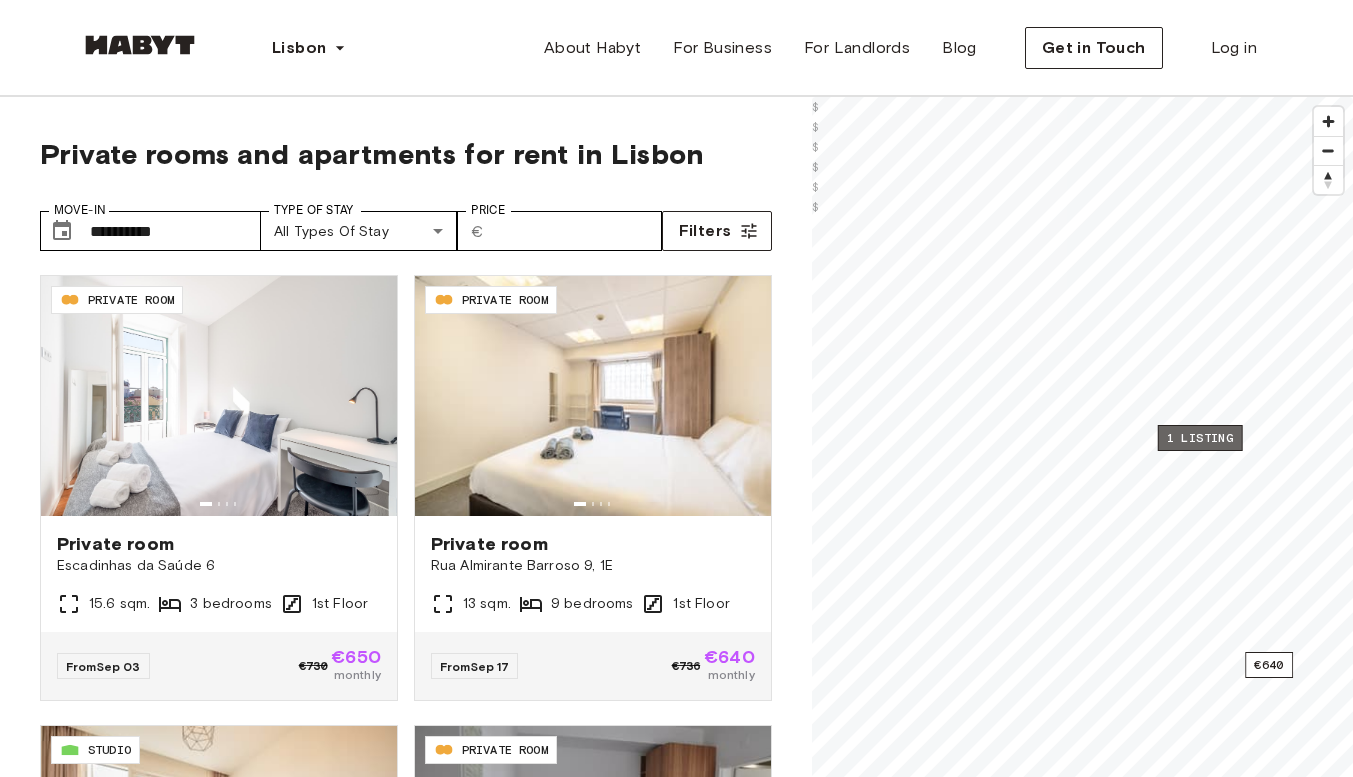 click on "1 listing" at bounding box center [1199, 438] 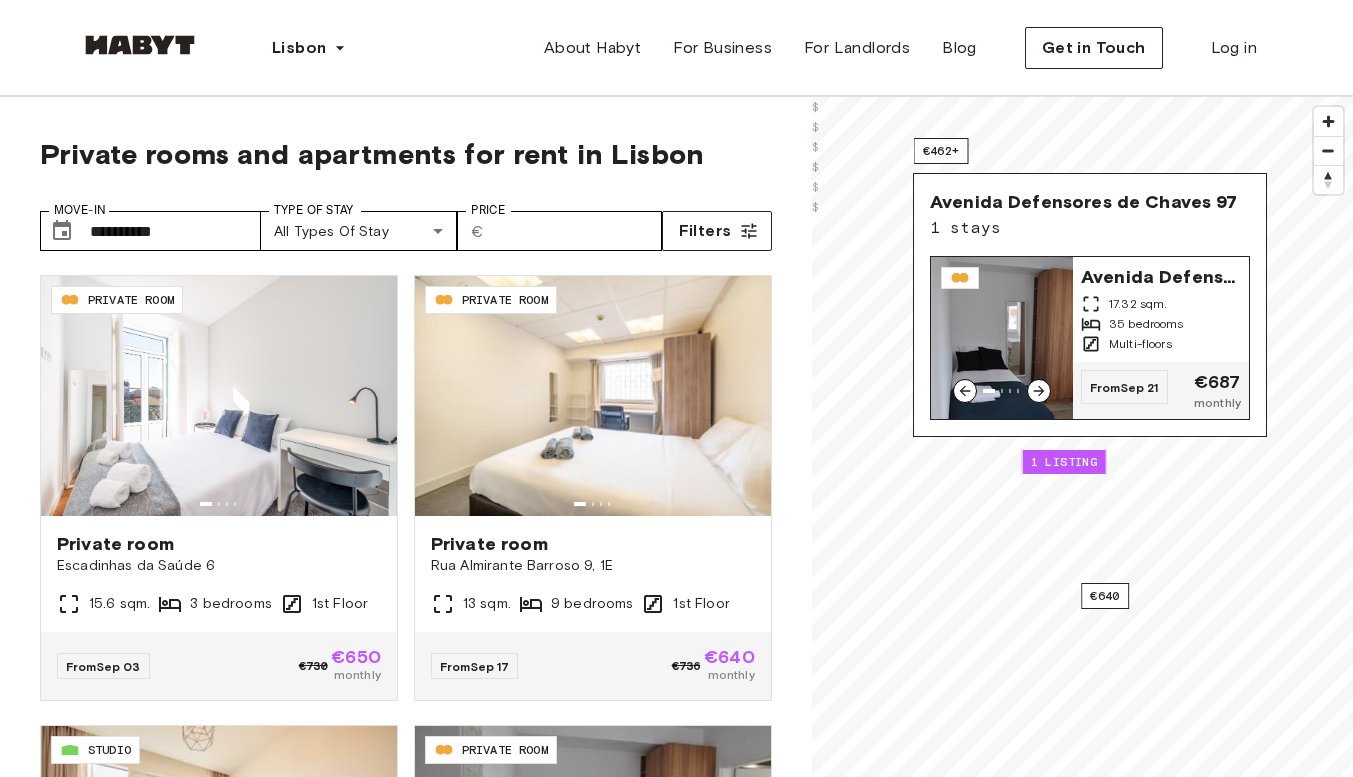 click on "Avenida Defensores de Chaves 97 17.32 sqm. 35 bedrooms Multi-floors" at bounding box center (1161, 309) 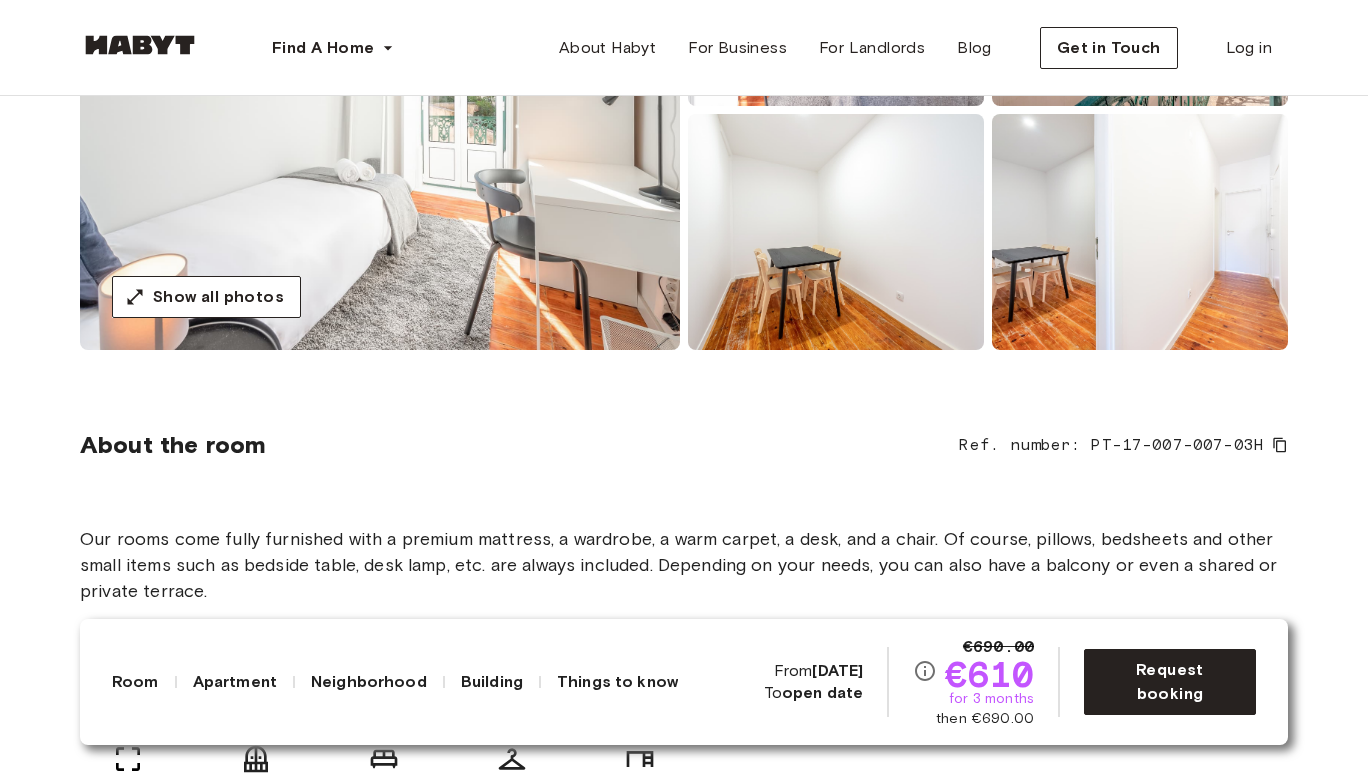 scroll, scrollTop: 400, scrollLeft: 0, axis: vertical 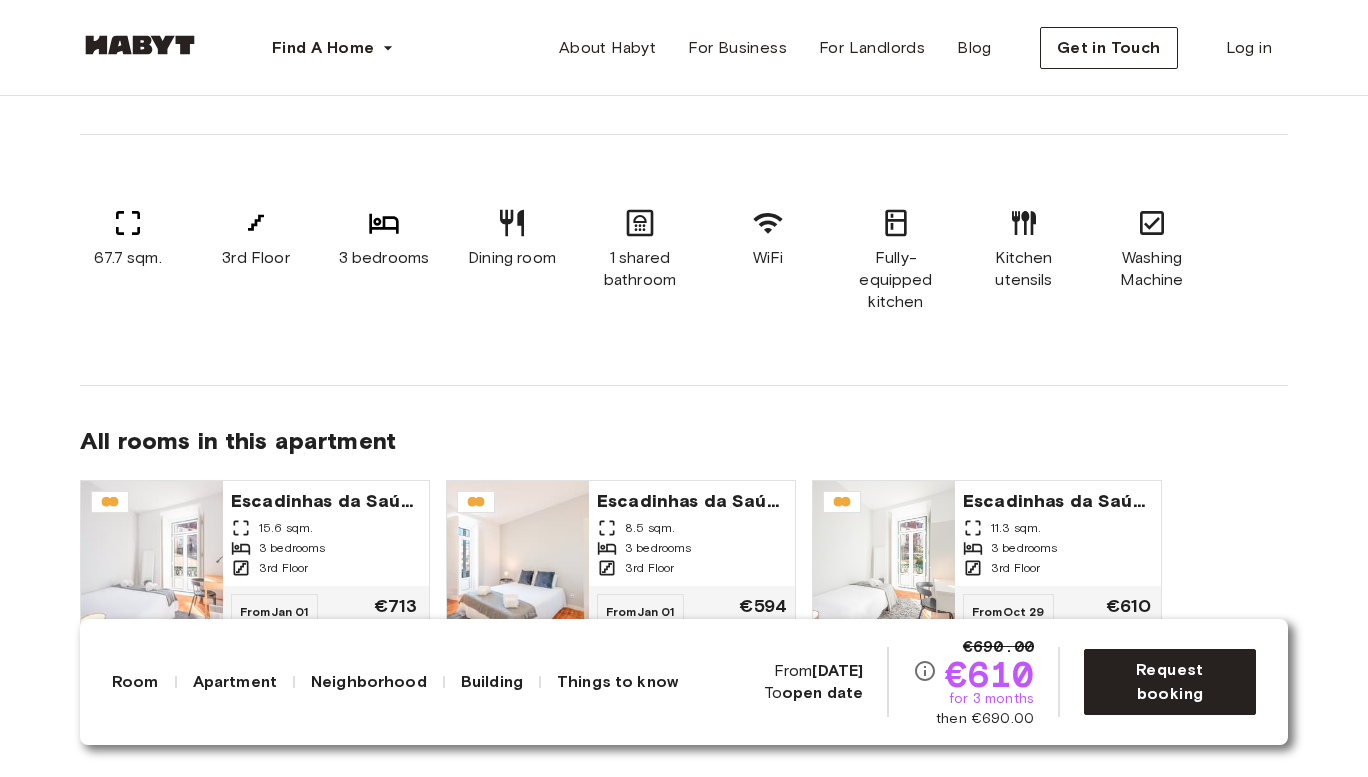 click on "WiFi" at bounding box center (768, 260) 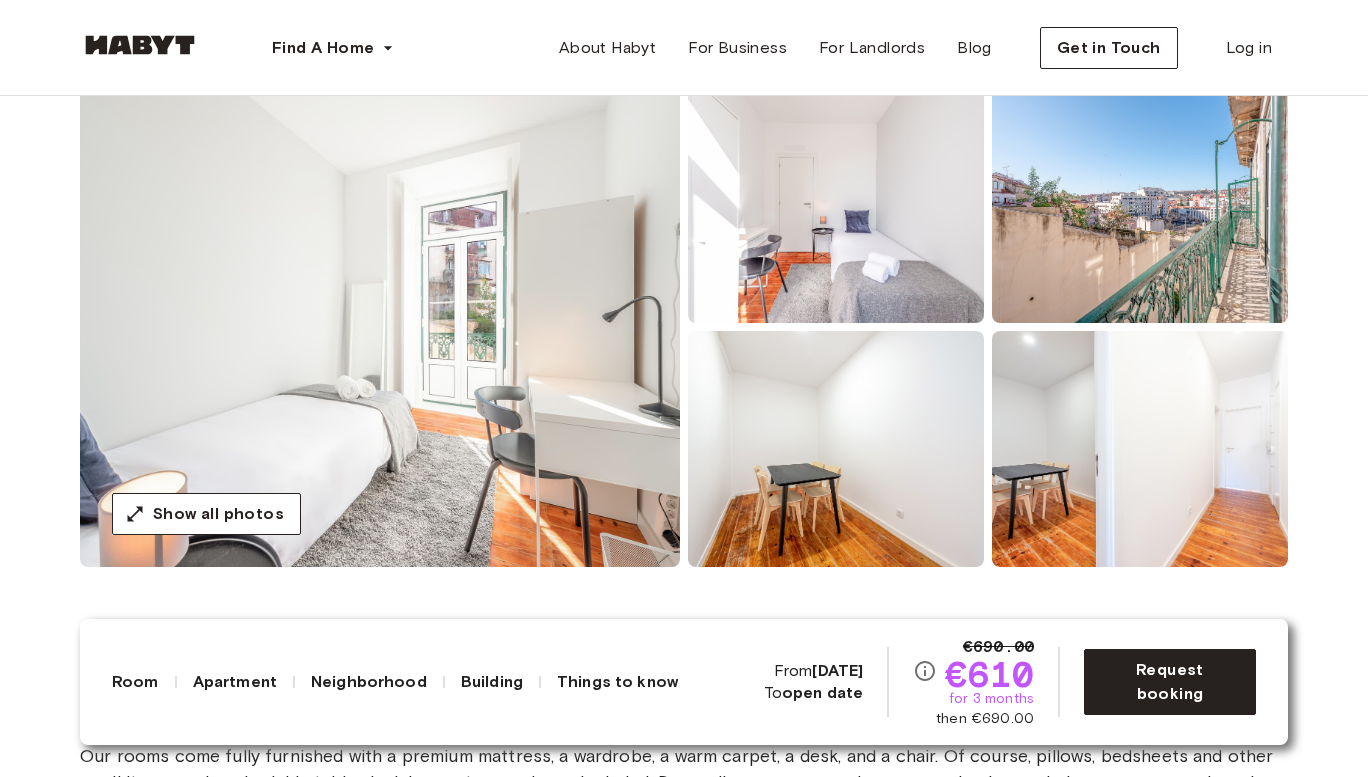 scroll, scrollTop: 195, scrollLeft: 0, axis: vertical 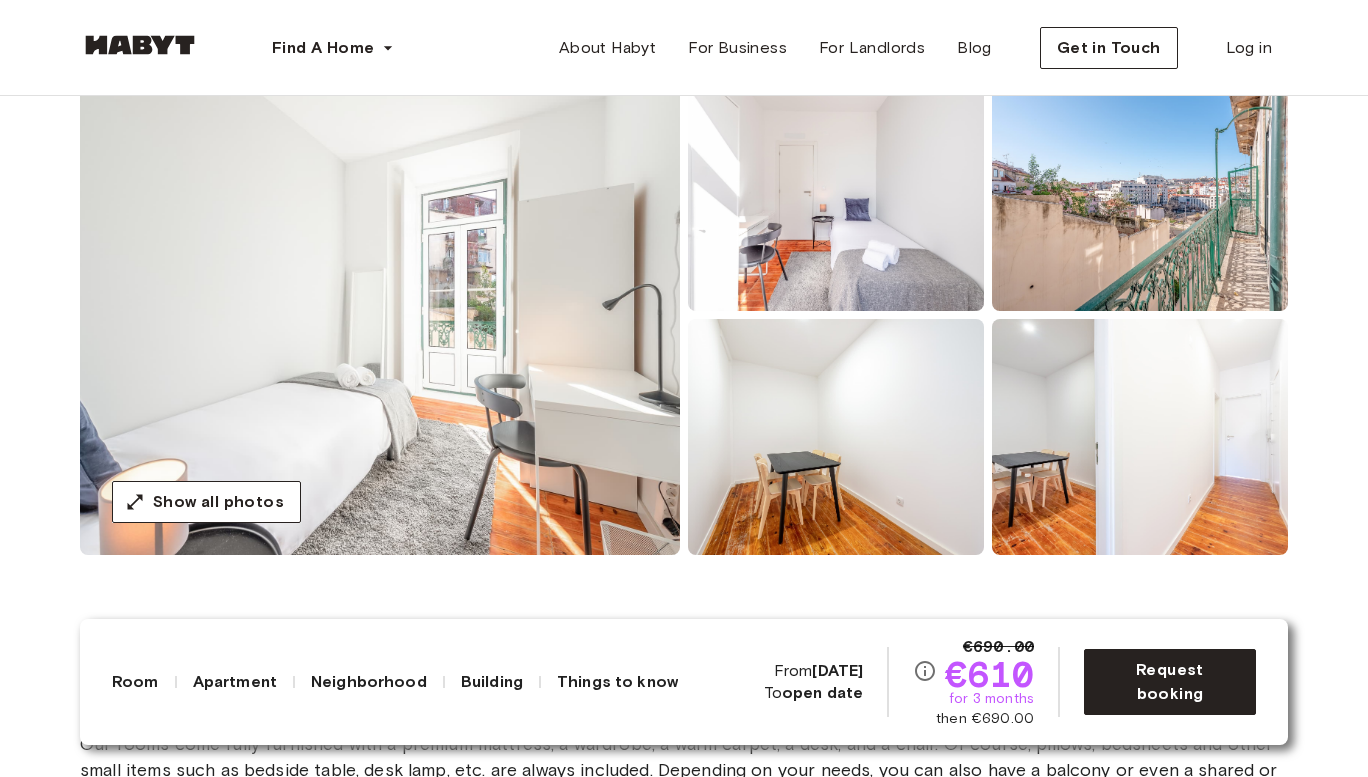 click at bounding box center (380, 315) 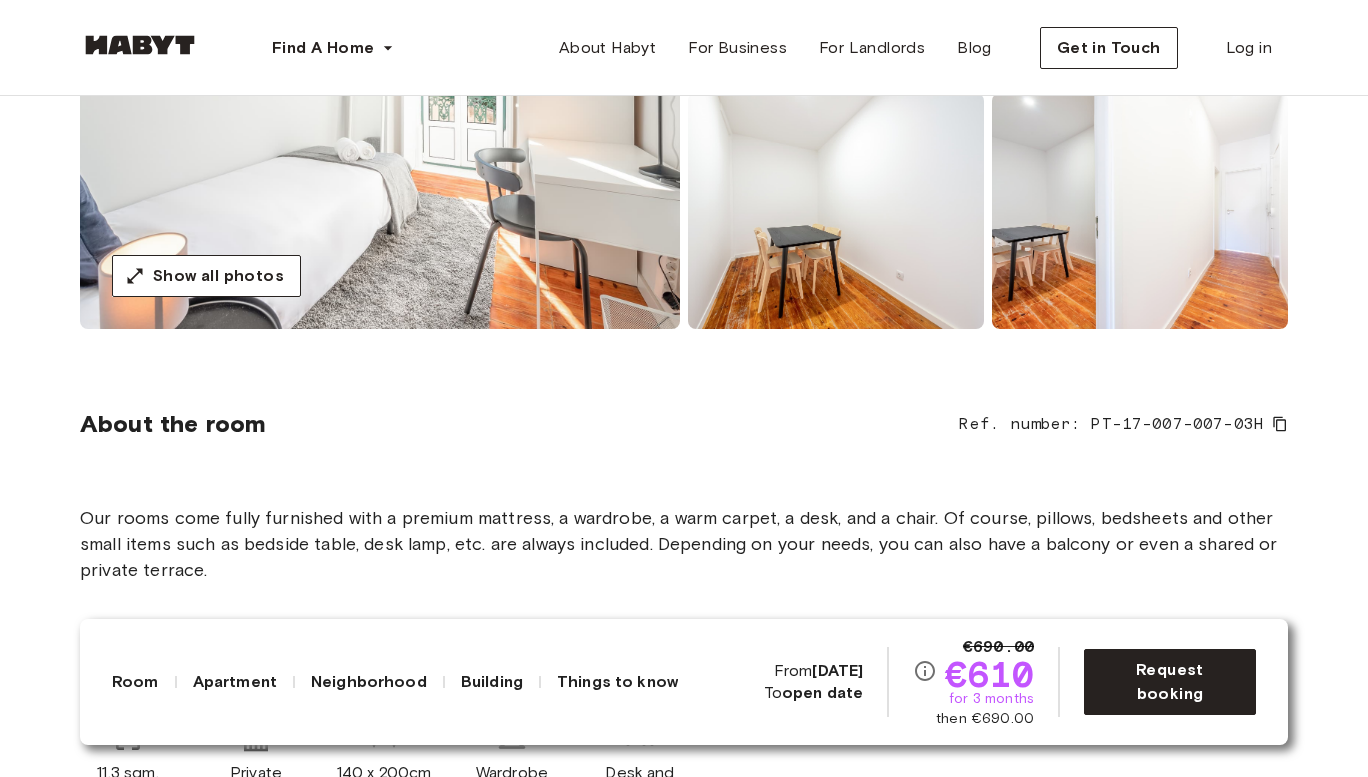 scroll, scrollTop: 425, scrollLeft: 0, axis: vertical 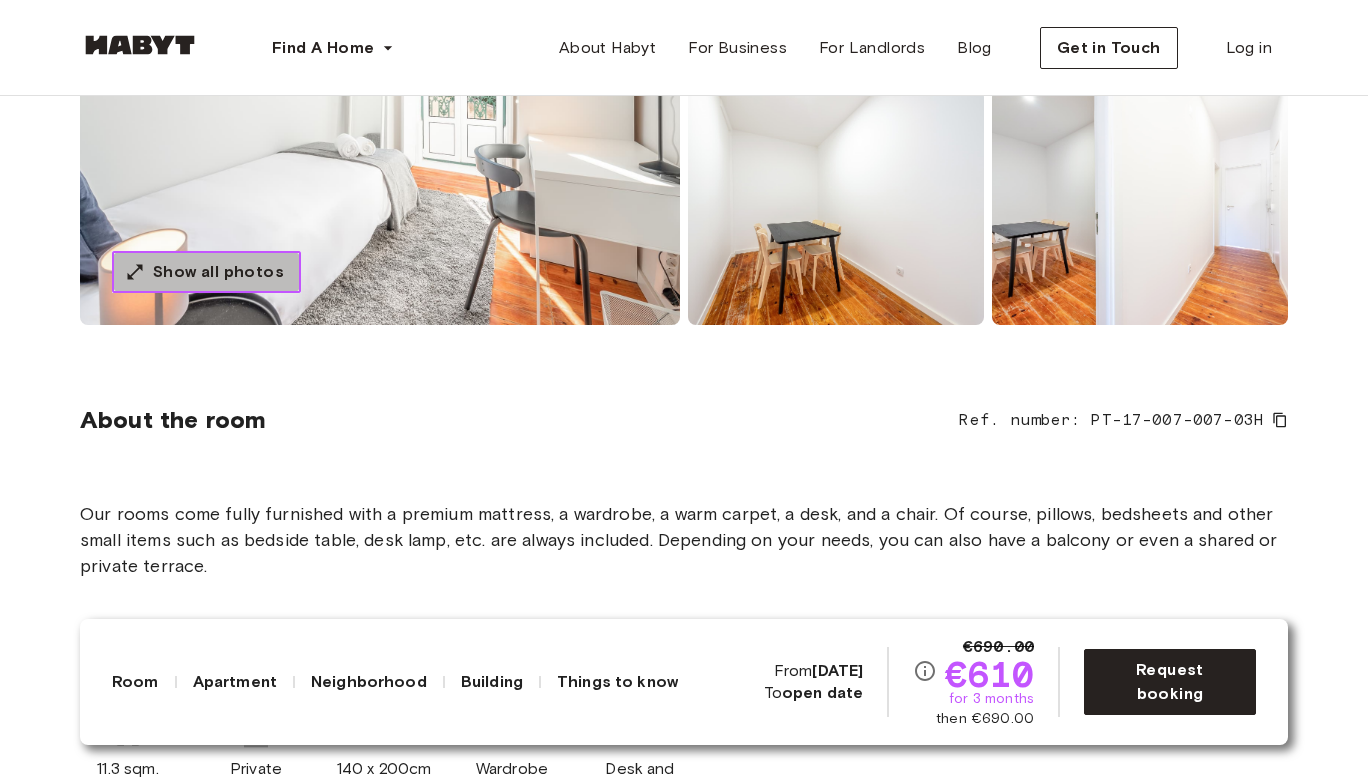 click on "Show all photos" at bounding box center [218, 272] 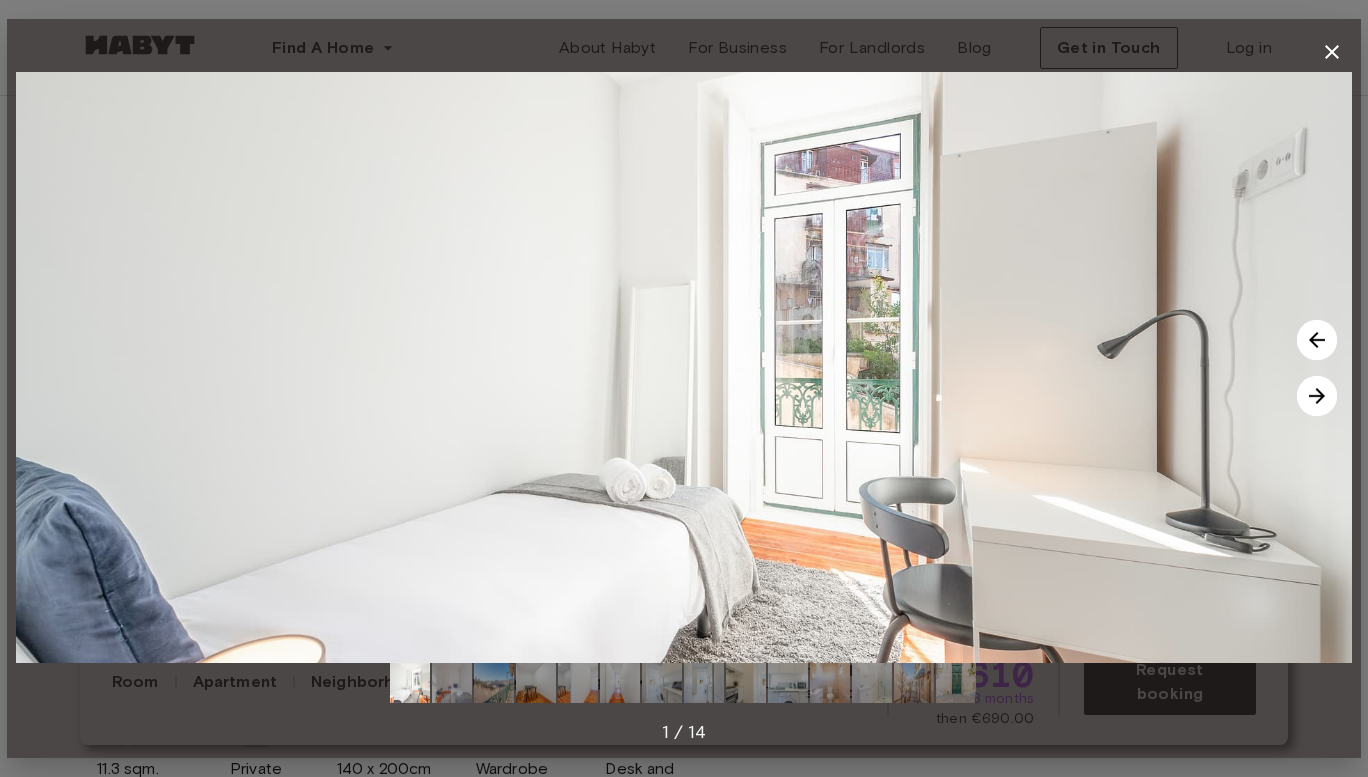 click at bounding box center (1317, 396) 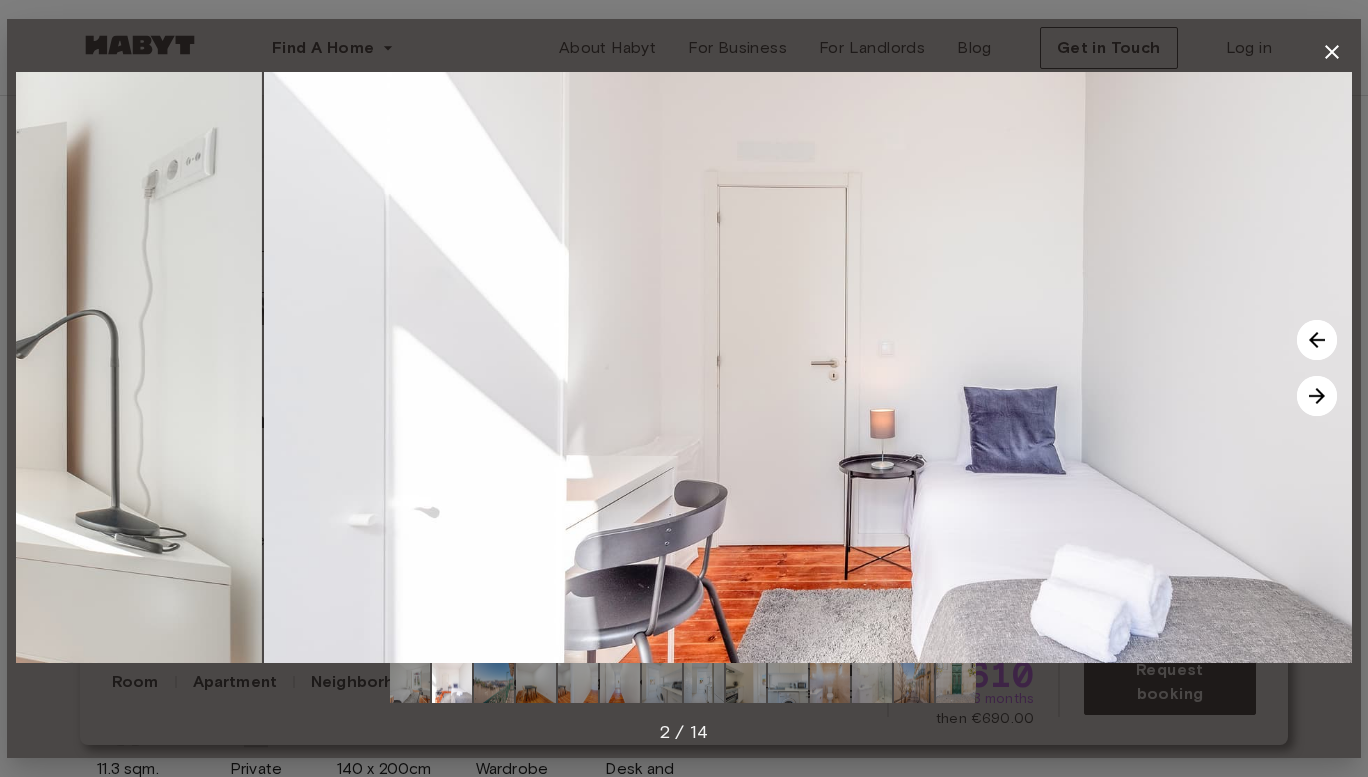 click at bounding box center (1317, 396) 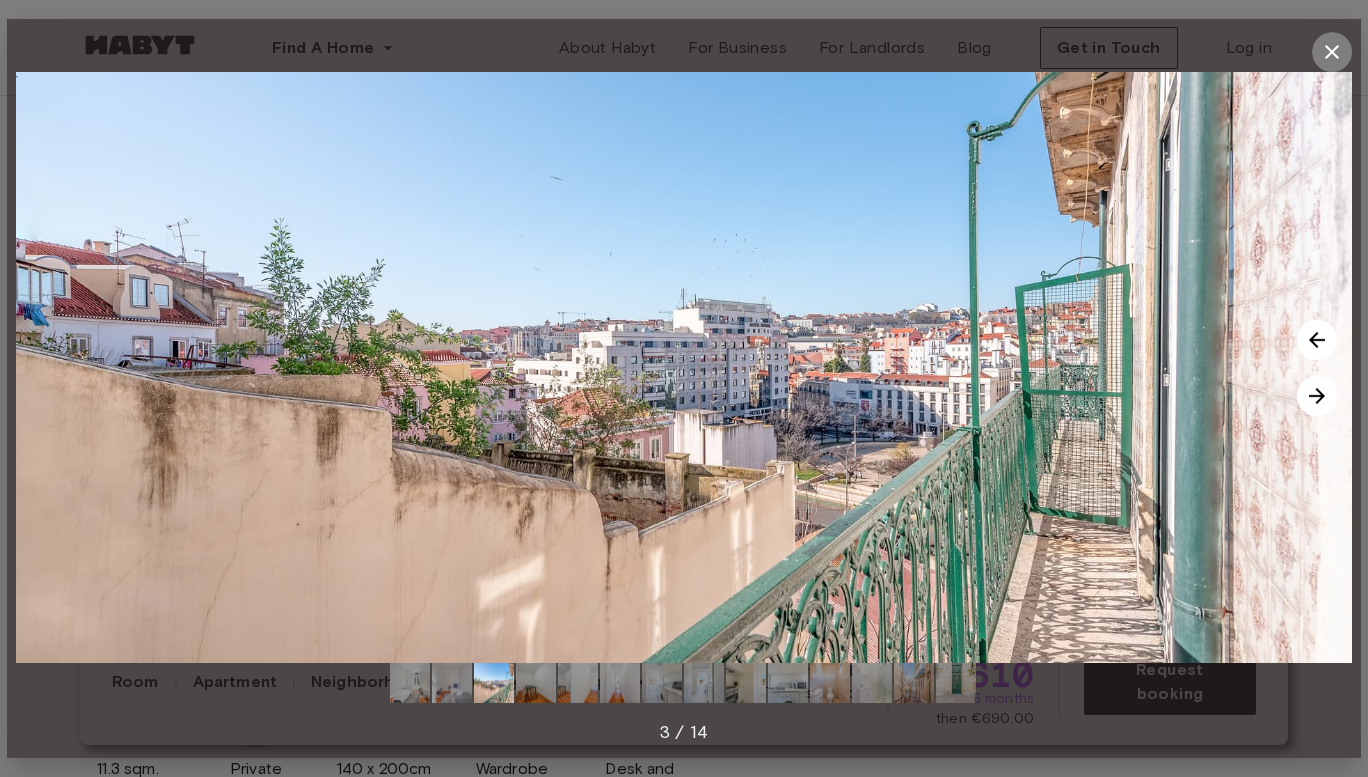 click 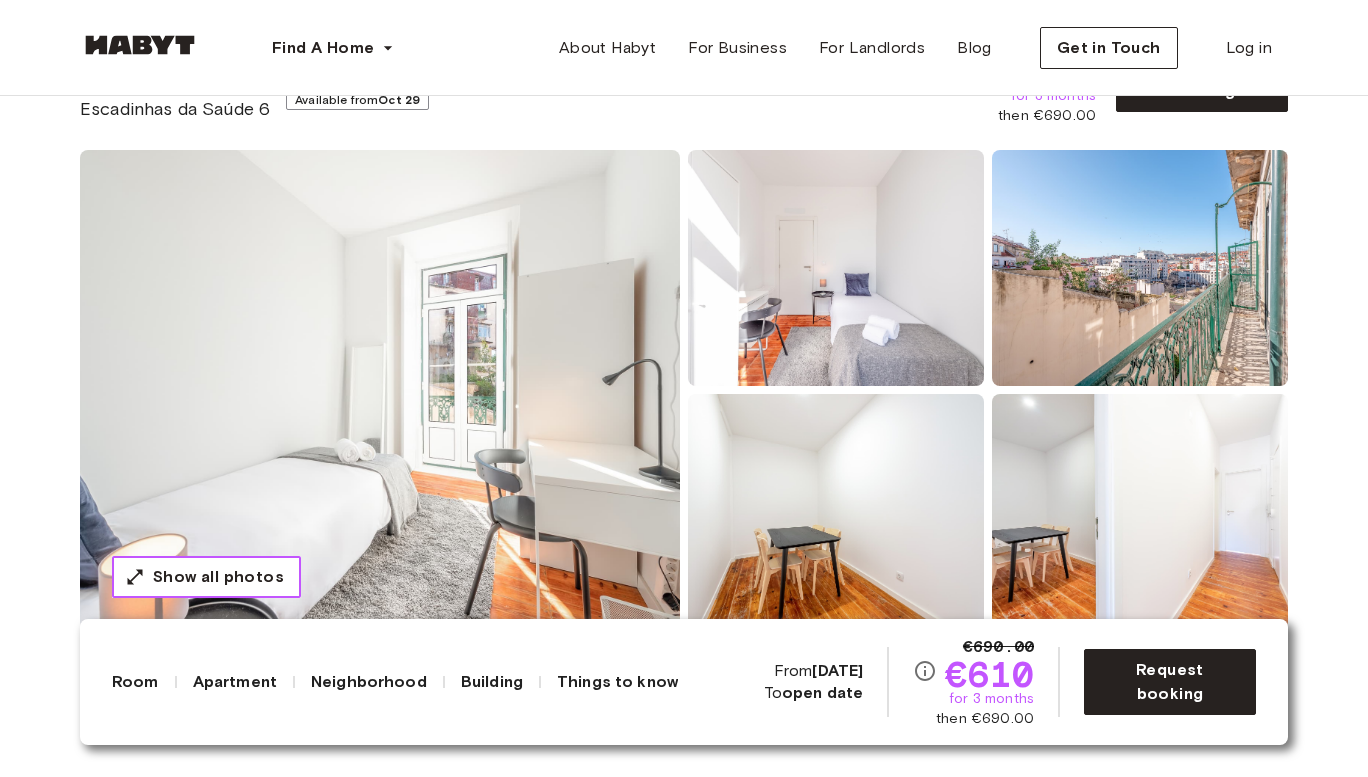 scroll, scrollTop: 0, scrollLeft: 0, axis: both 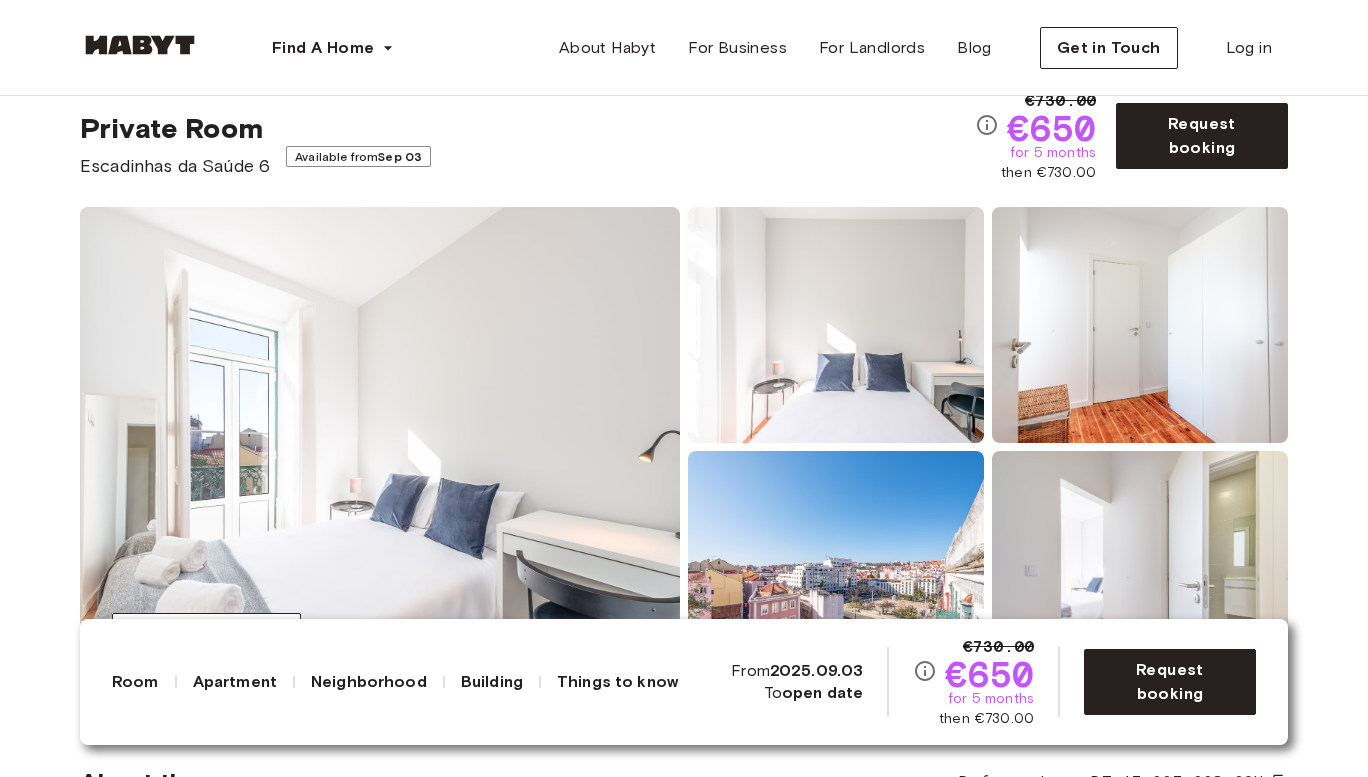 click at bounding box center (380, 447) 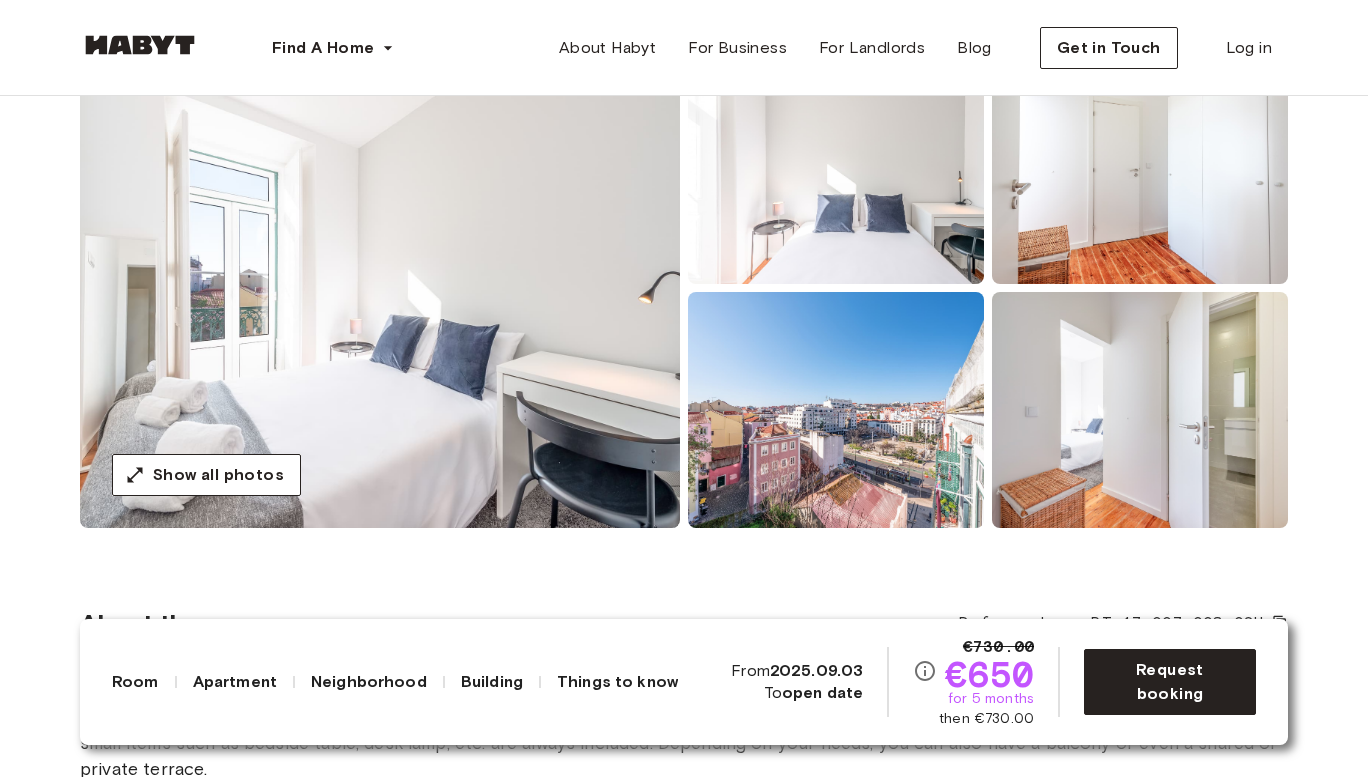 scroll, scrollTop: 225, scrollLeft: 0, axis: vertical 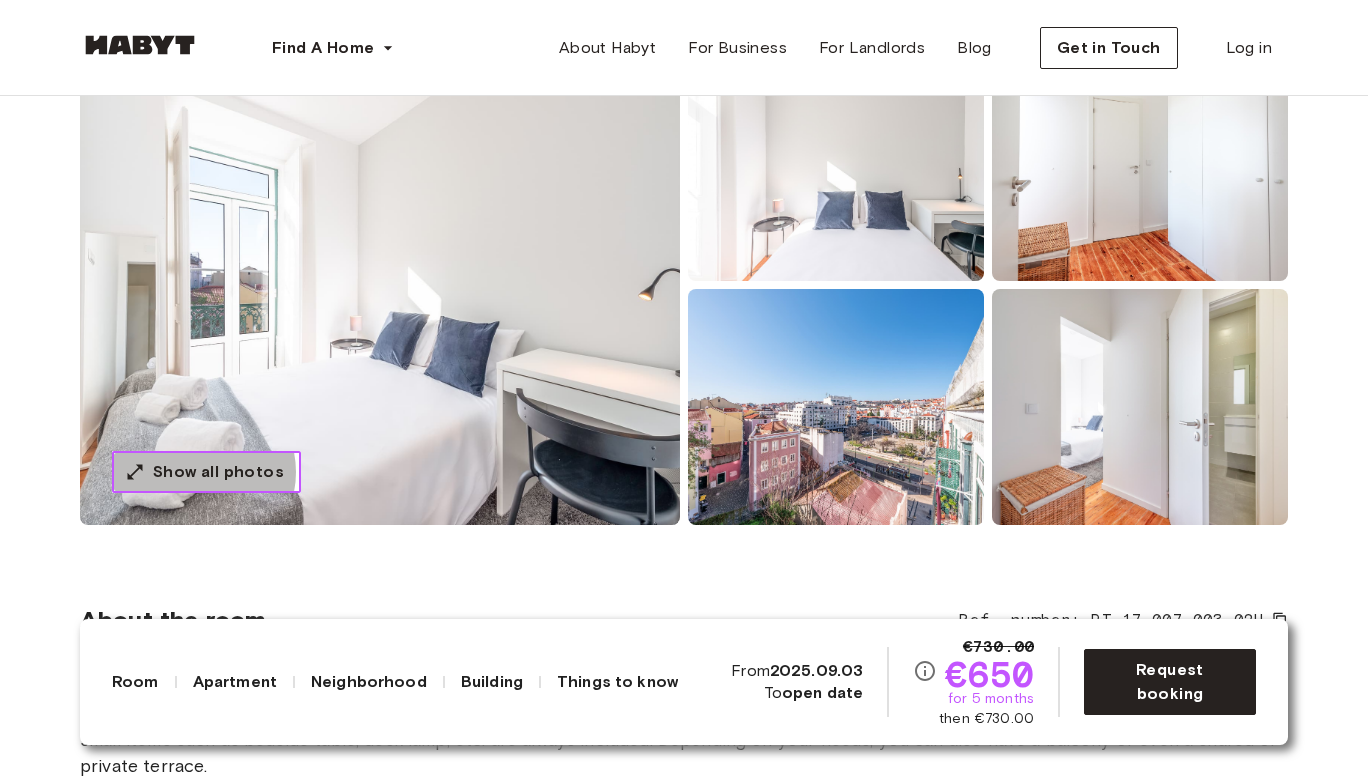 click on "Show all photos" at bounding box center [218, 472] 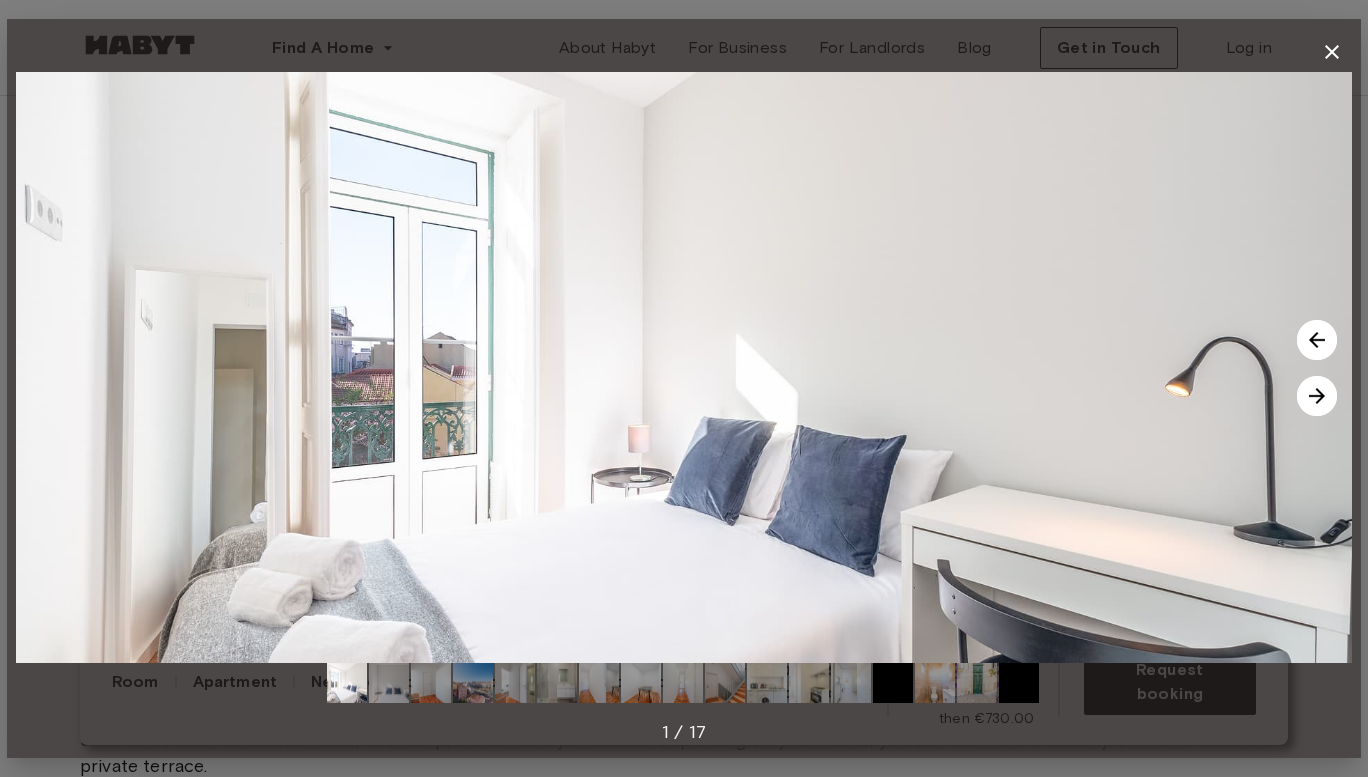 click at bounding box center [1317, 396] 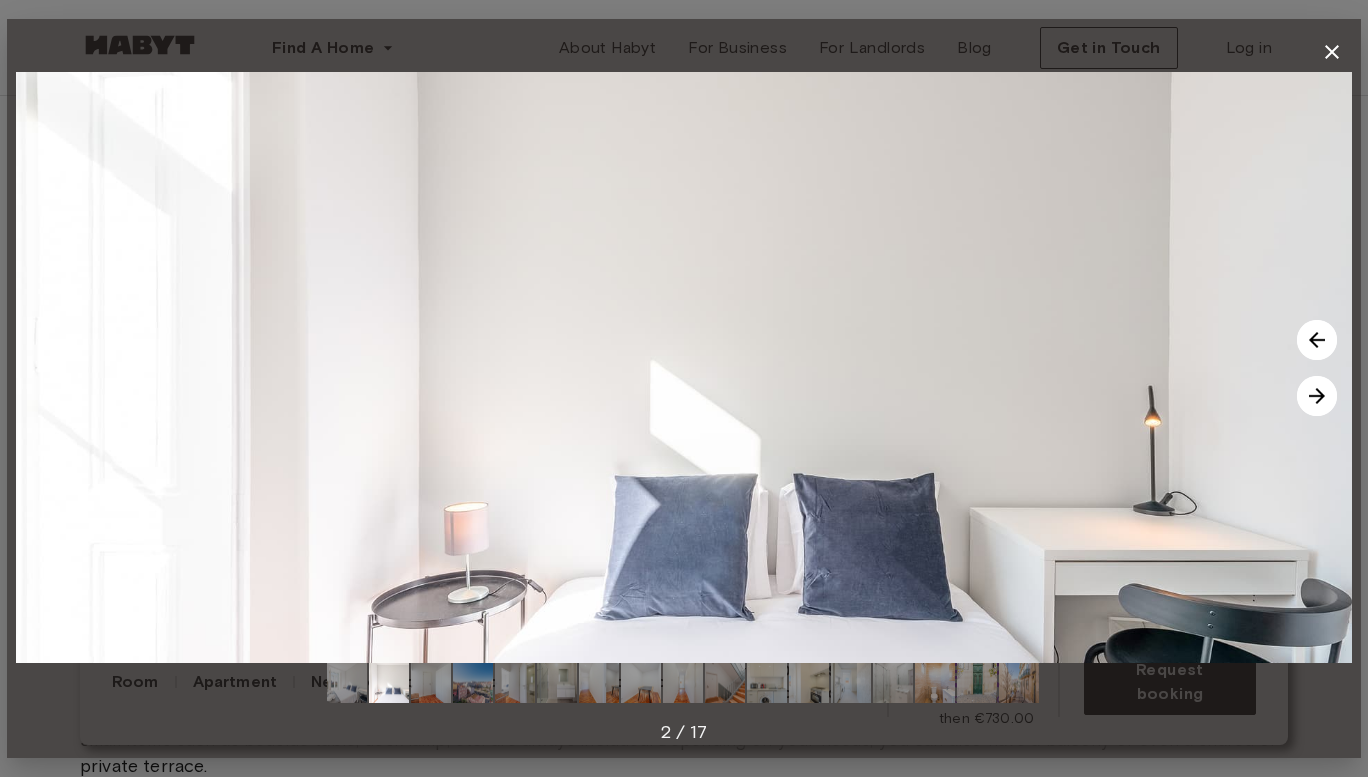 click at bounding box center (1317, 396) 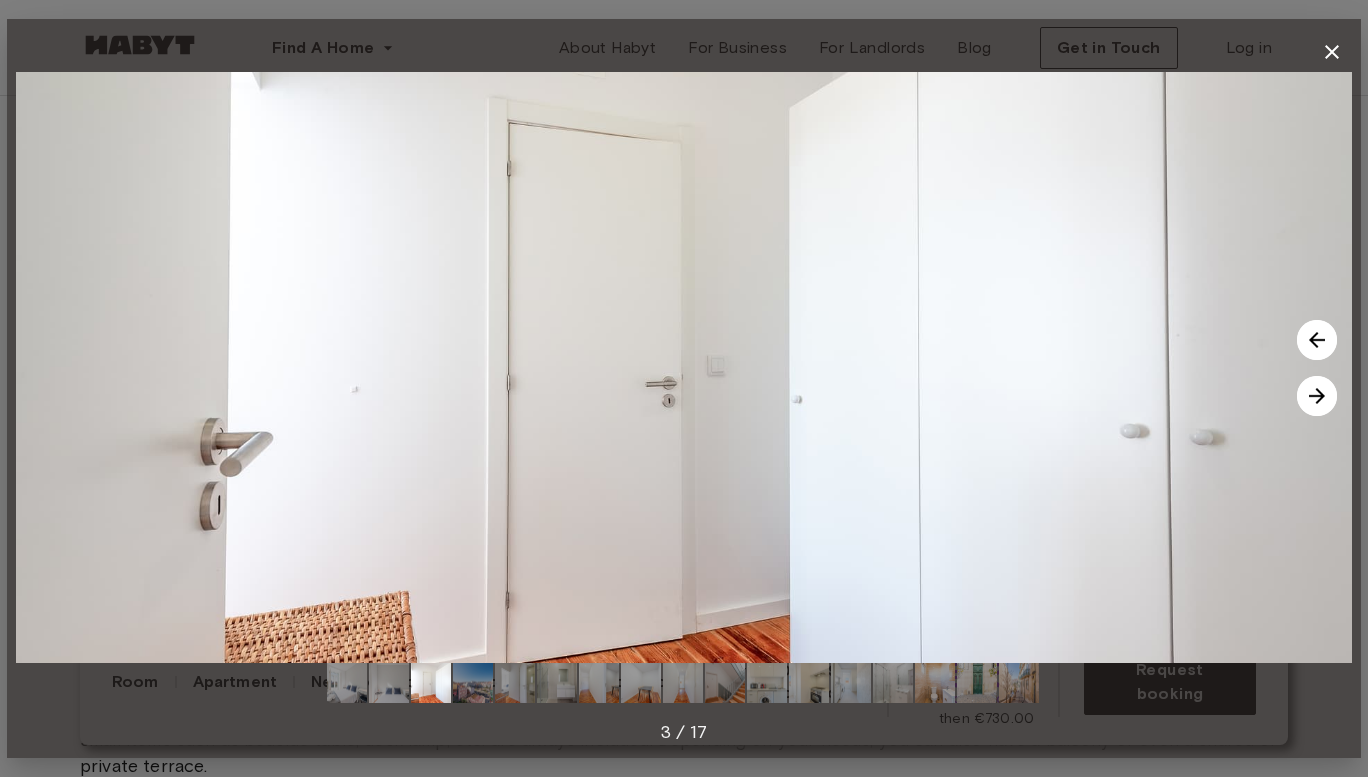click at bounding box center (1317, 396) 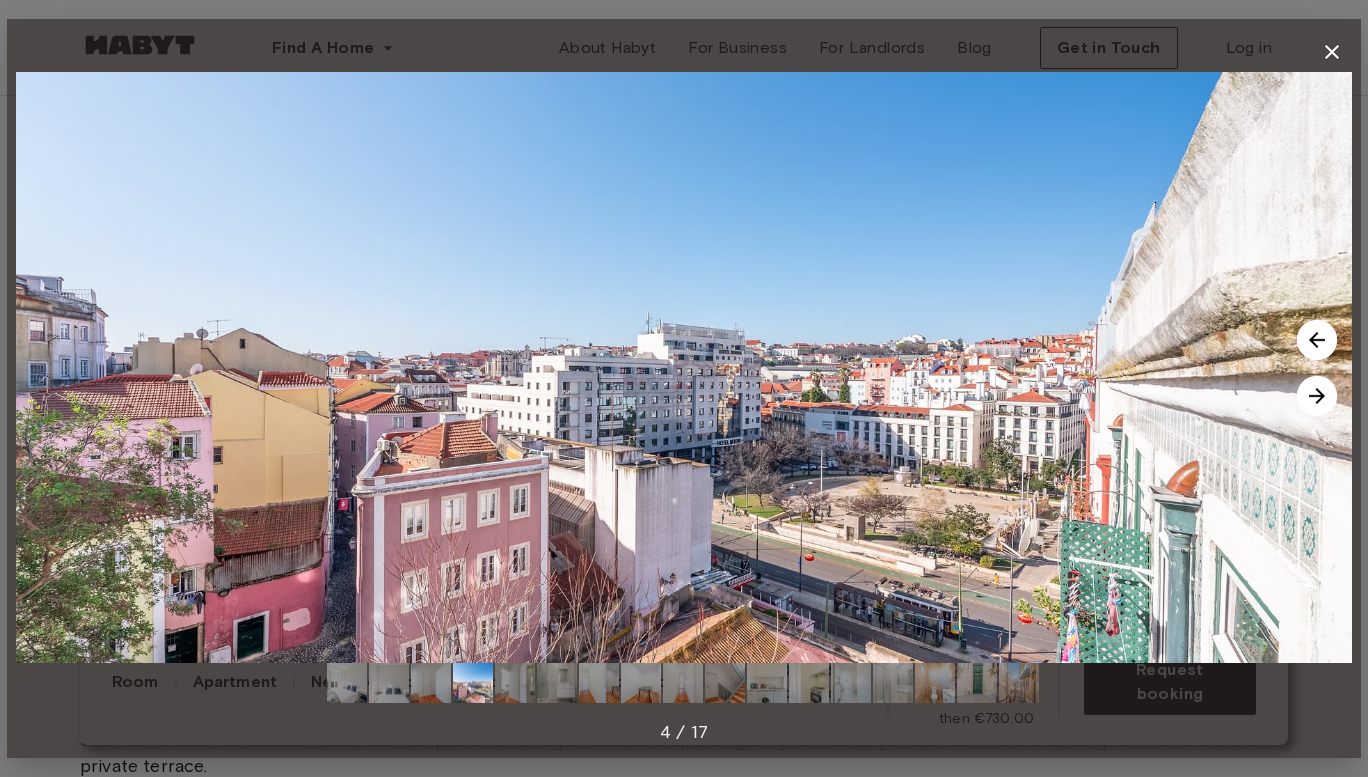 click at bounding box center [1317, 396] 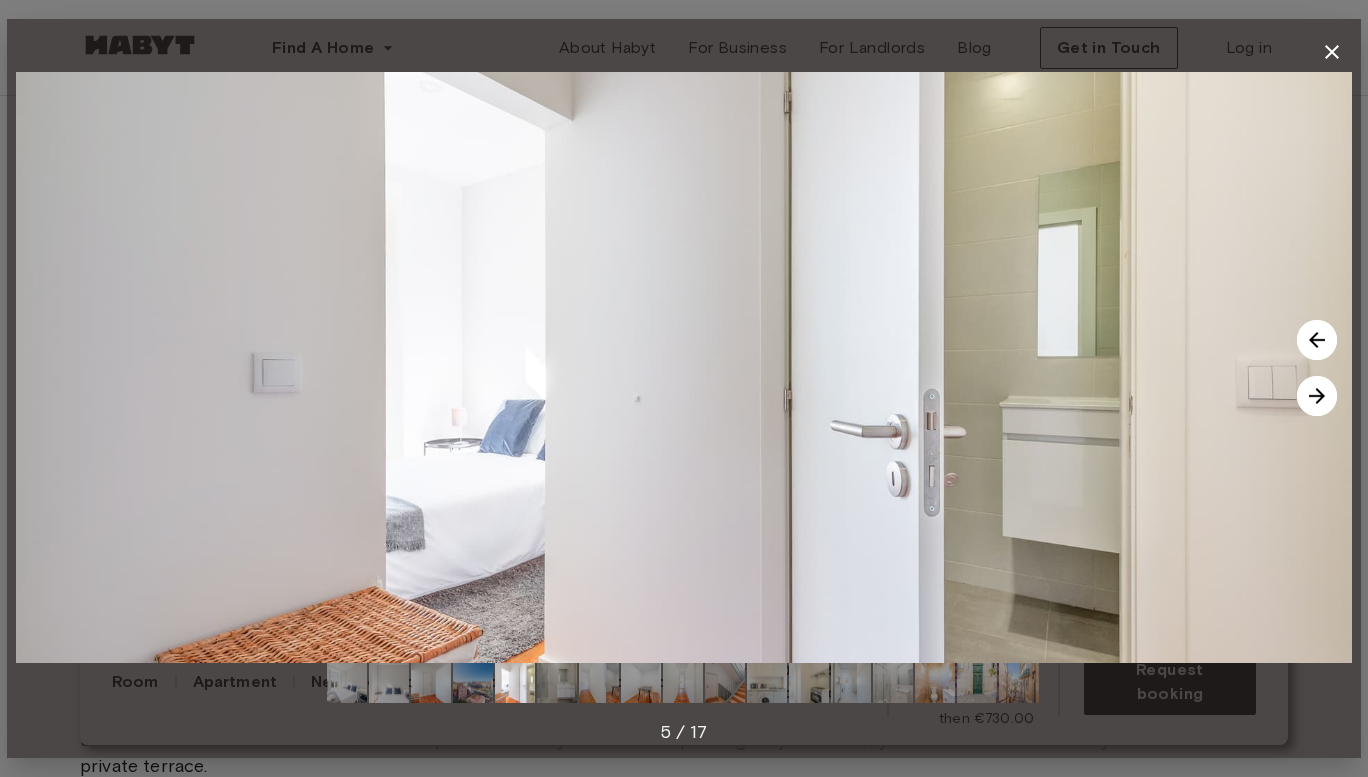 click at bounding box center [1317, 396] 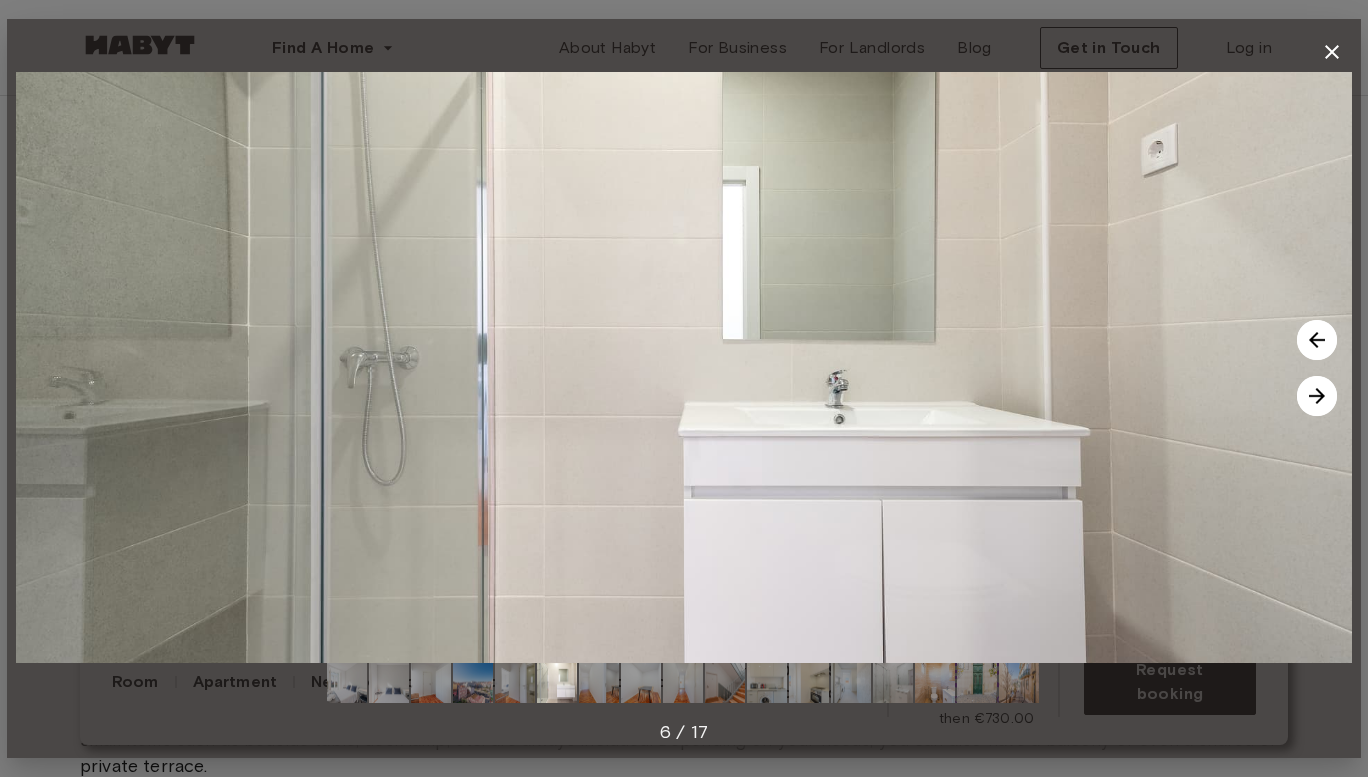 click at bounding box center (1317, 396) 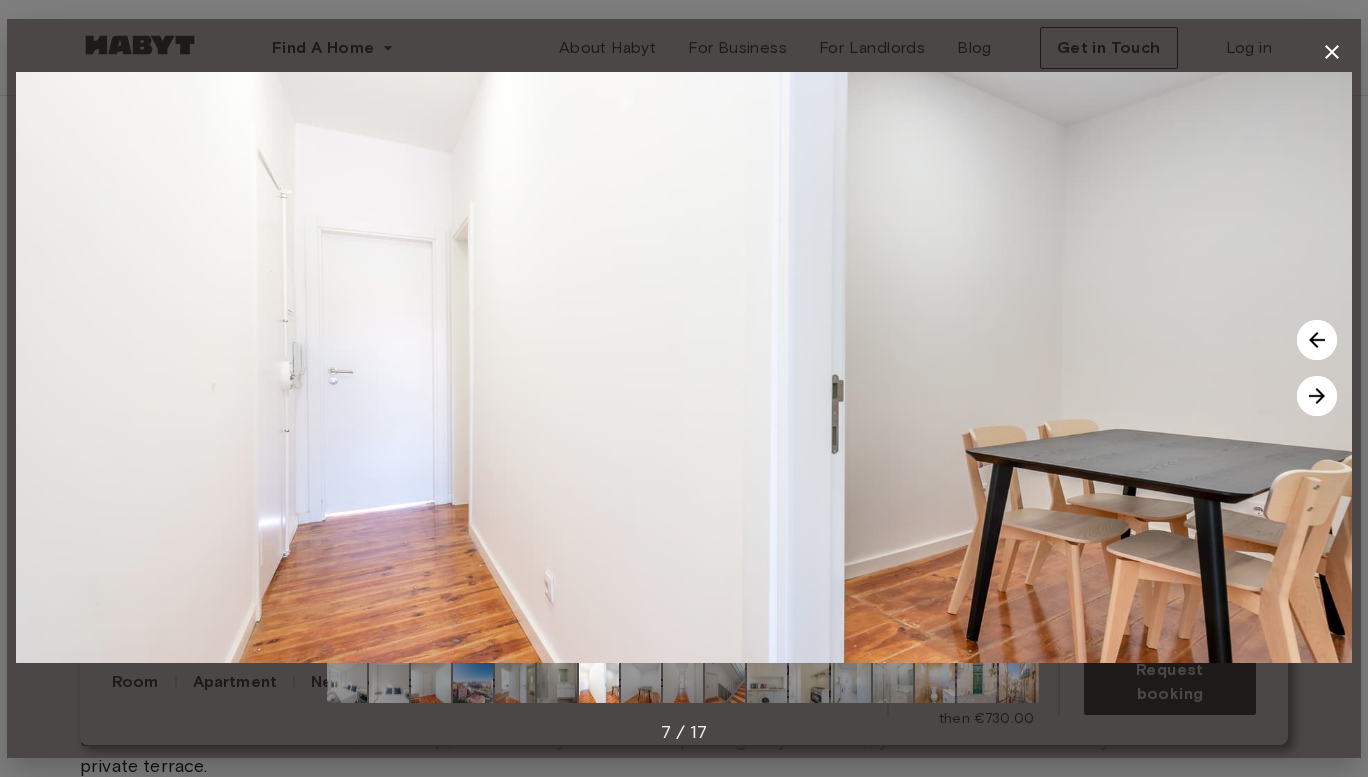 click at bounding box center [1317, 396] 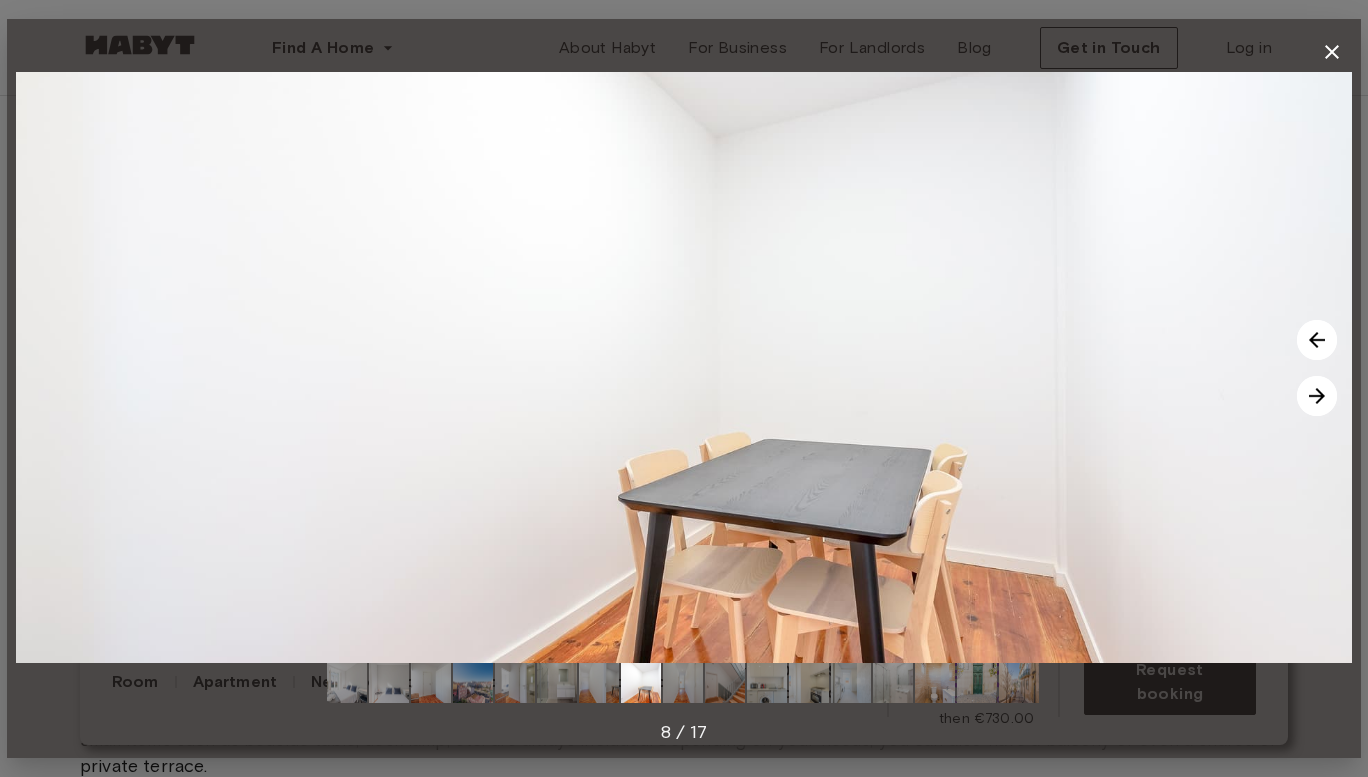 click at bounding box center (1317, 396) 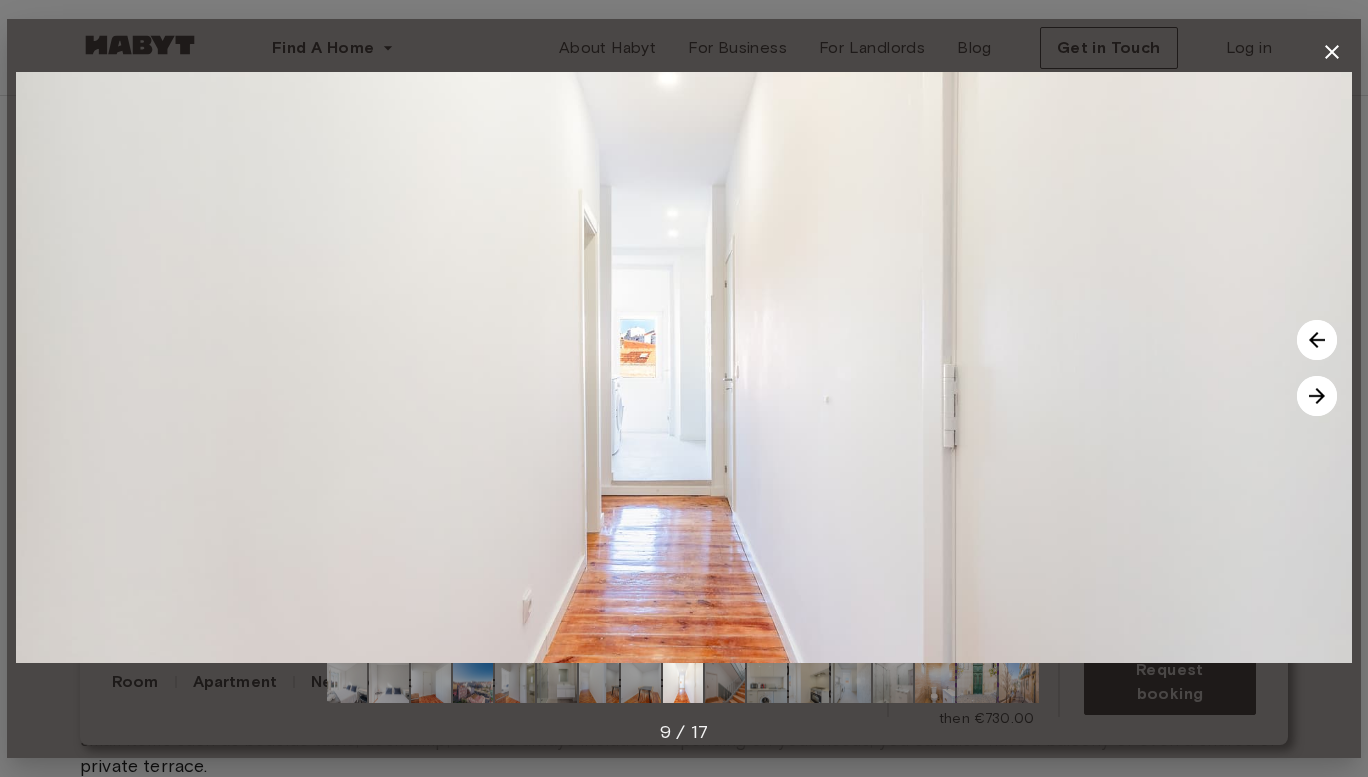 click at bounding box center (1317, 396) 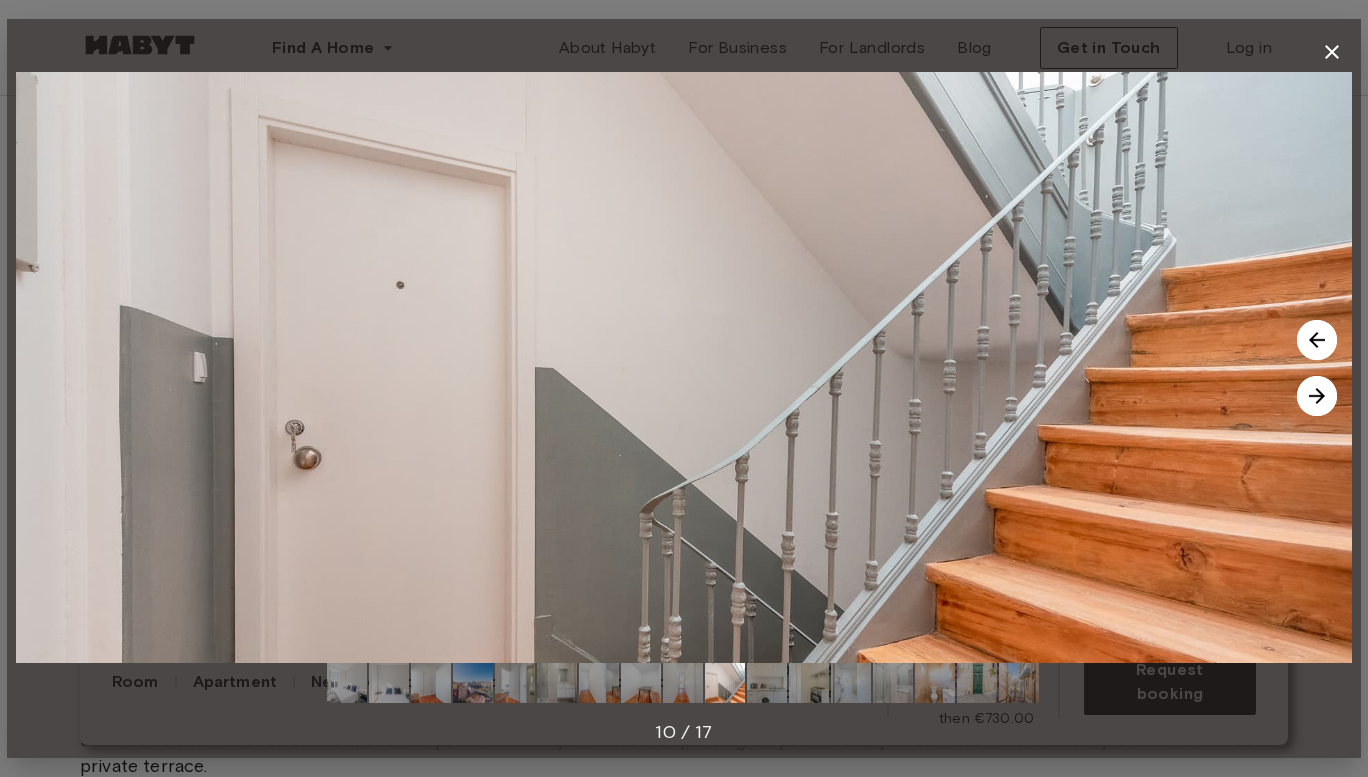 click at bounding box center (1317, 396) 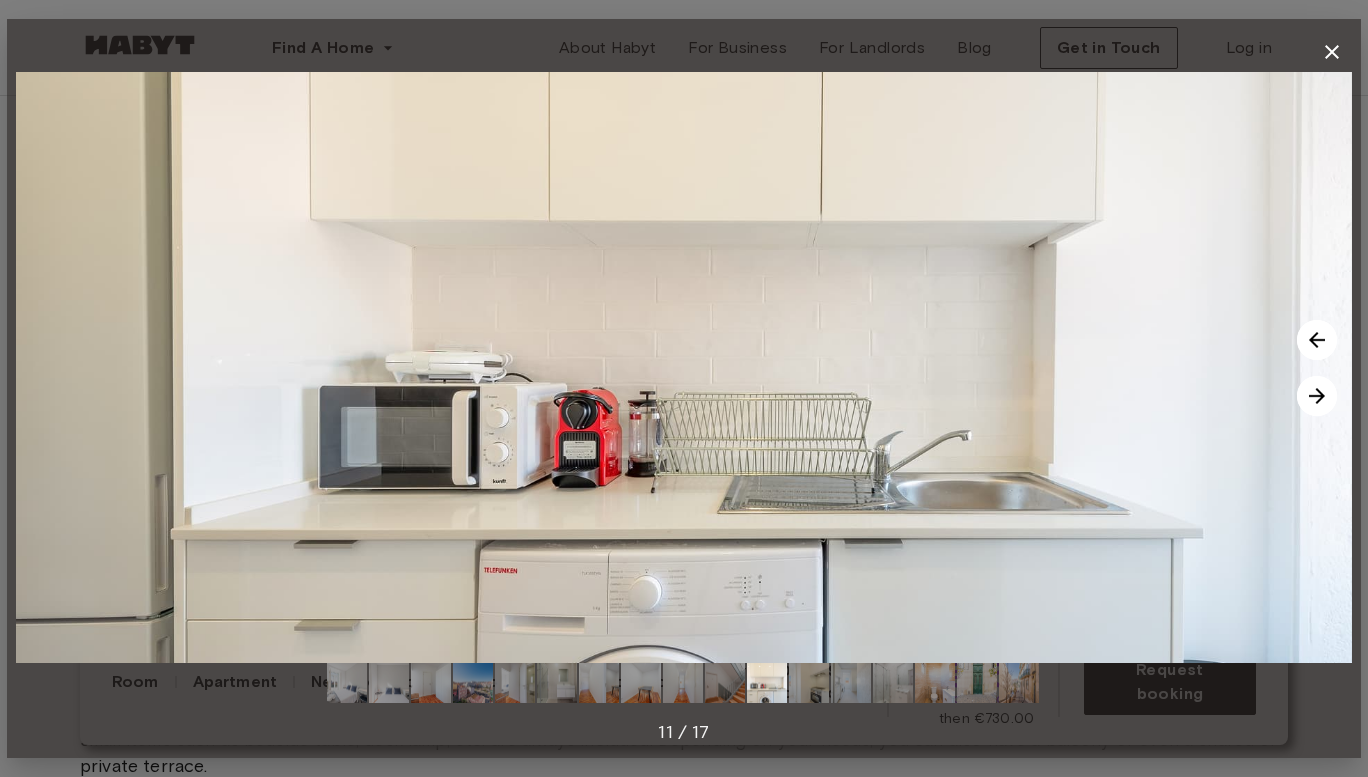 click at bounding box center (1317, 396) 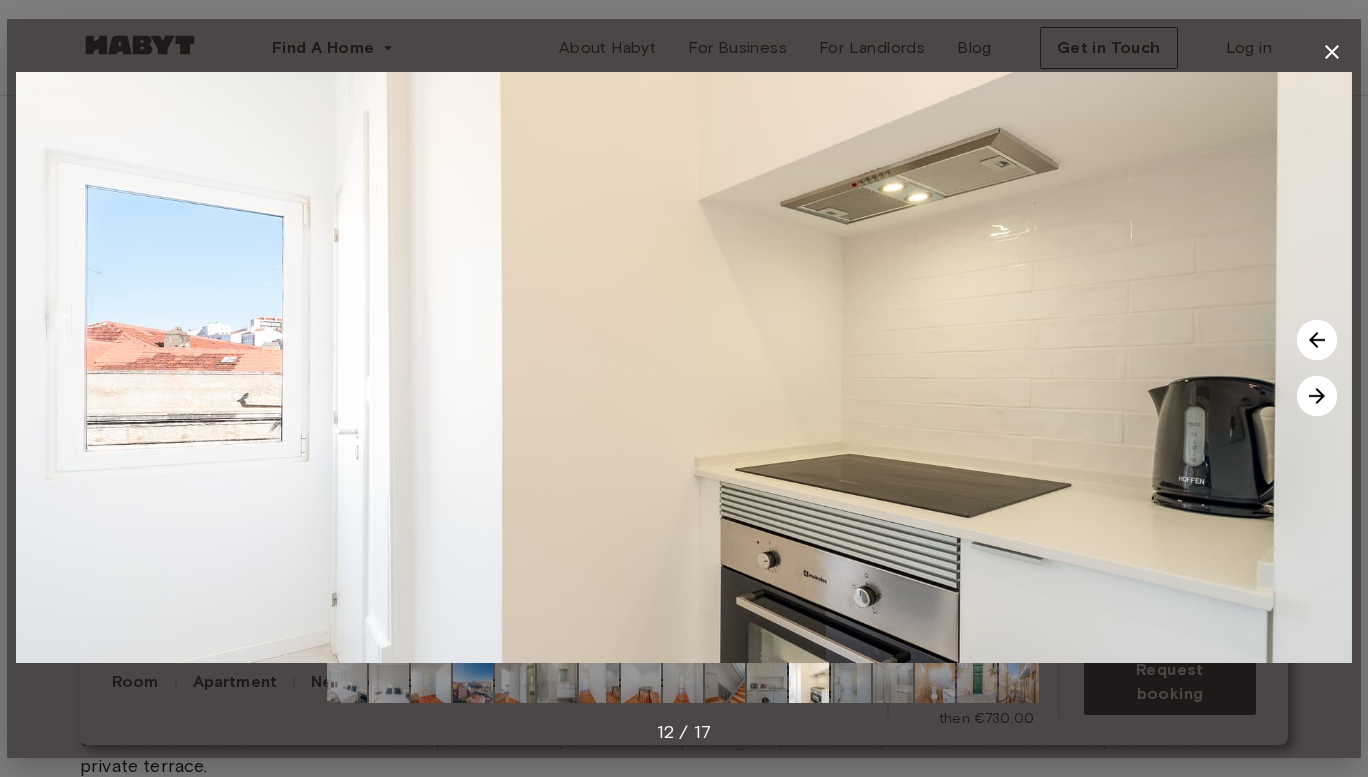 click at bounding box center [1317, 396] 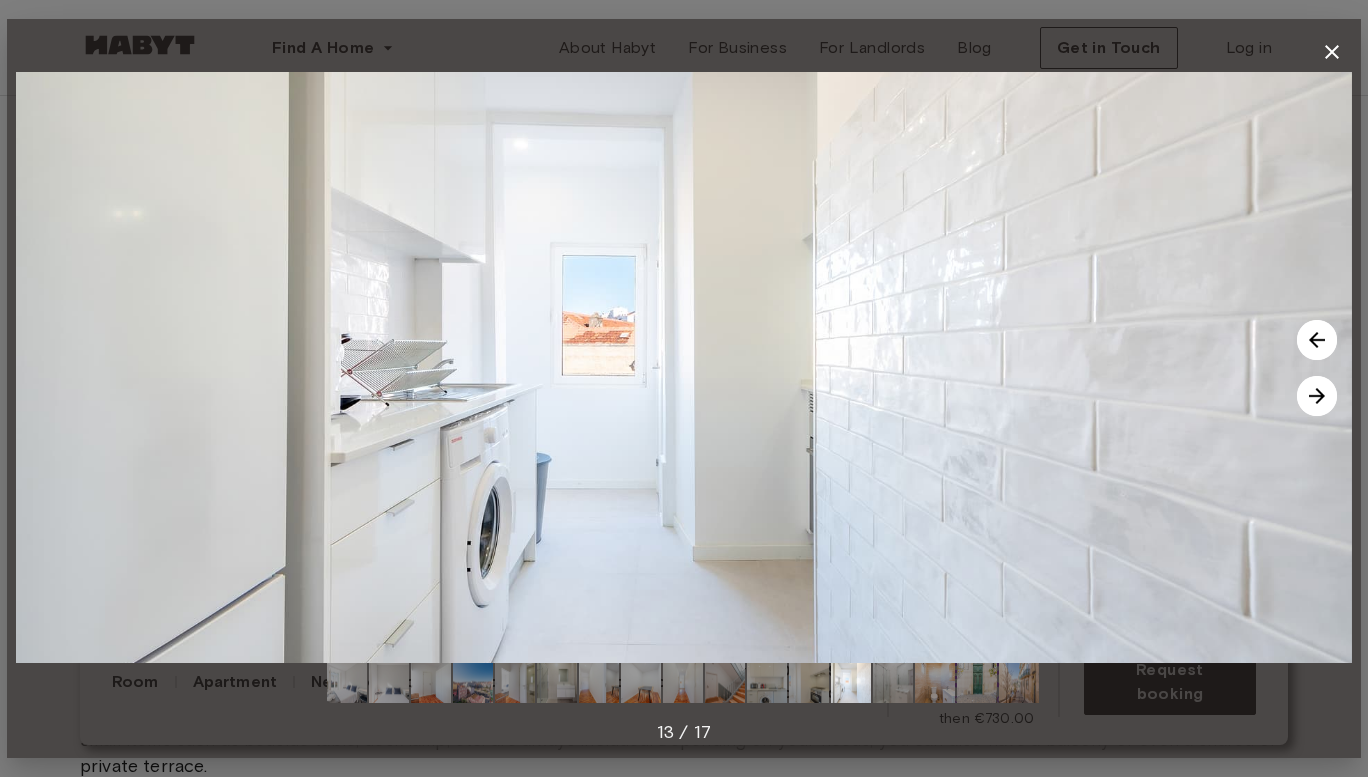 click at bounding box center (1317, 396) 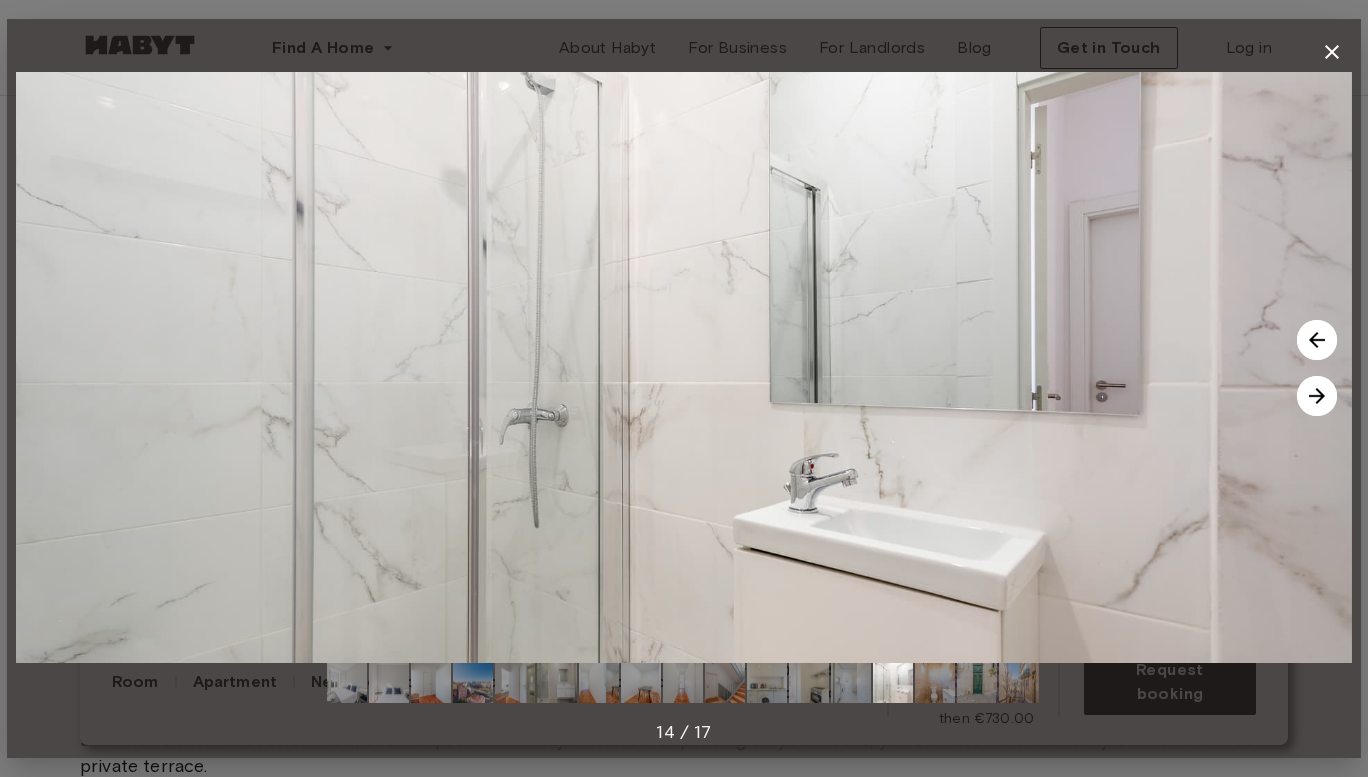 click at bounding box center (1317, 396) 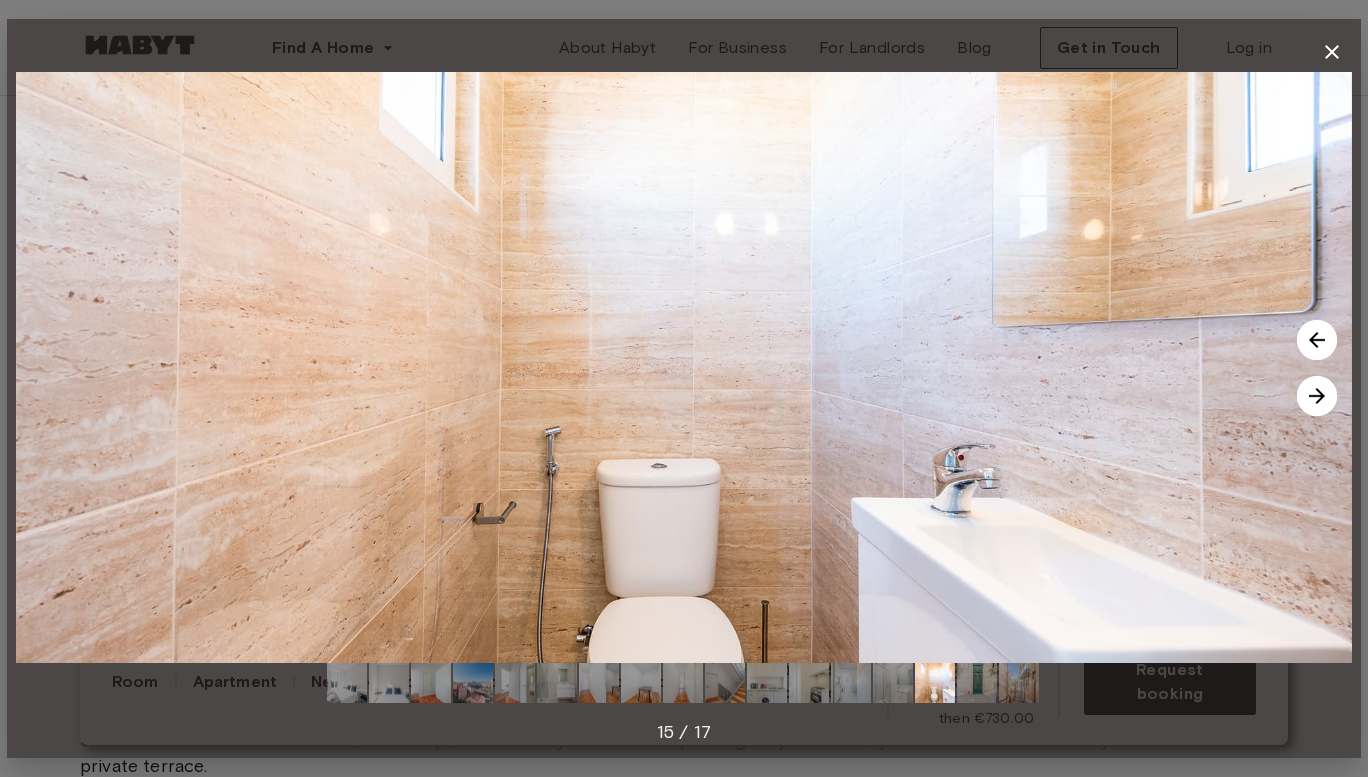 click at bounding box center [1317, 396] 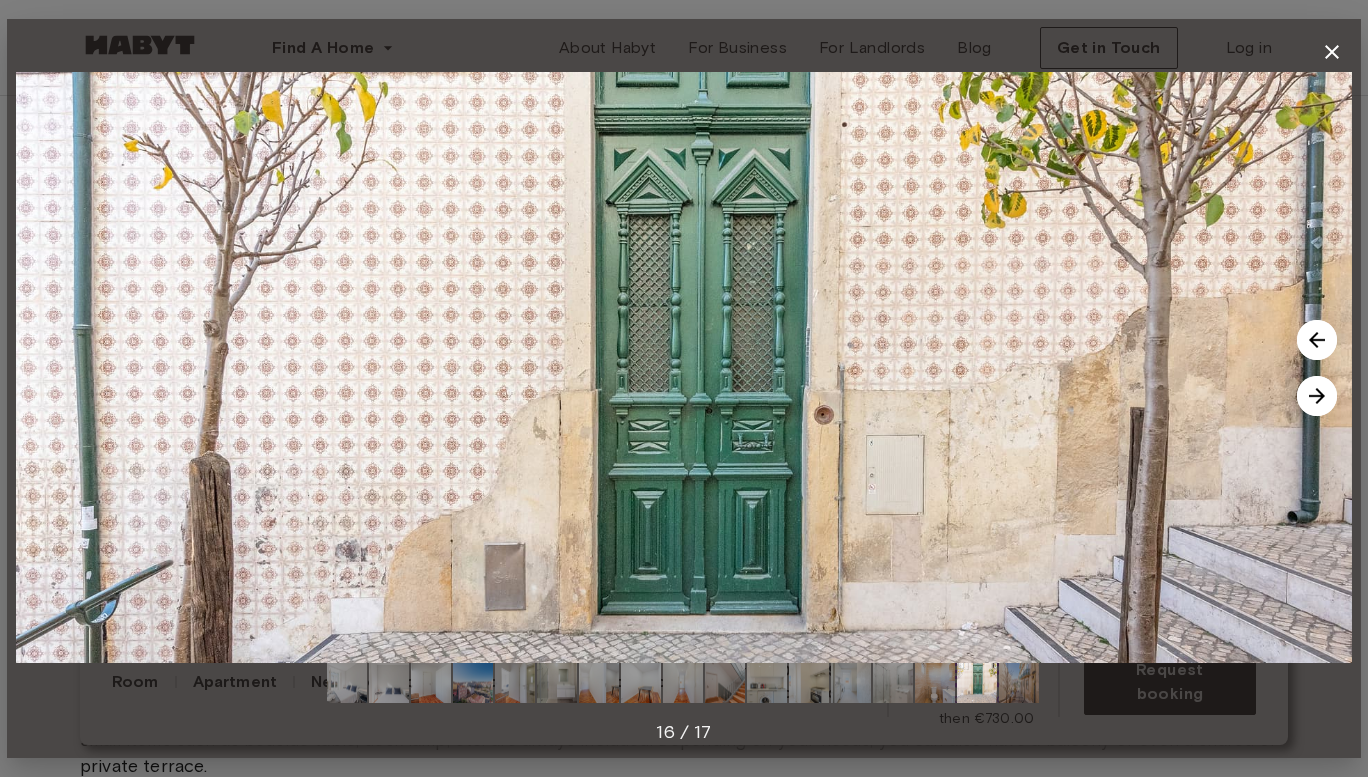 click at bounding box center [1317, 396] 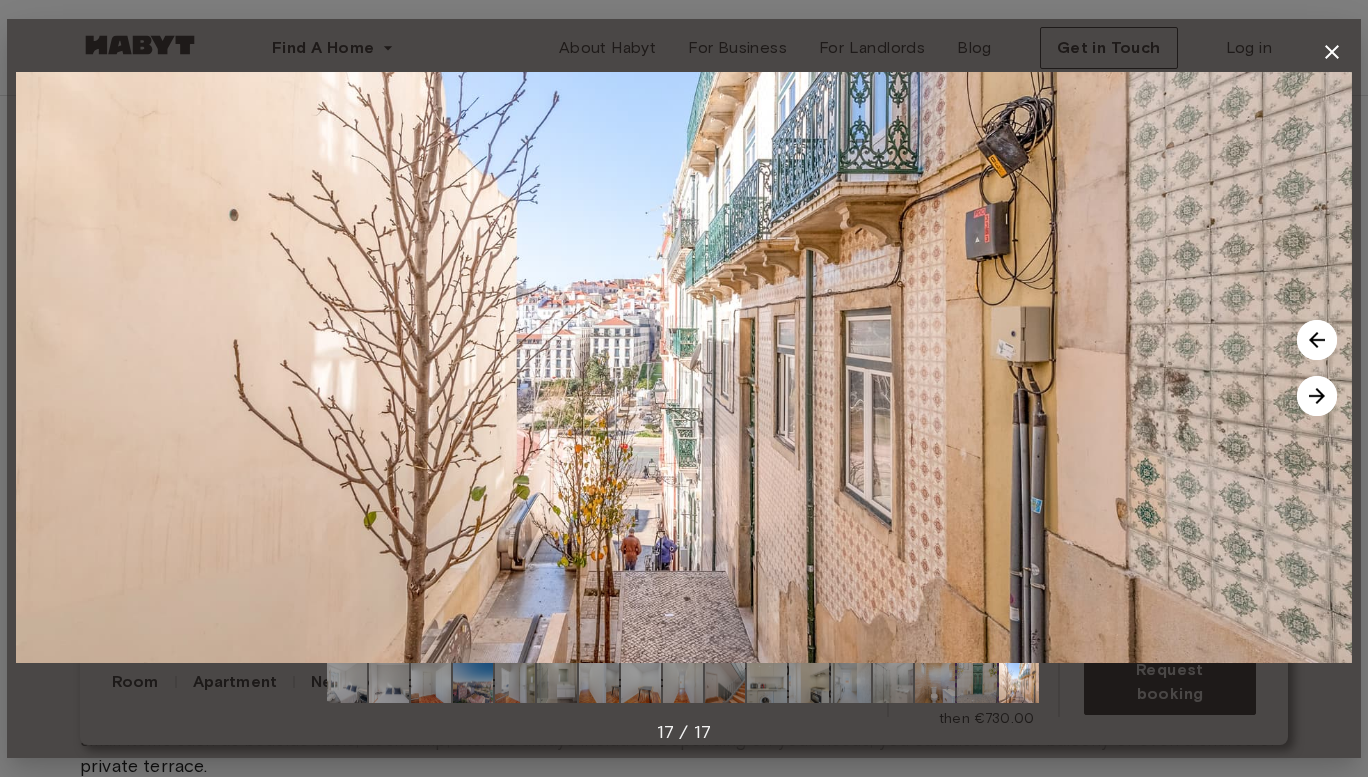click at bounding box center (1317, 396) 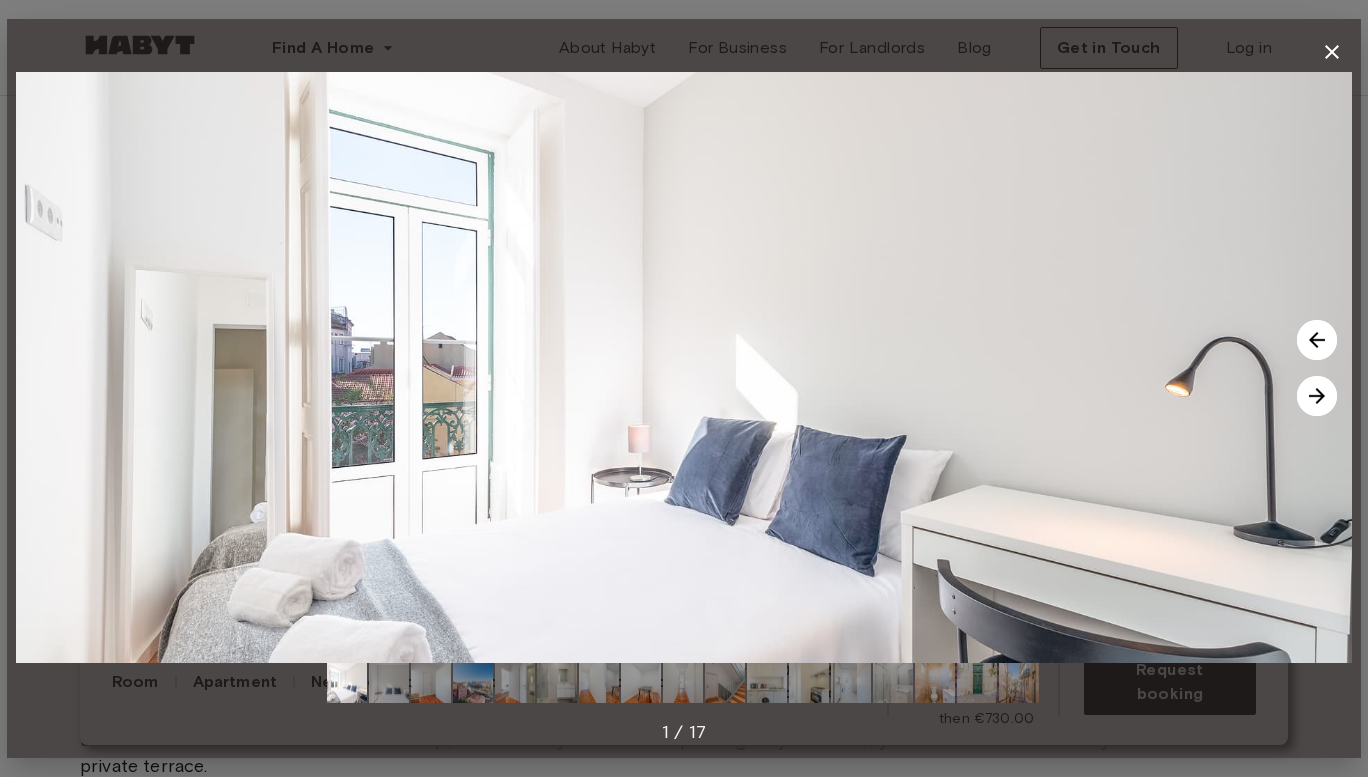 click at bounding box center [1317, 396] 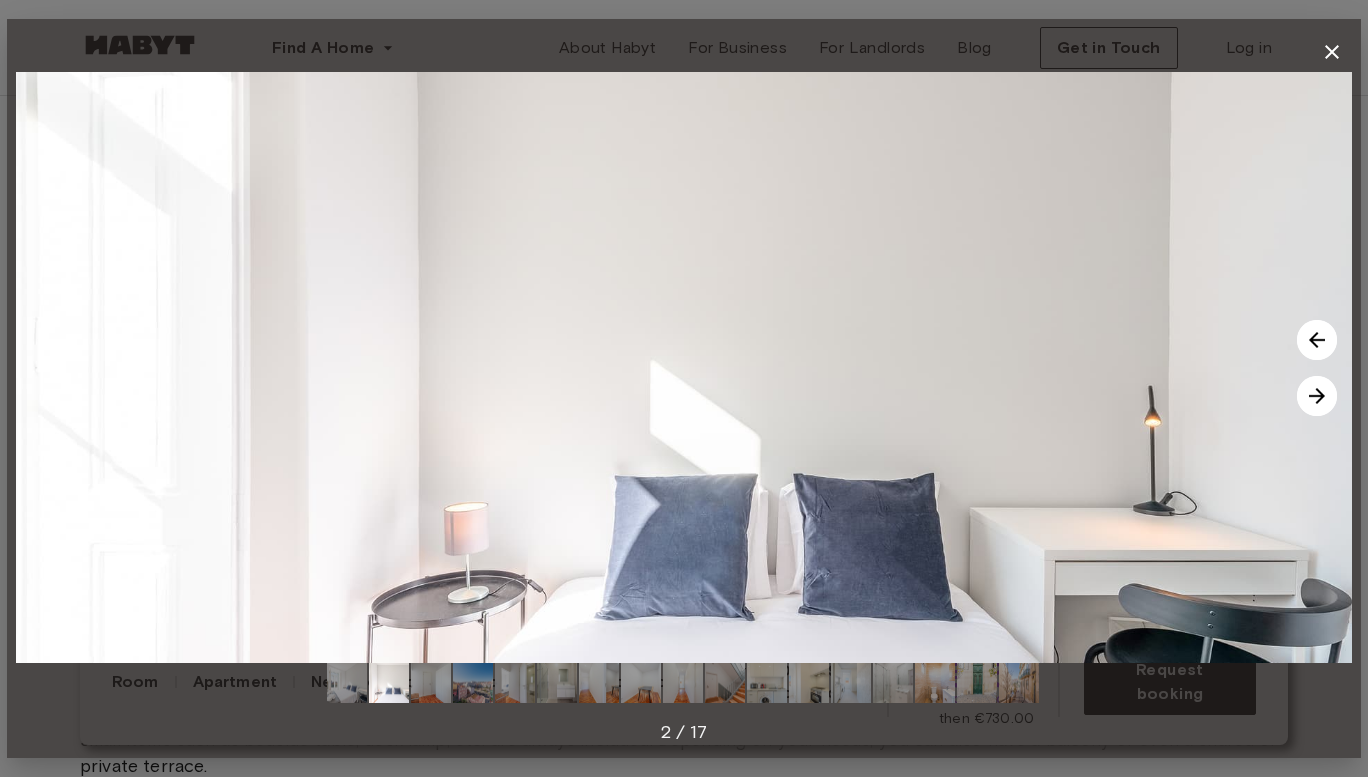 click at bounding box center (1317, 396) 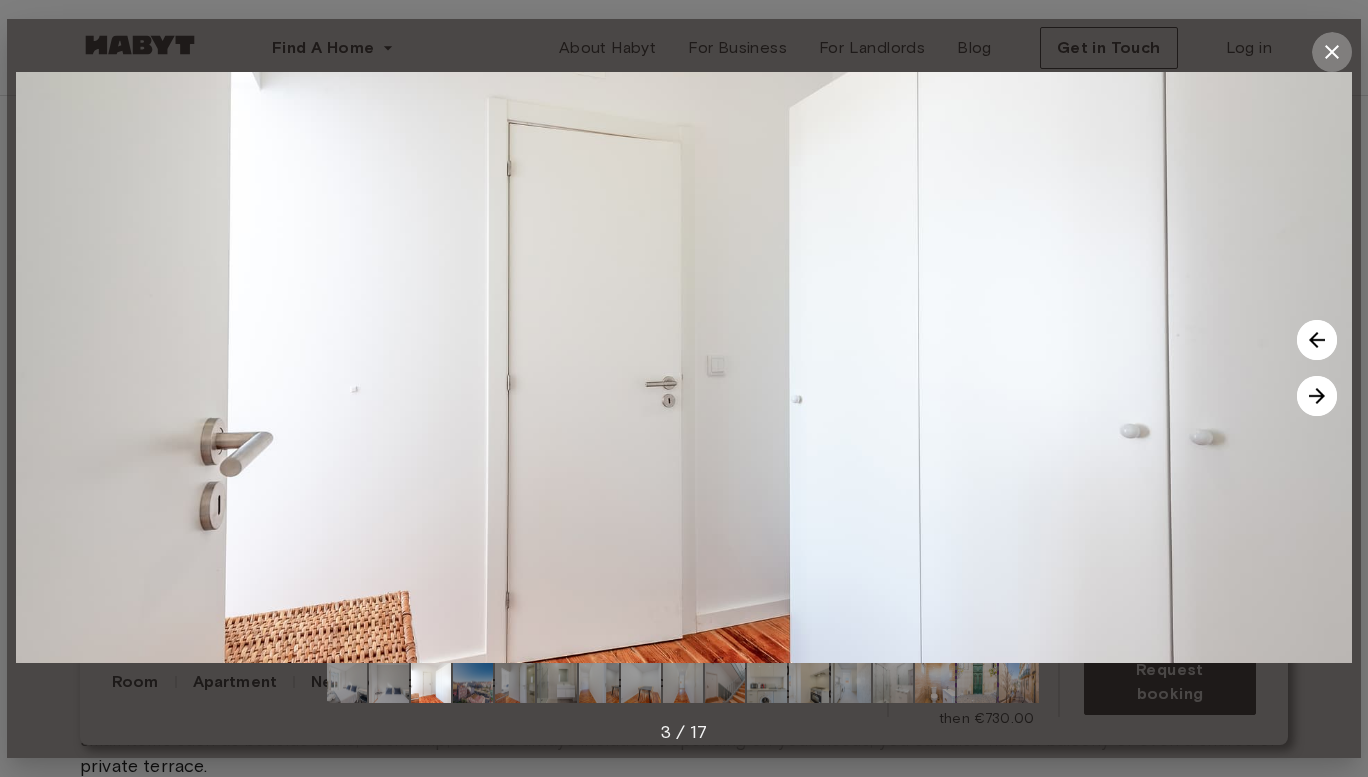 click 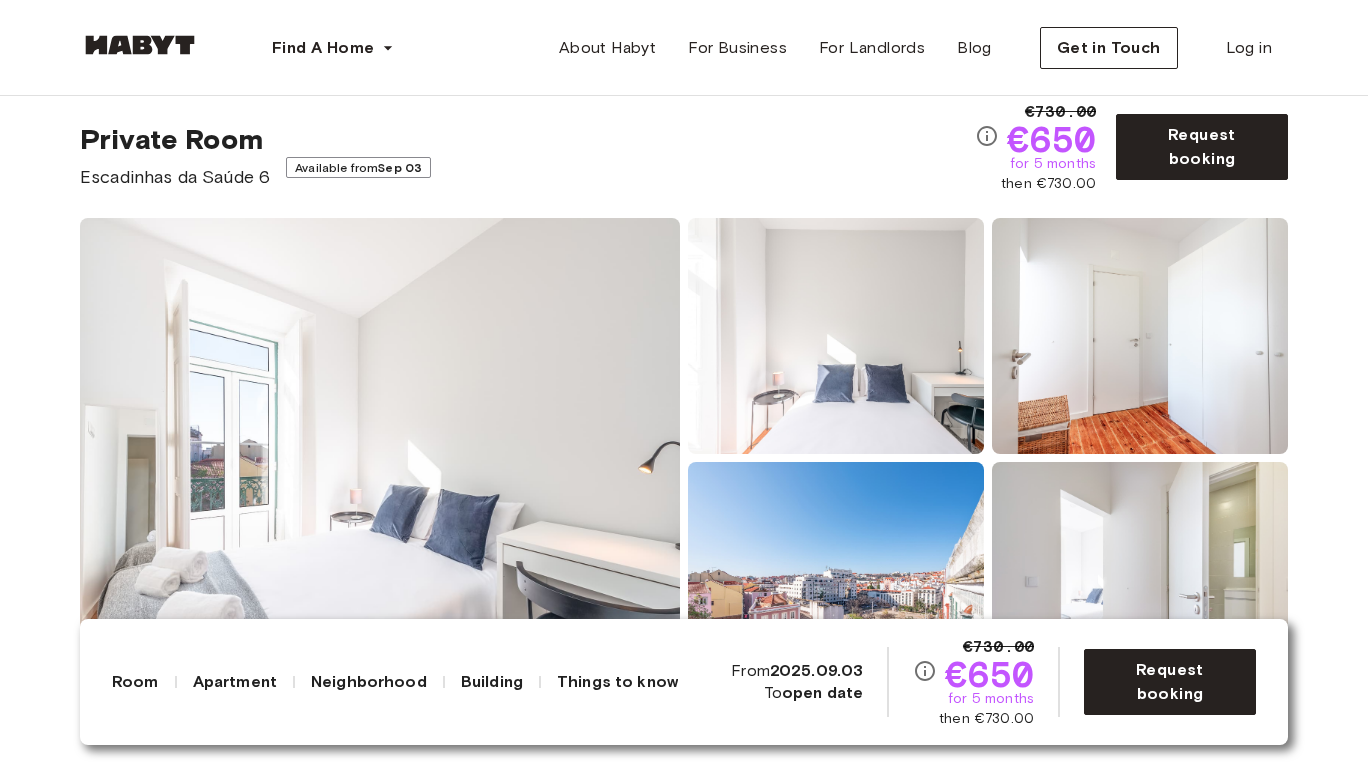 scroll, scrollTop: 44, scrollLeft: 0, axis: vertical 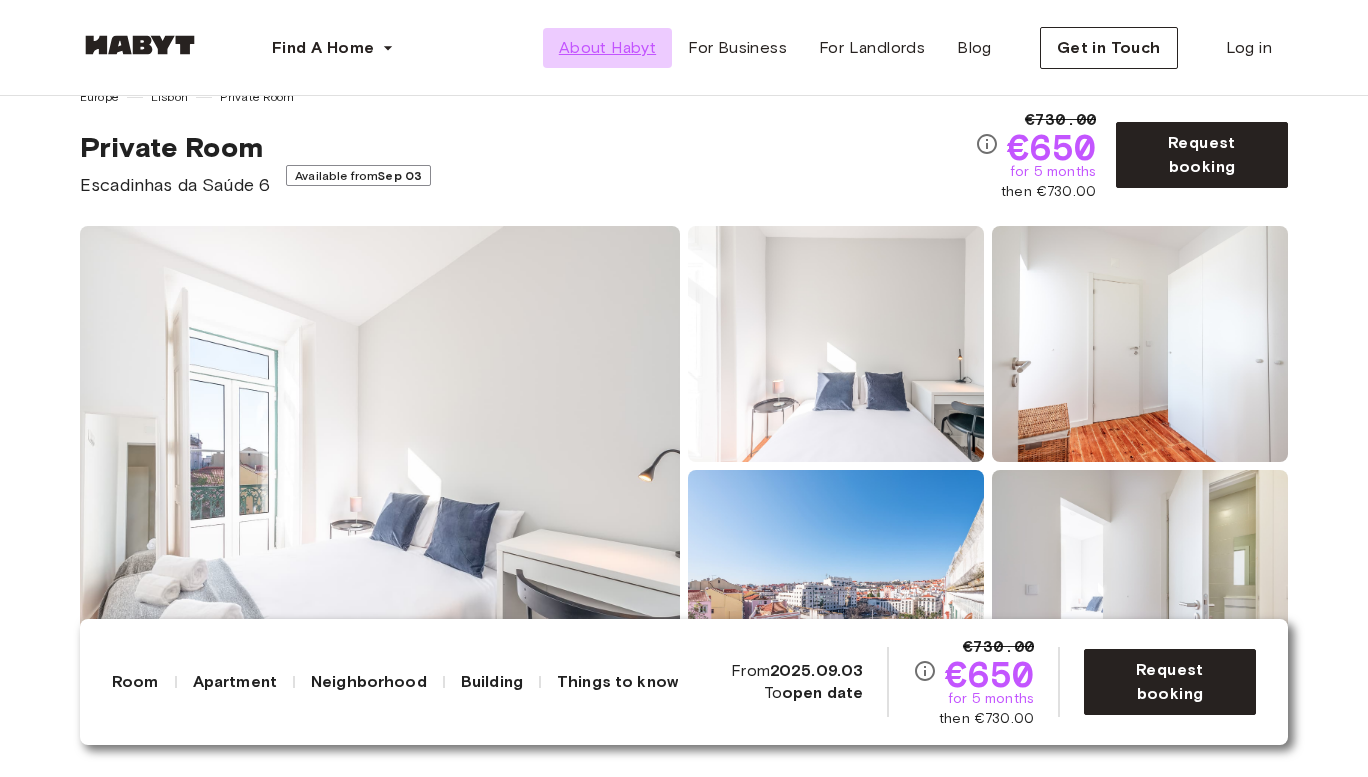 click on "About Habyt" at bounding box center (607, 48) 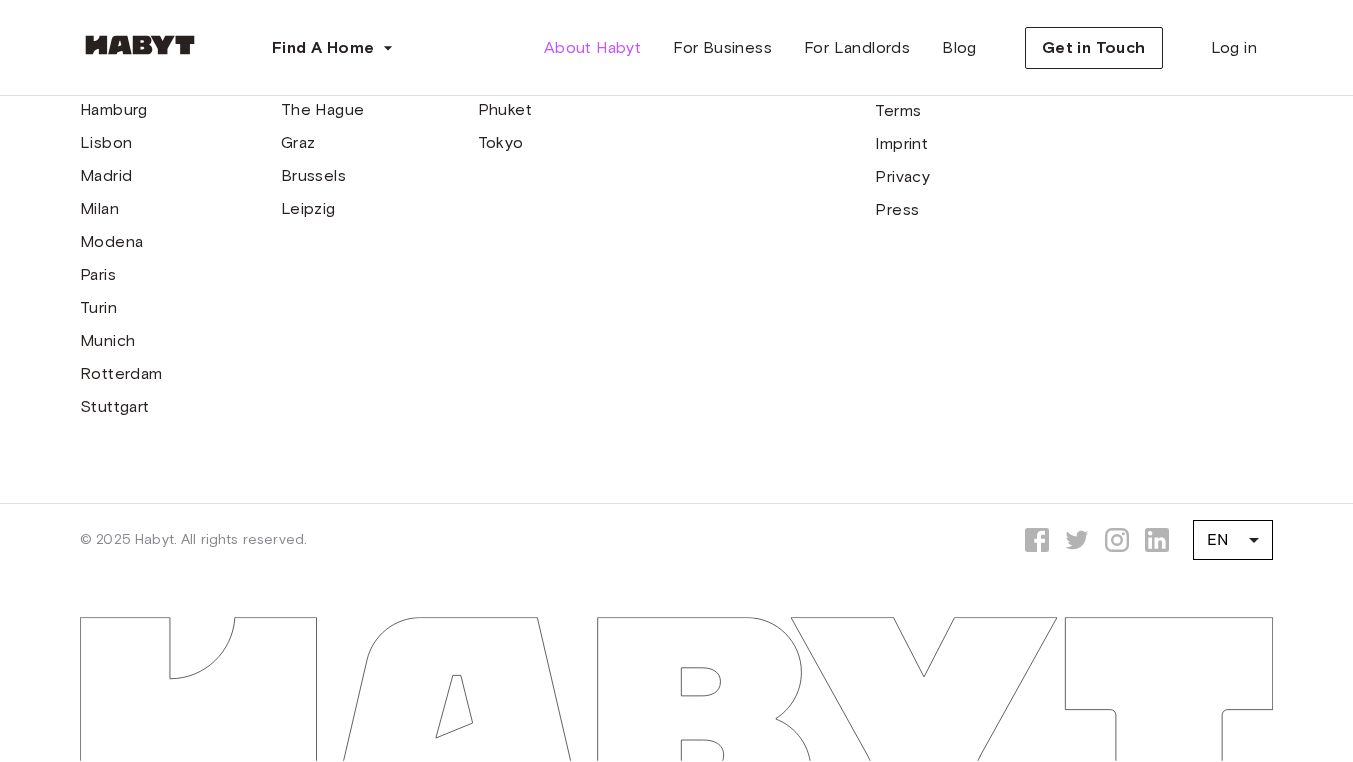 scroll, scrollTop: 6242, scrollLeft: 0, axis: vertical 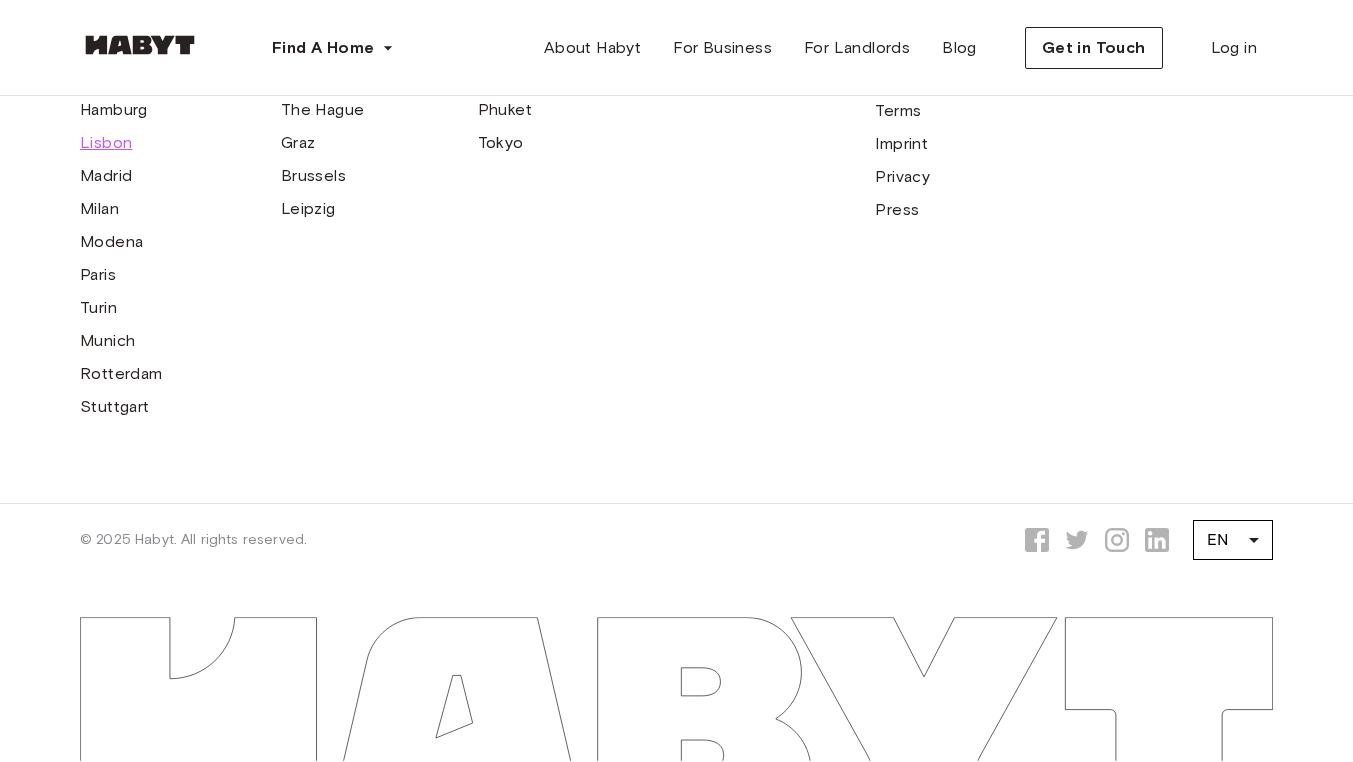 click on "Lisbon" at bounding box center [106, 143] 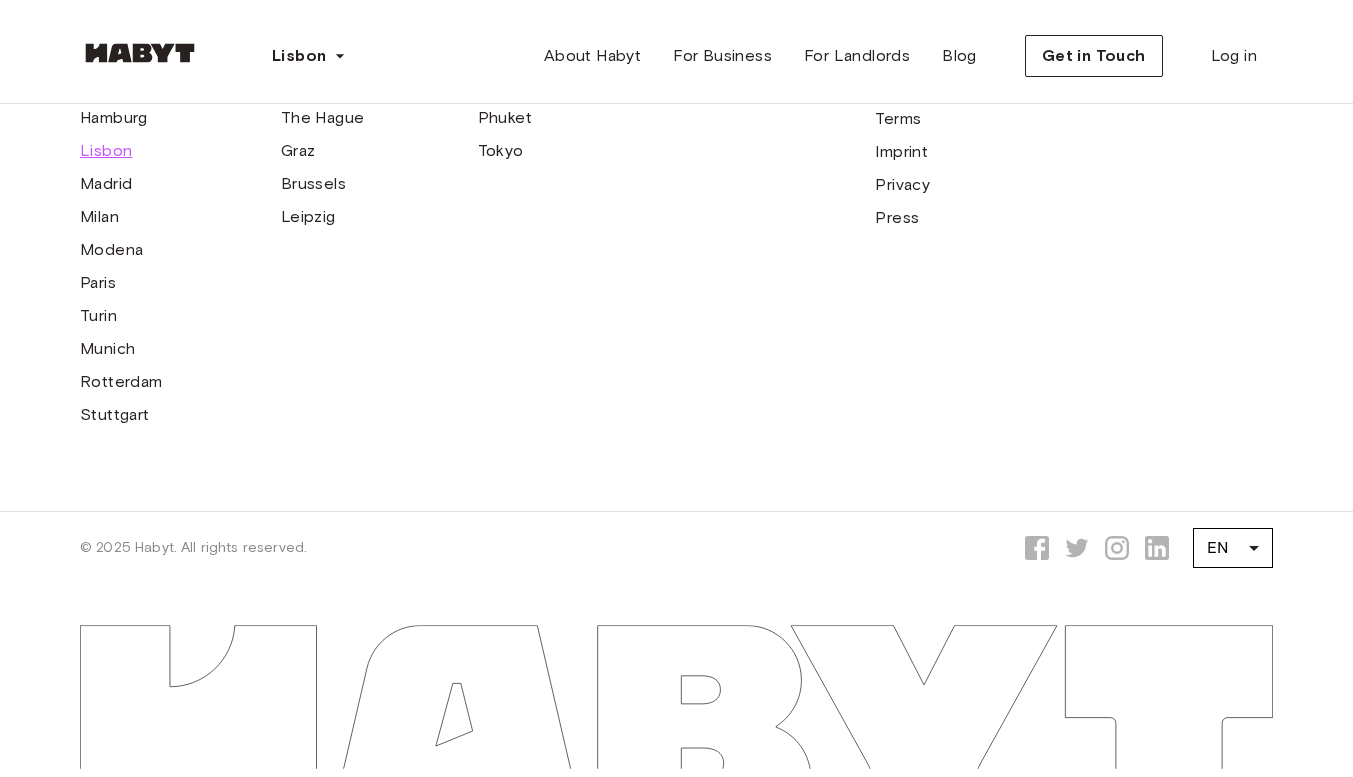 scroll, scrollTop: 0, scrollLeft: 0, axis: both 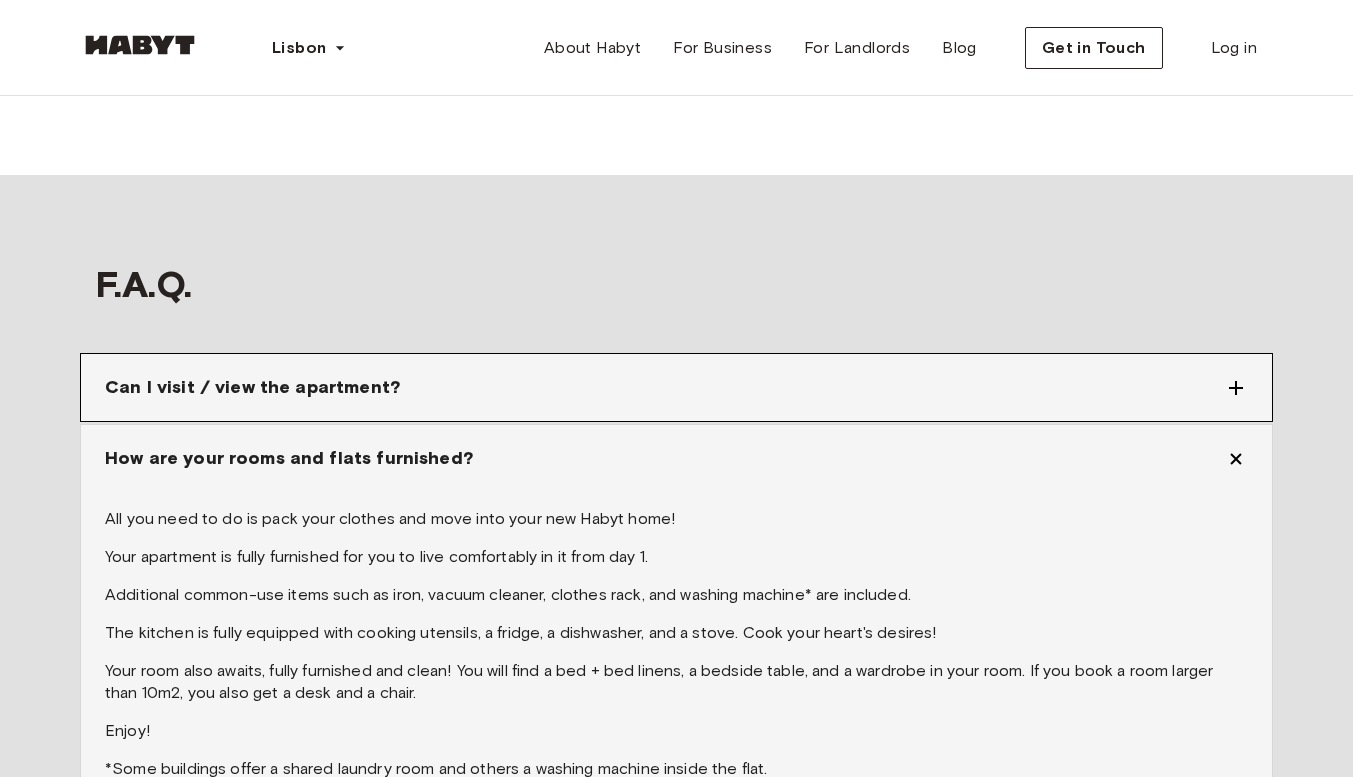 click 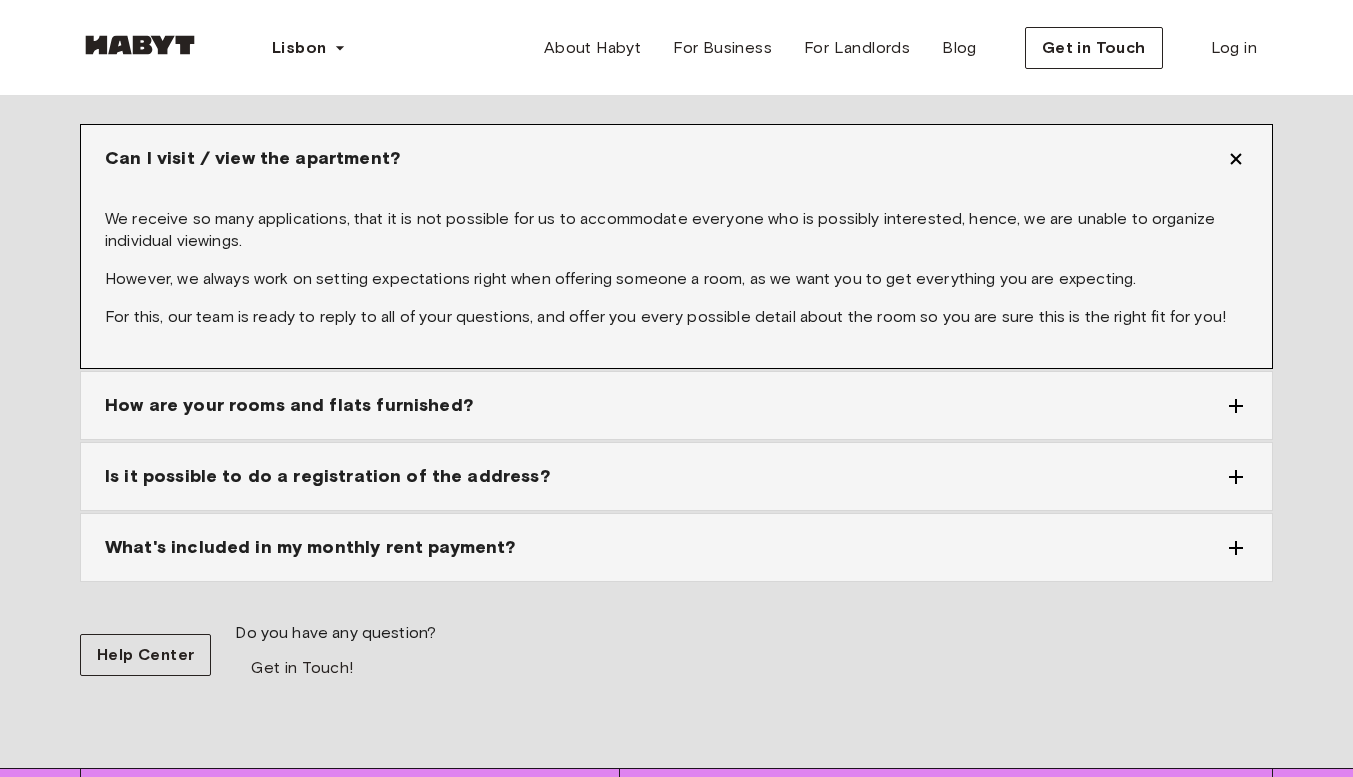 scroll, scrollTop: 2458, scrollLeft: 0, axis: vertical 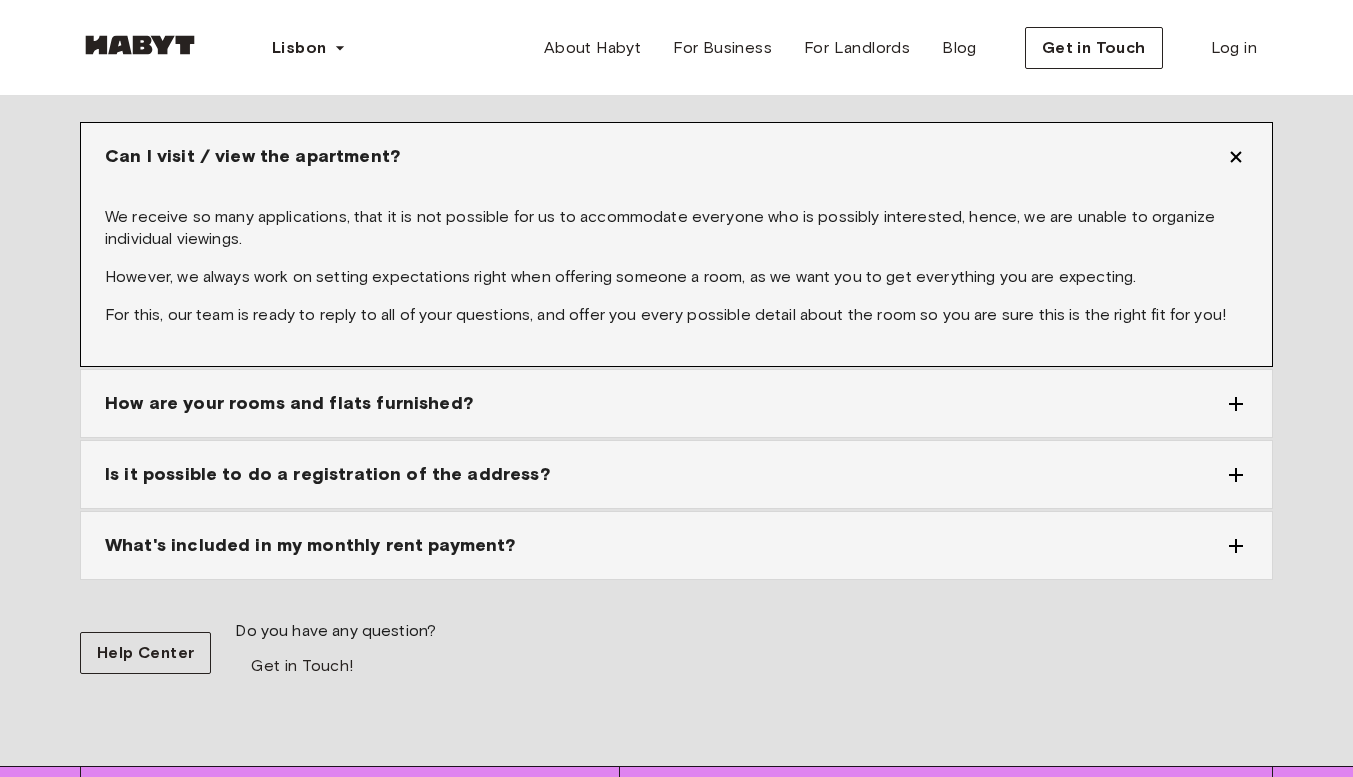 click on "How are your rooms and flats furnished?" at bounding box center (676, 403) 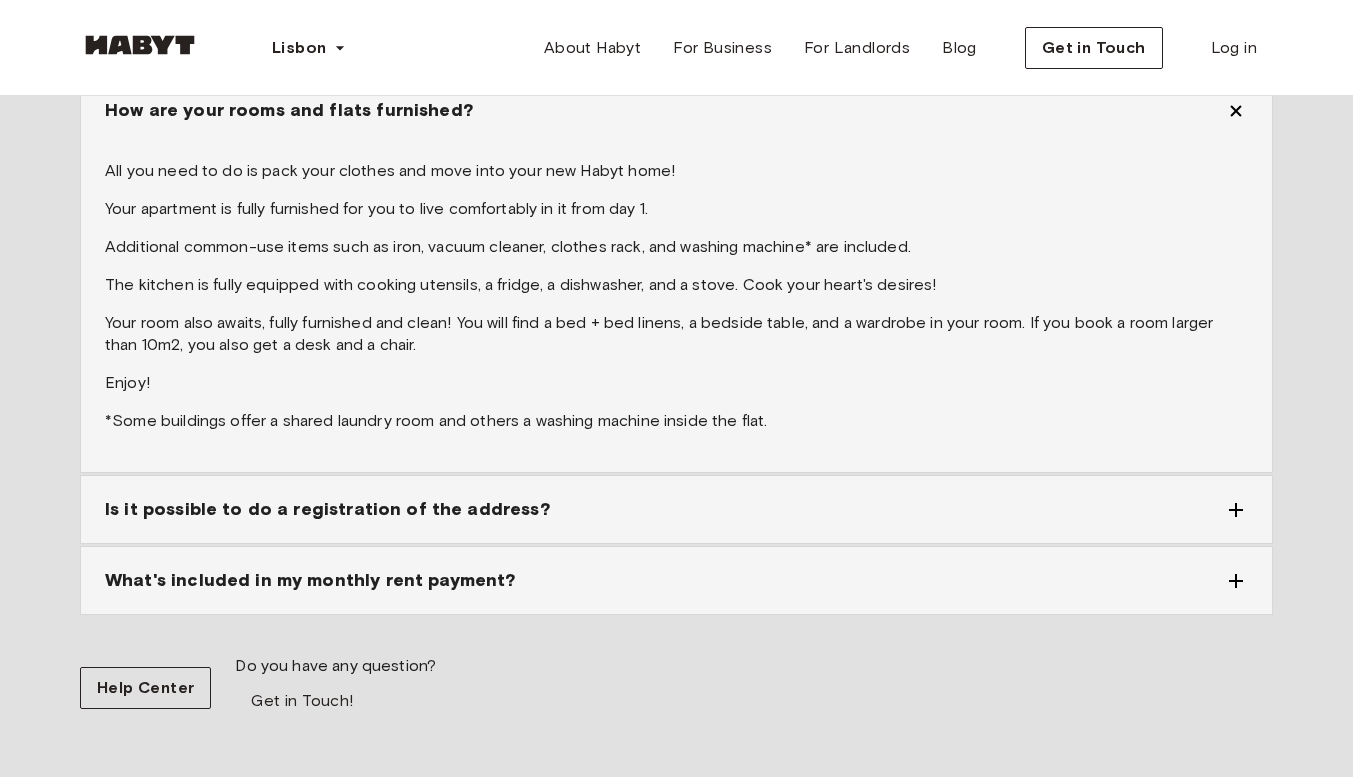 scroll, scrollTop: 2614, scrollLeft: 0, axis: vertical 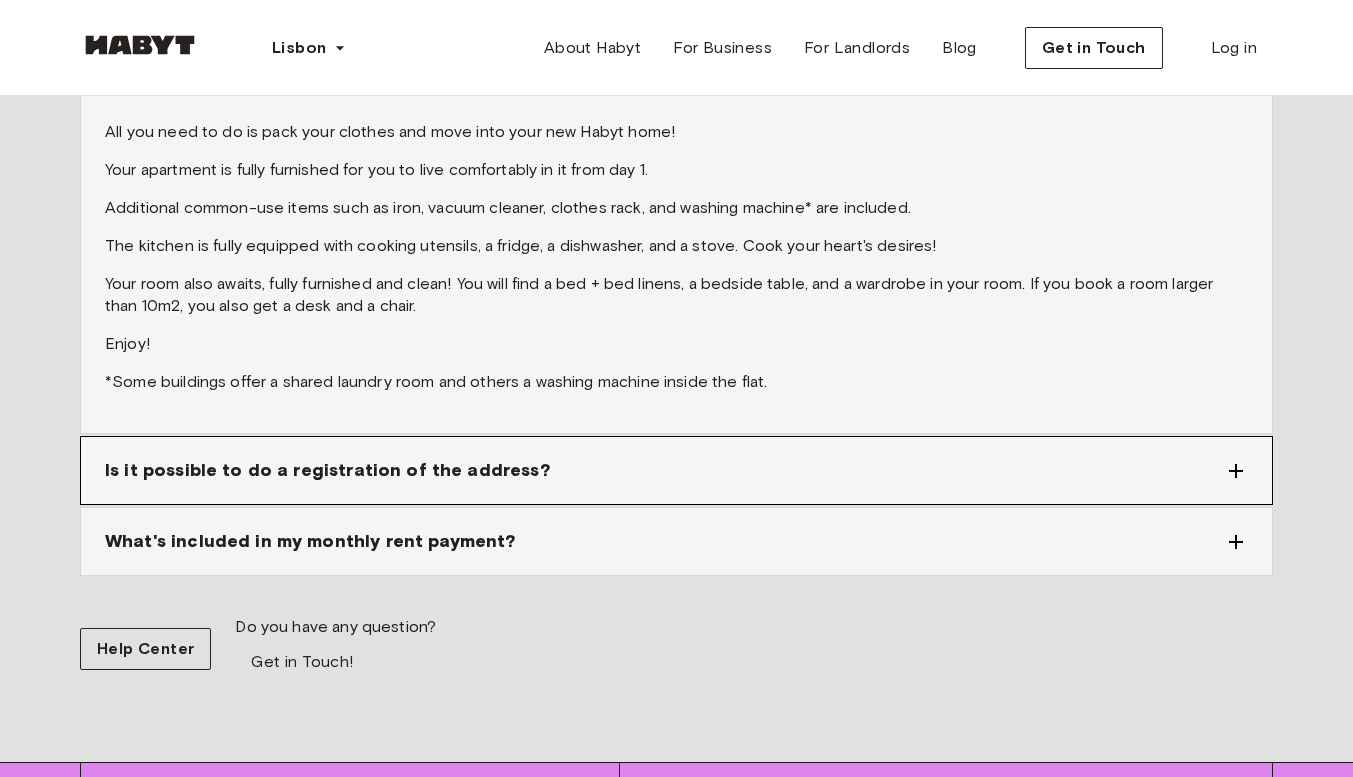 click 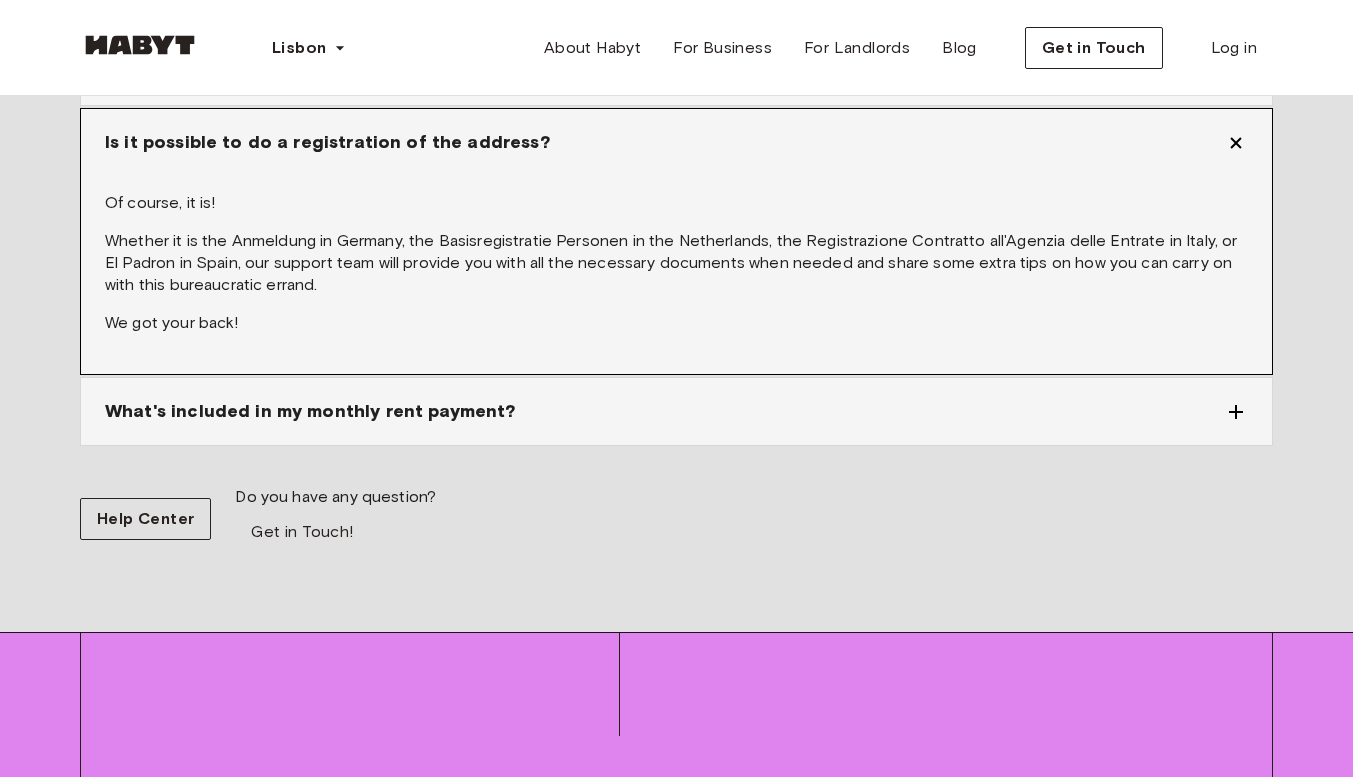 click on "F.A.Q. Can I visit / view the apartment? We receive so many applications, that it is not possible for us to accommodate everyone who is possibly interested, hence, we are unable to organize individual viewings. However, we always work on setting expectations right when offering someone a room, as we want you to get everything you are expecting.   For this, our team is ready to reply to all of your questions, and offer you every possible detail about the room so you are sure this is the right fit for you! How are your rooms and flats furnished? All you need to do is pack your clothes and move into your new Habyt home! Your apartment is fully furnished for you to live comfortably in it from day 1.   Additional common-use items such as iron, vacuum cleaner, clothes rack, and washing machine* are included.   The kitchen is fully equipped with cooking utensils, a fridge, a dishwasher, and a stove. Cook your heart's desires!   Enjoy! Is it possible to do a registration of the address? Of course, it is!" at bounding box center (676, 210) 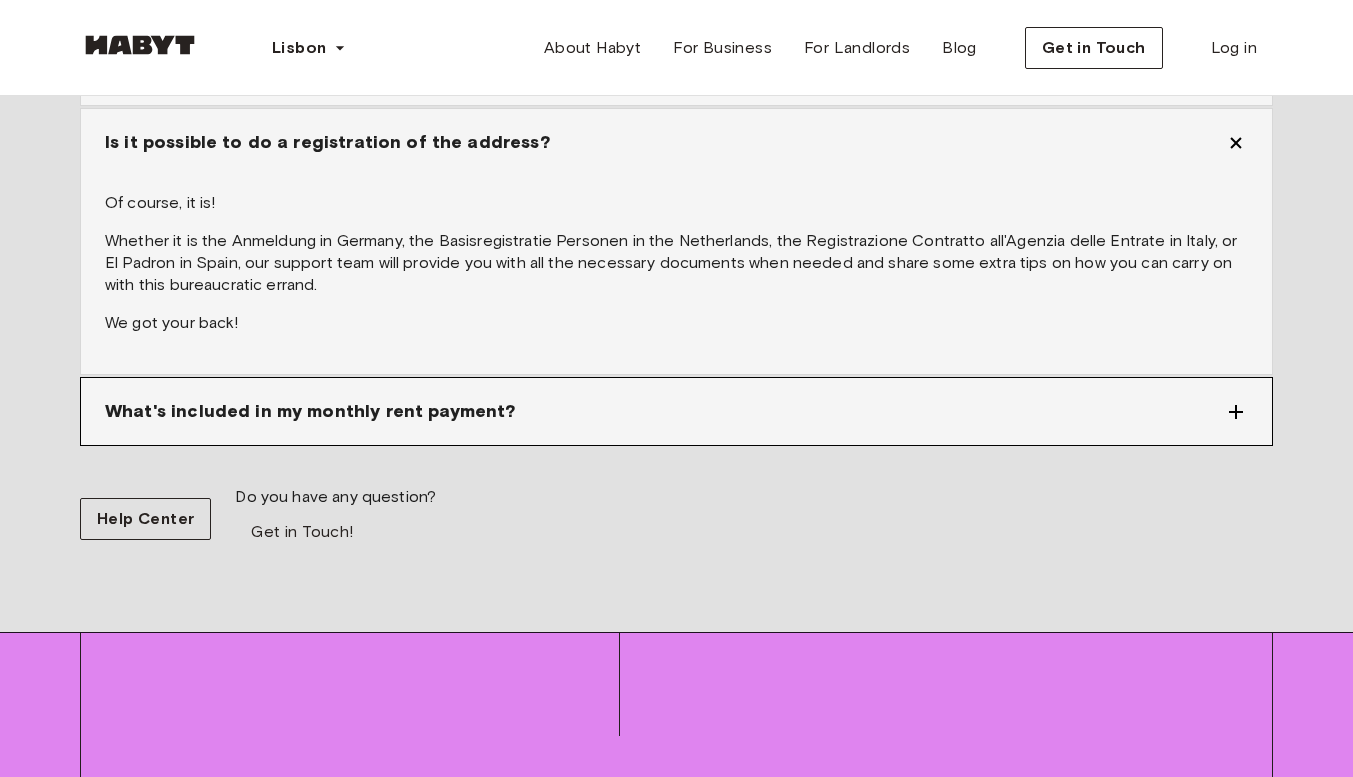 click on "What's included in my monthly rent payment?" at bounding box center (676, 411) 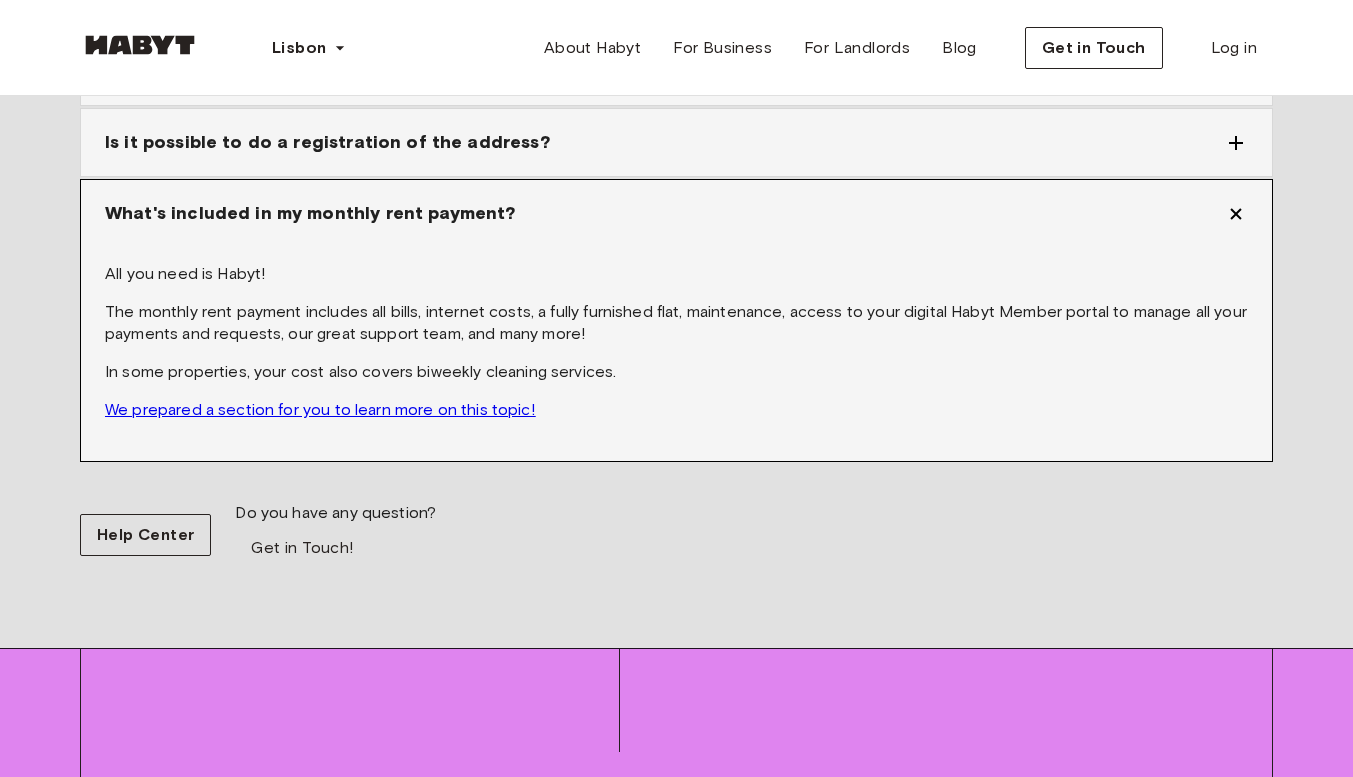 click on "We prepared a section for you to learn more on this topic!" at bounding box center (320, 409) 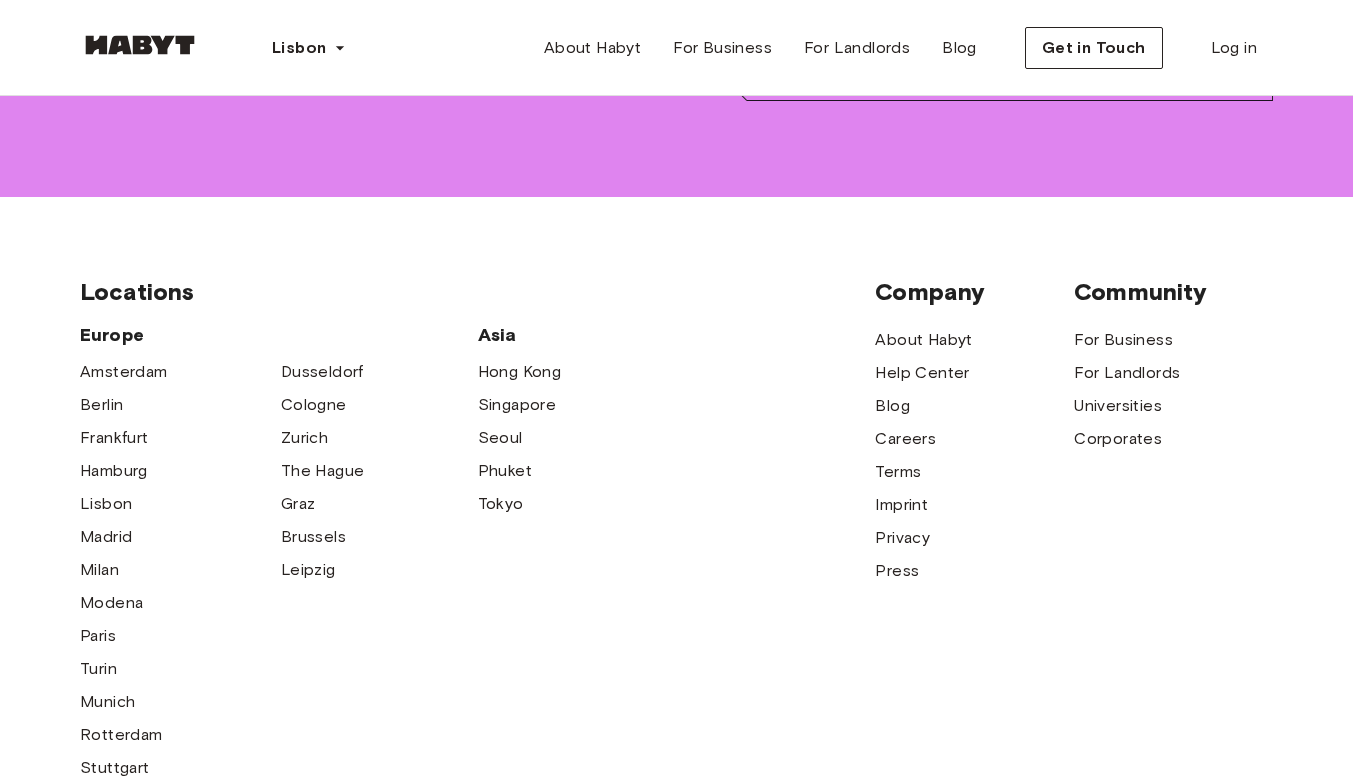 scroll, scrollTop: 3703, scrollLeft: 0, axis: vertical 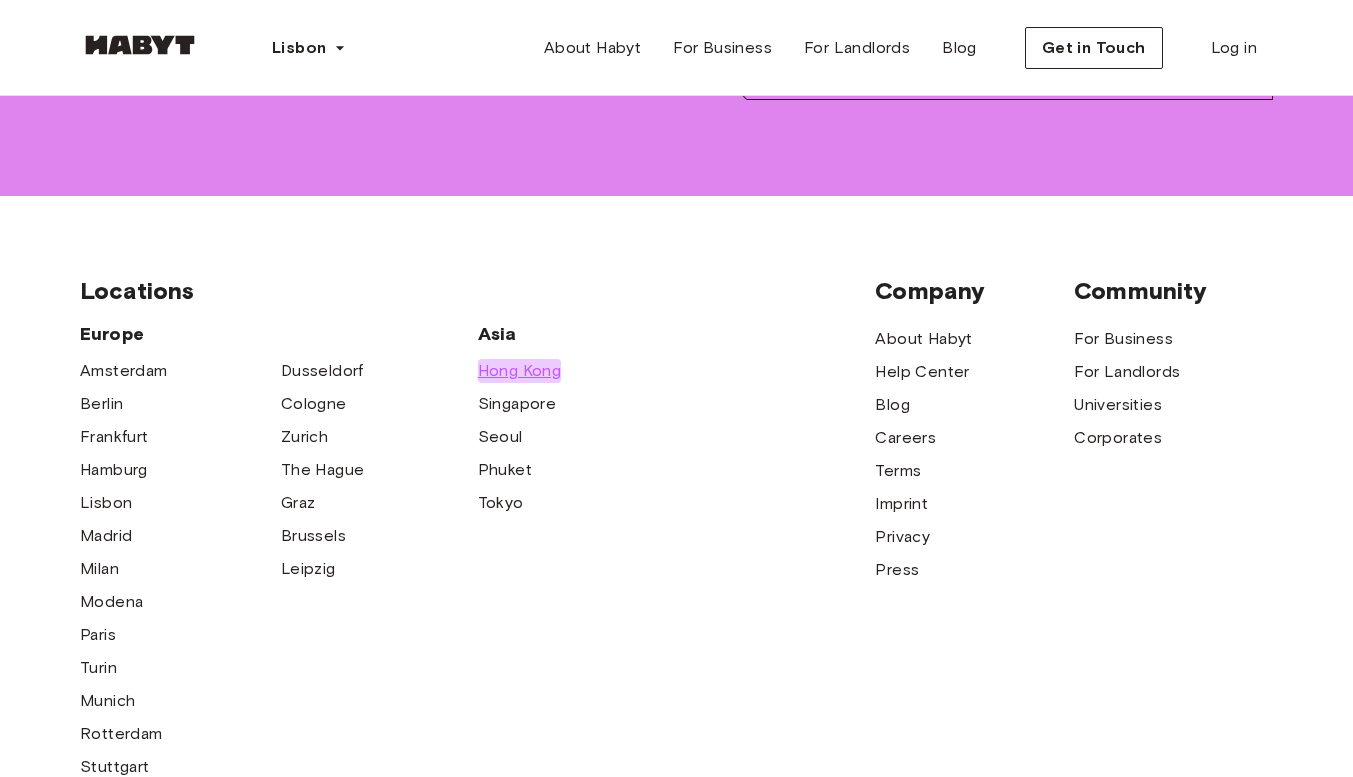 click on "Hong Kong" at bounding box center [520, 371] 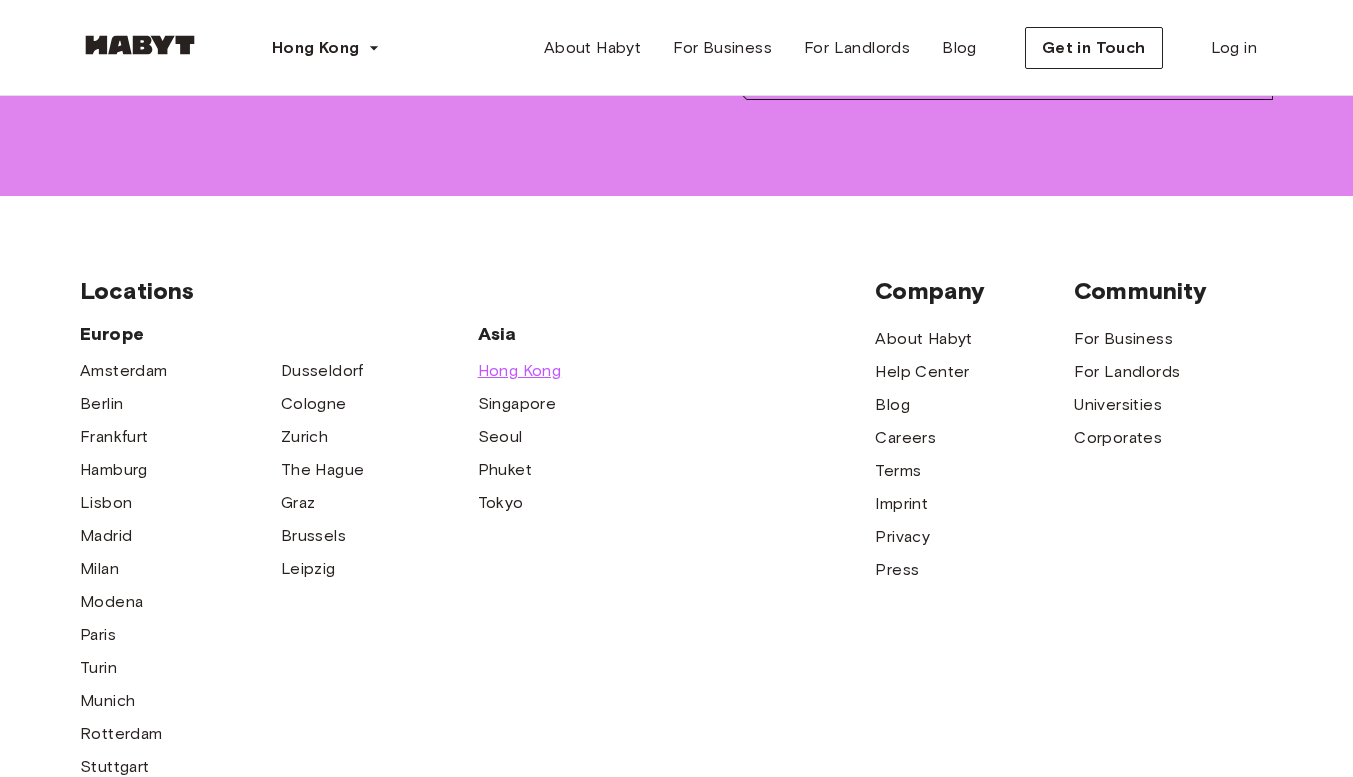 scroll, scrollTop: 1063, scrollLeft: 0, axis: vertical 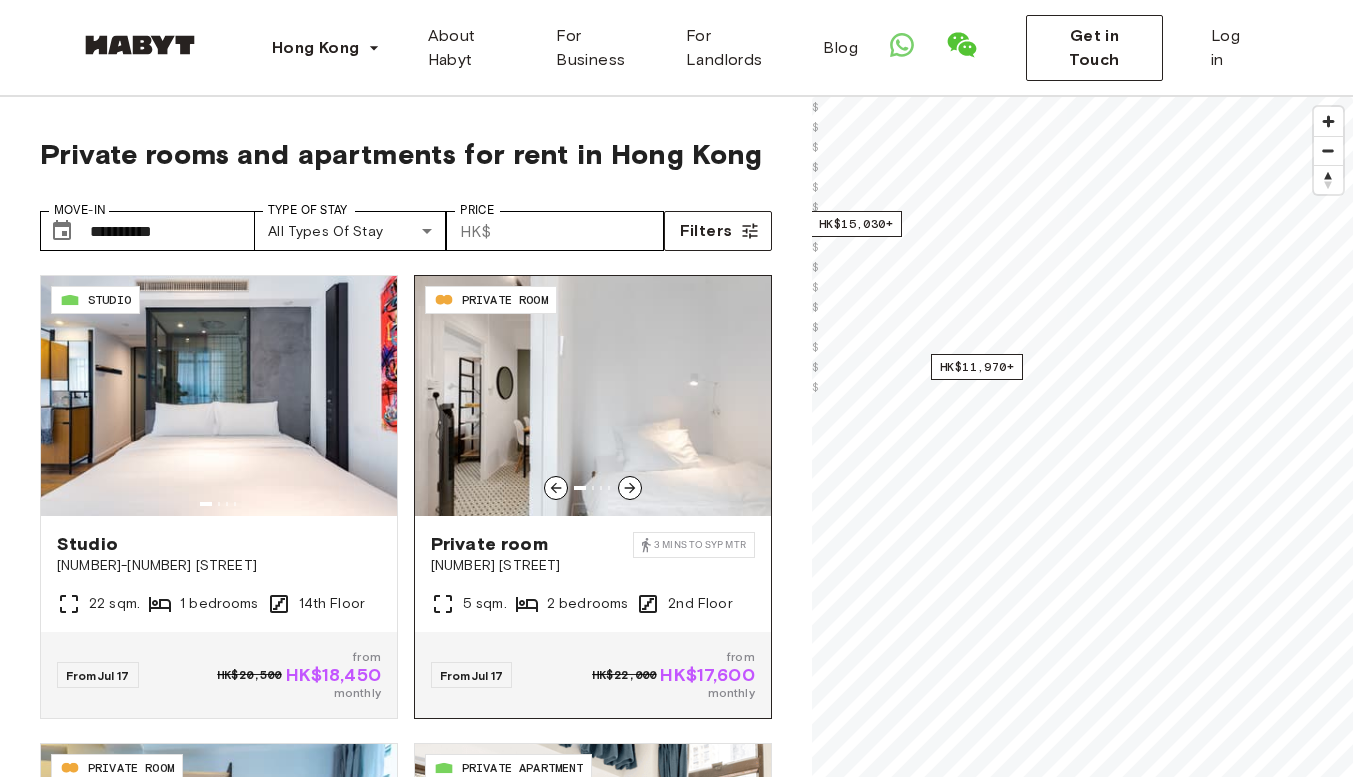 click on "**********" at bounding box center [676, 574] 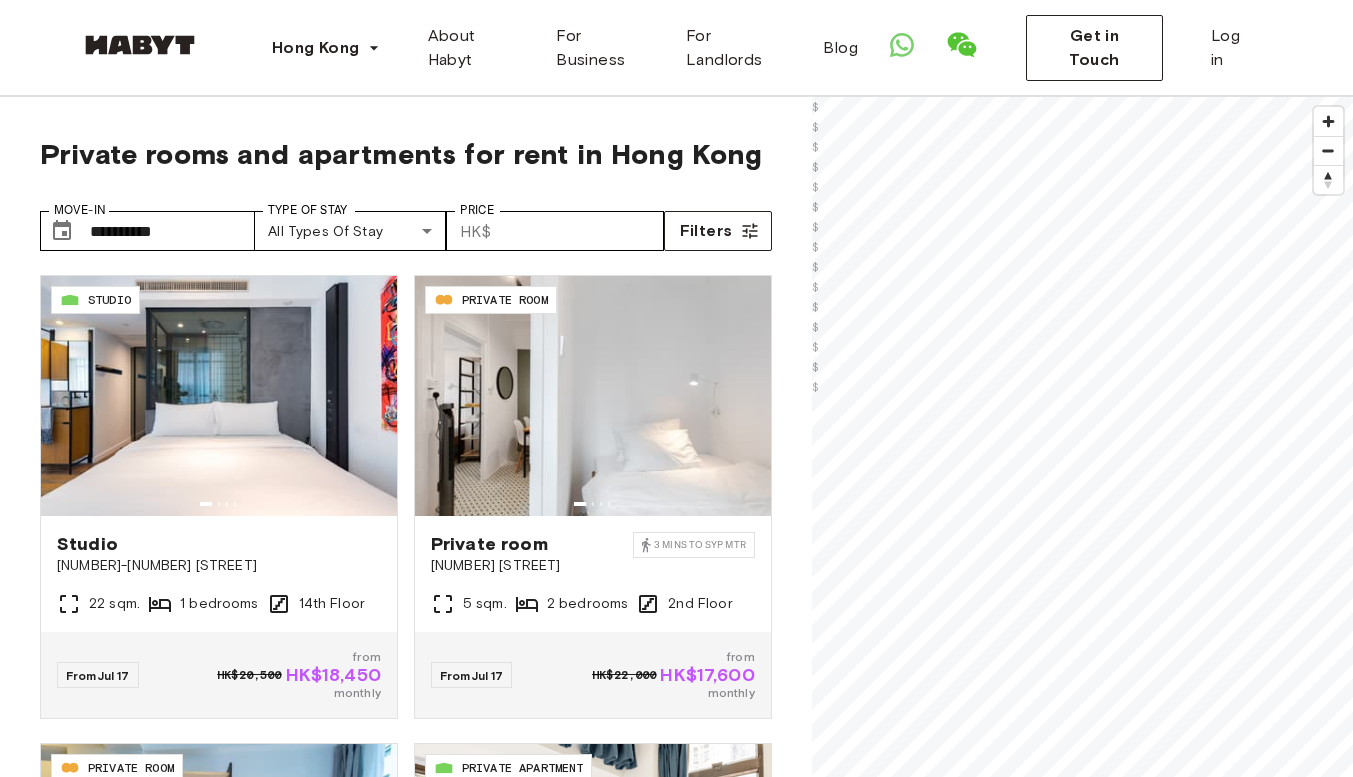 click on "**********" at bounding box center (676, 574) 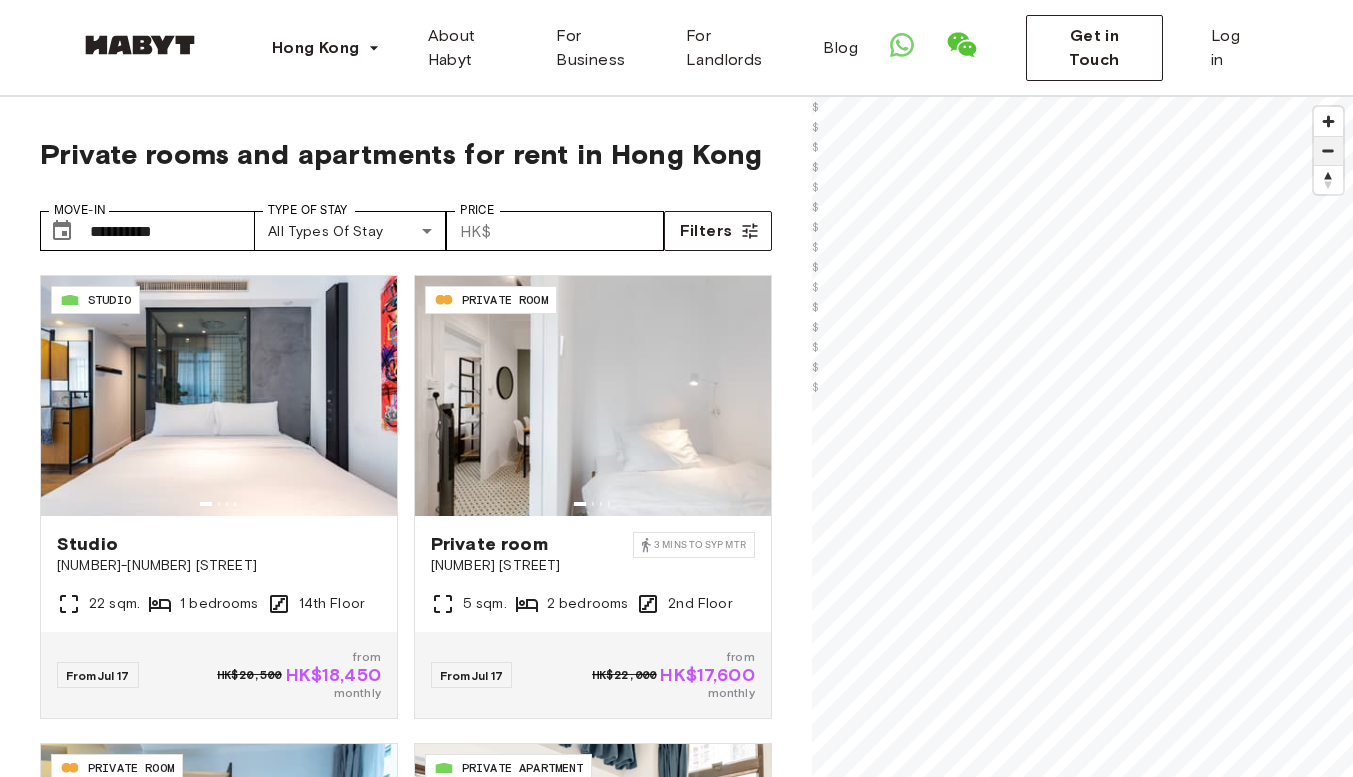 click at bounding box center [1328, 151] 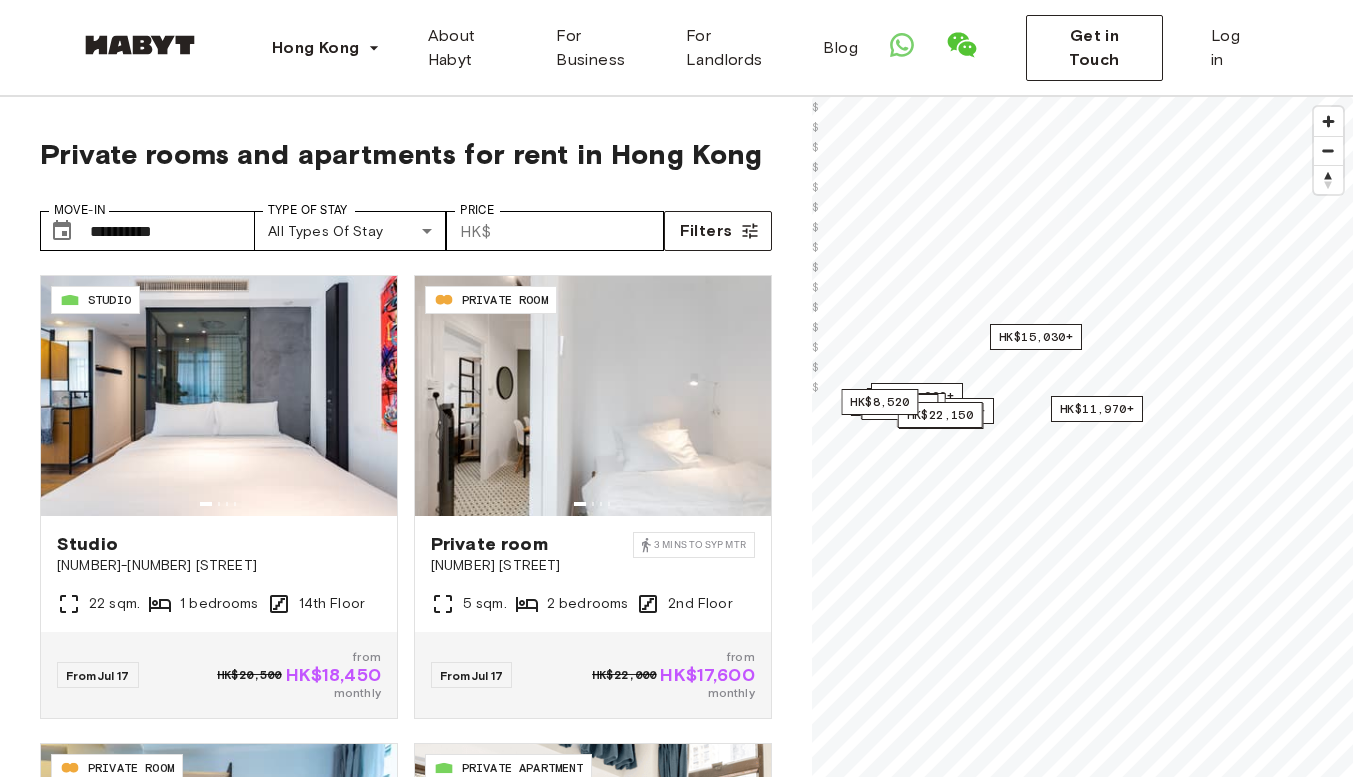 click on "**********" at bounding box center (676, 2374) 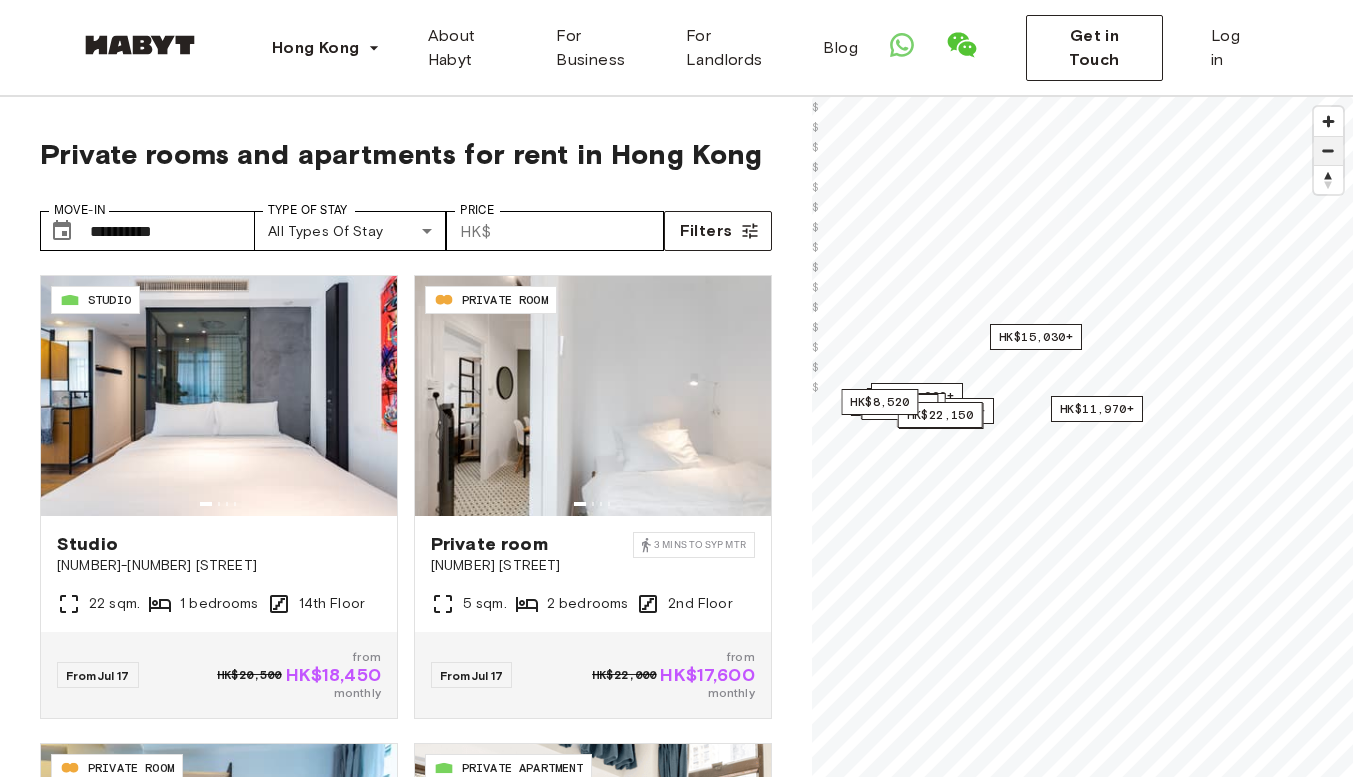 click at bounding box center [1328, 151] 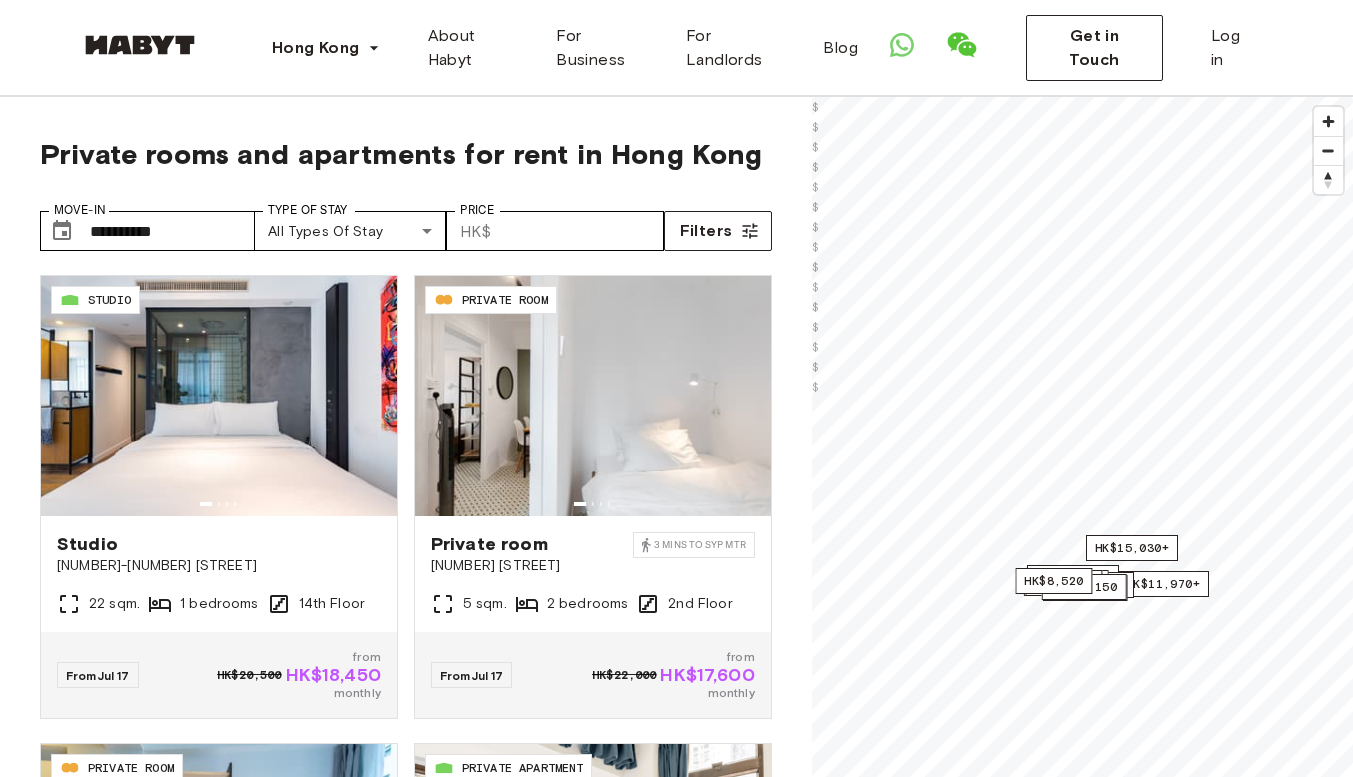 click on "**********" at bounding box center [676, 2374] 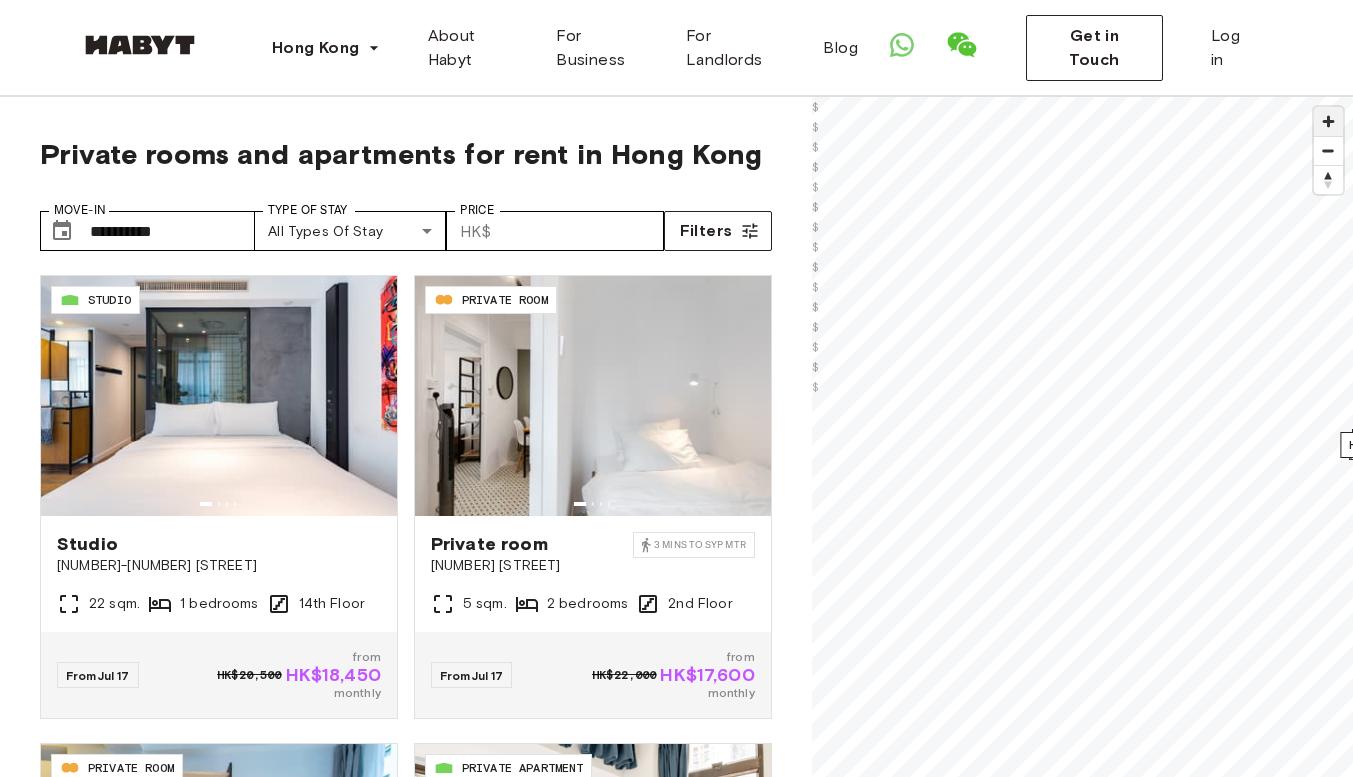 click at bounding box center [1328, 121] 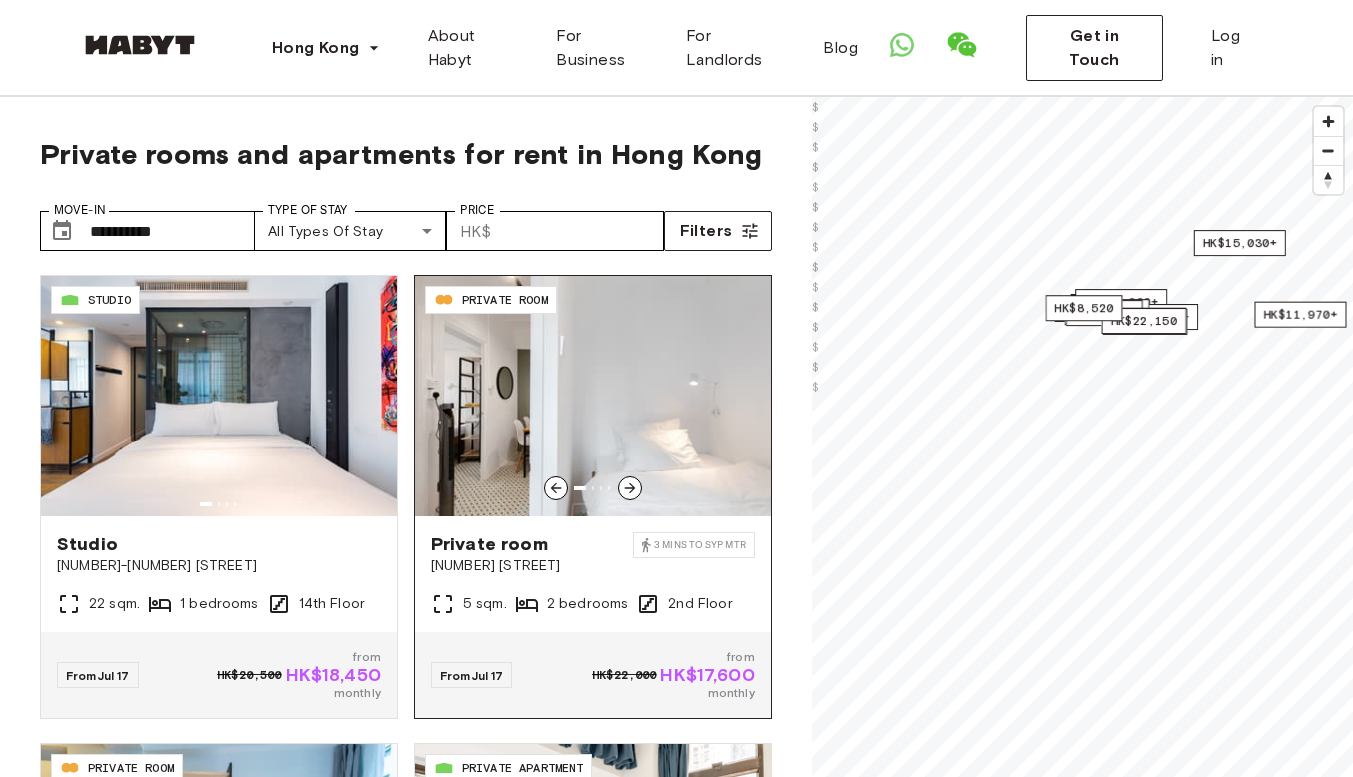 click on "**********" at bounding box center [676, 574] 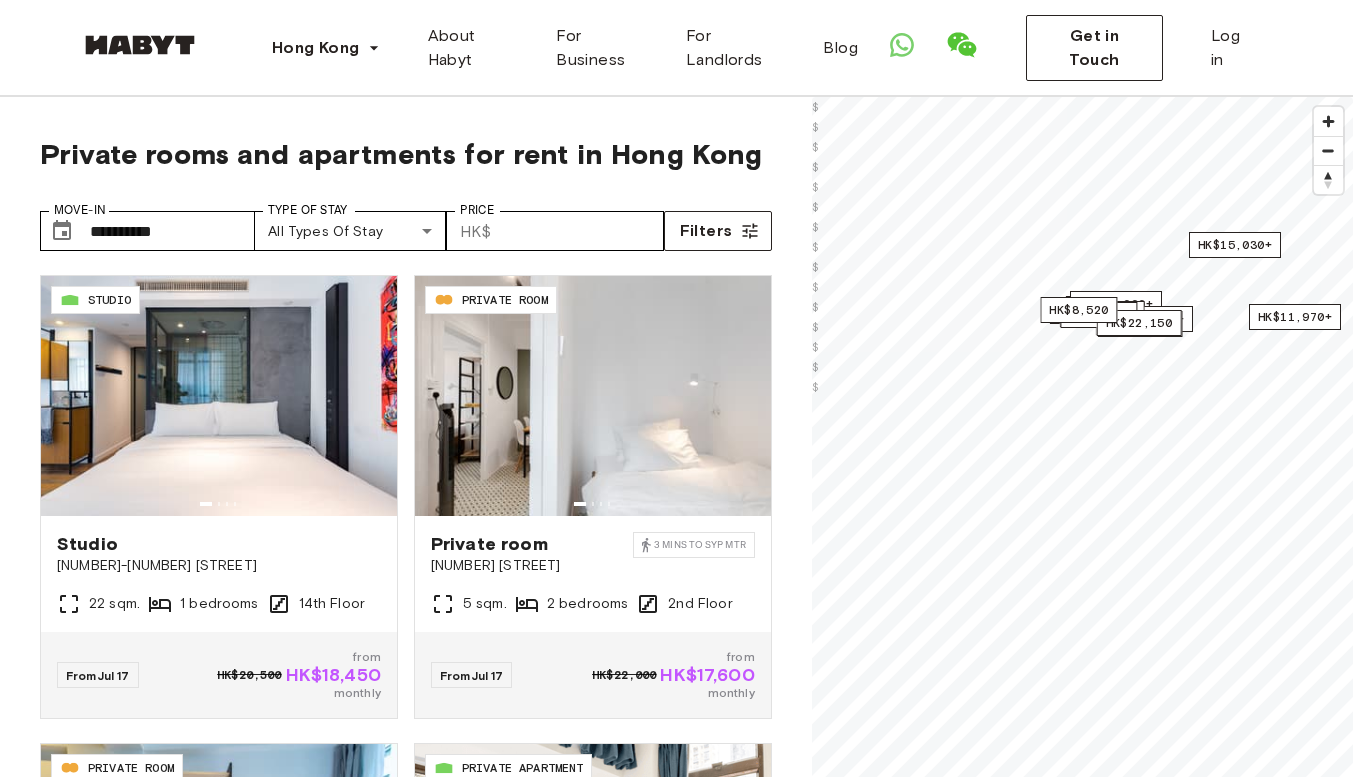 click on "**********" at bounding box center (406, 223) 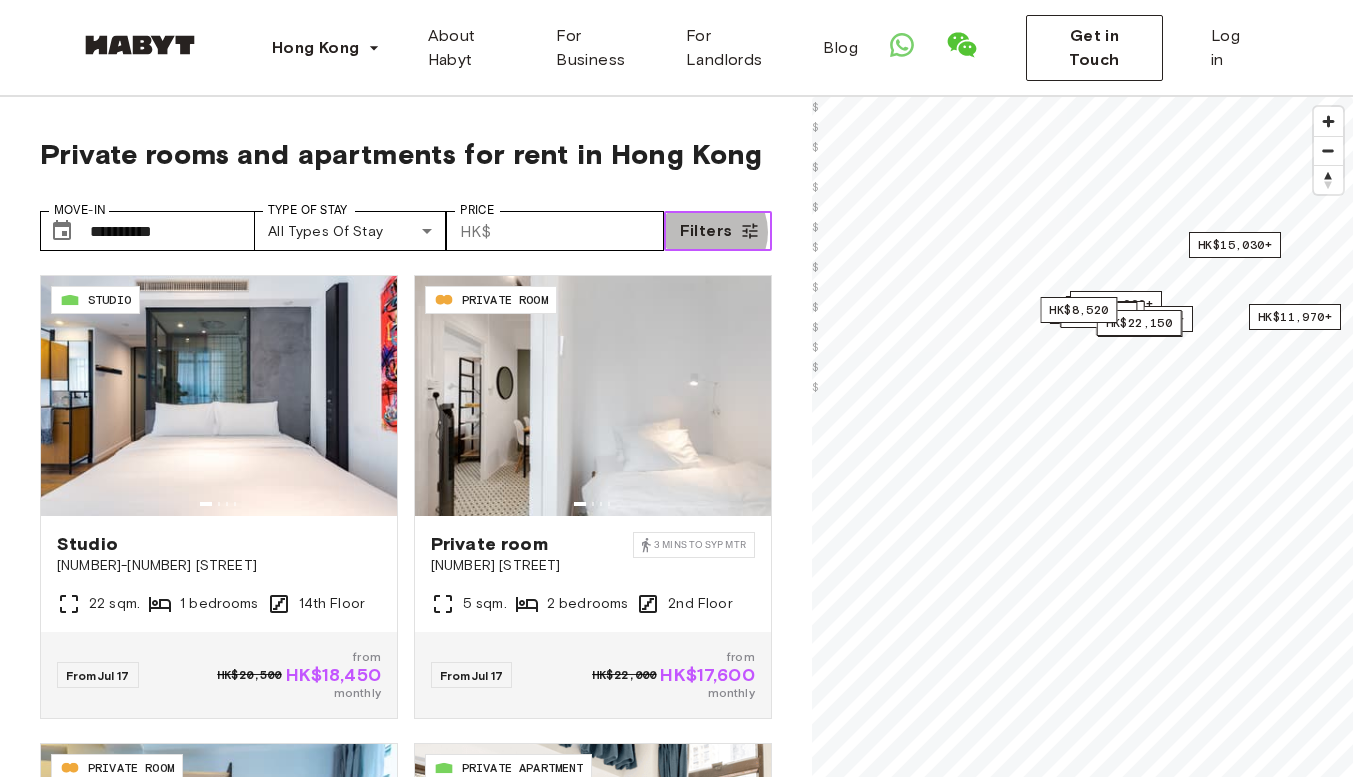 click on "Filters" at bounding box center [706, 231] 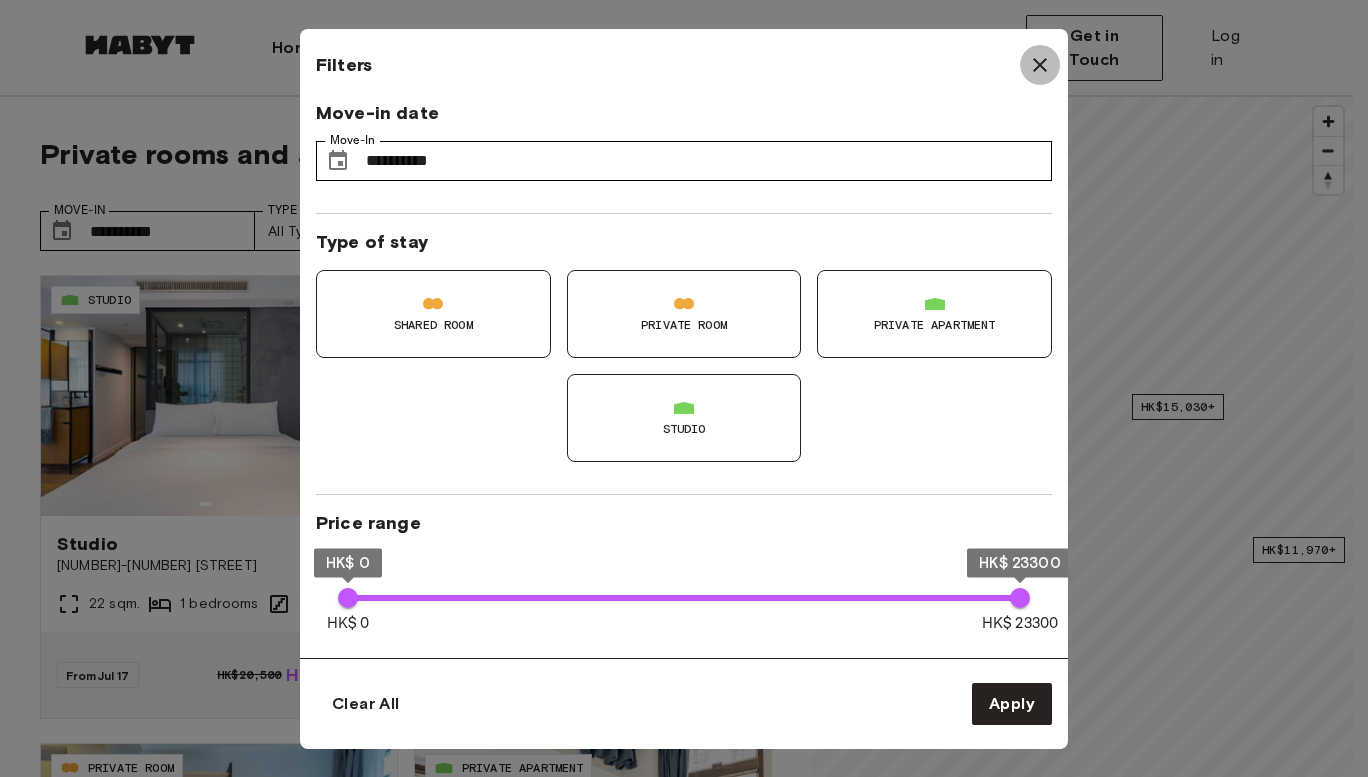 click 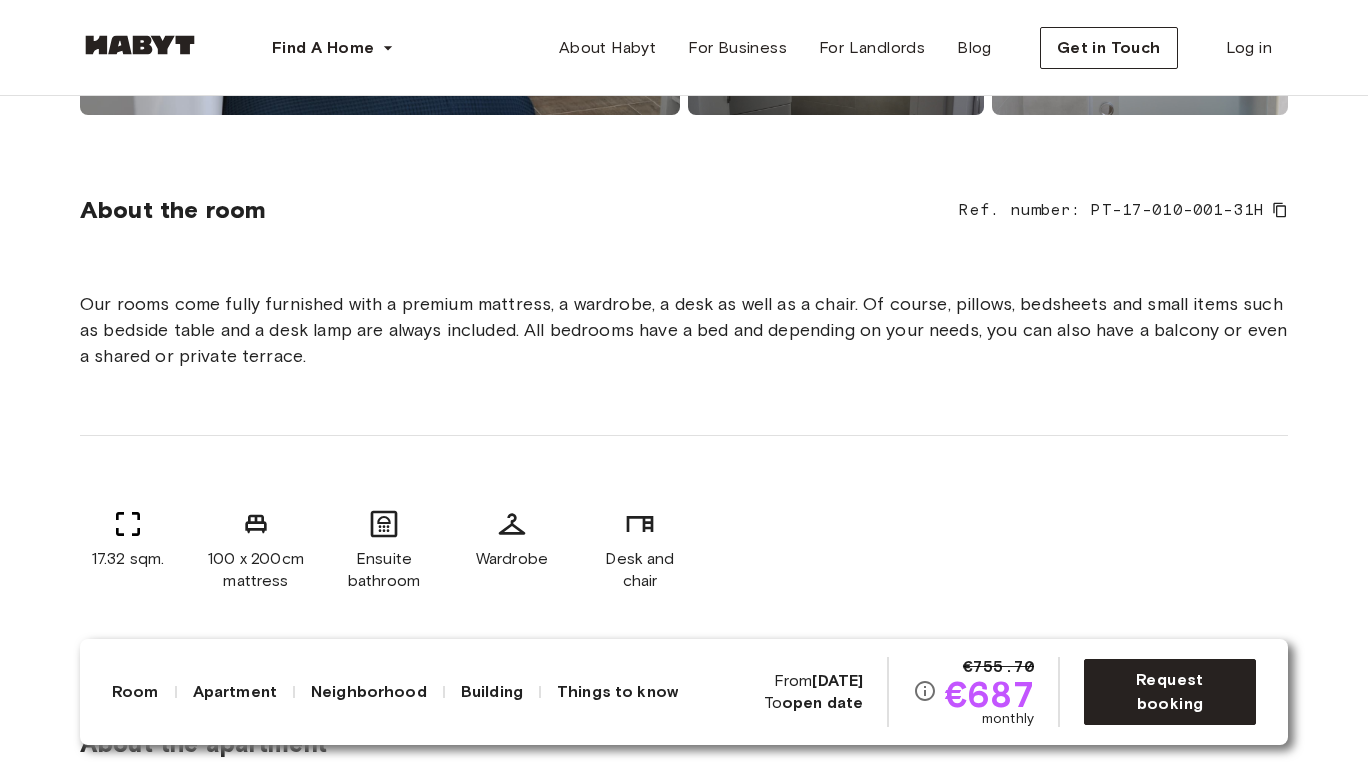scroll, scrollTop: 705, scrollLeft: 0, axis: vertical 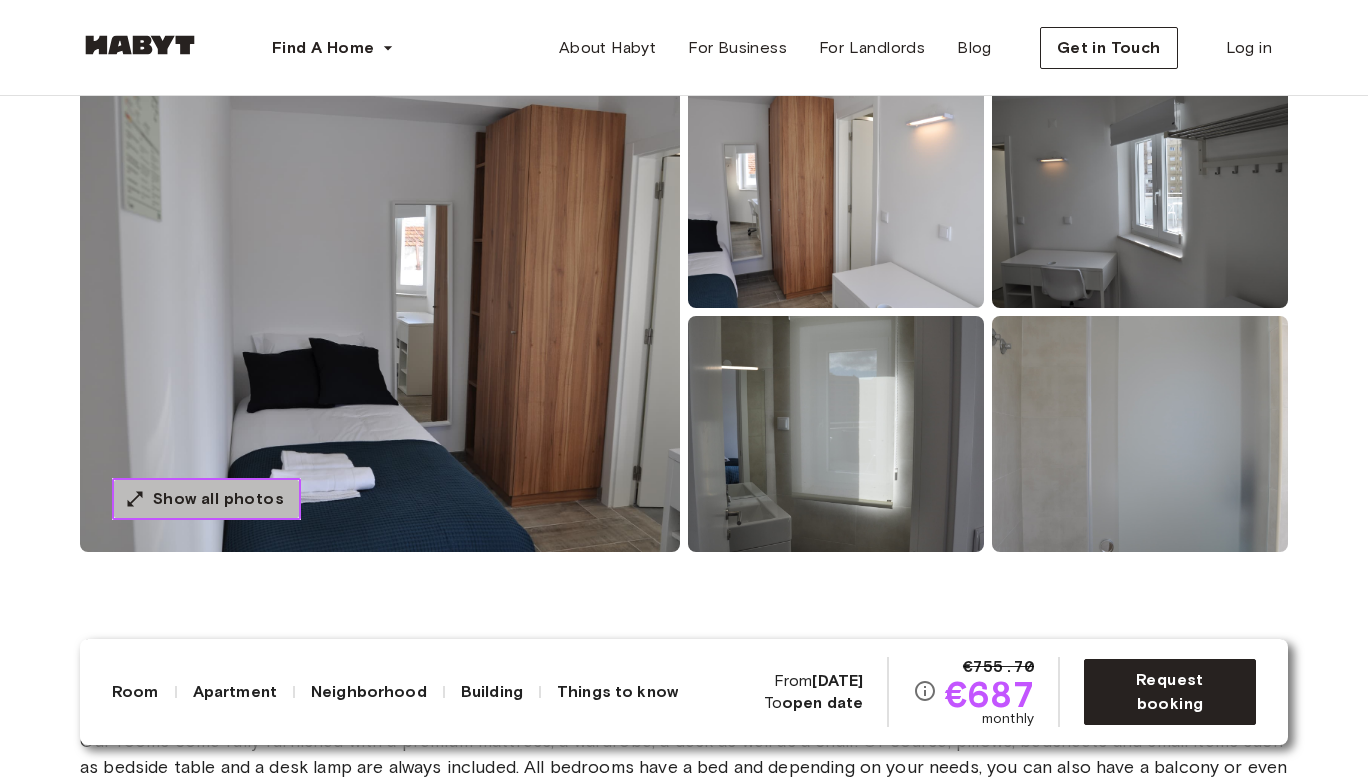 click on "Show all photos" at bounding box center [218, 499] 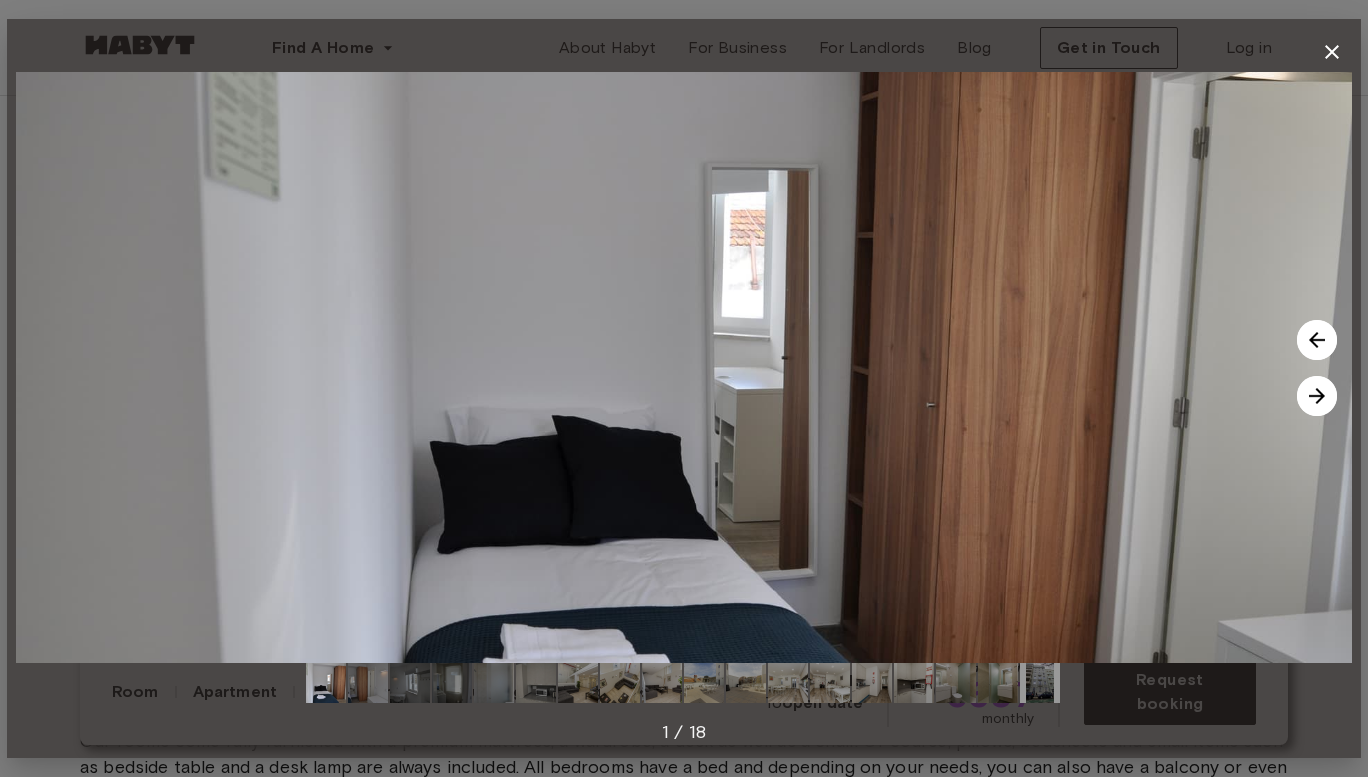 click at bounding box center (1317, 340) 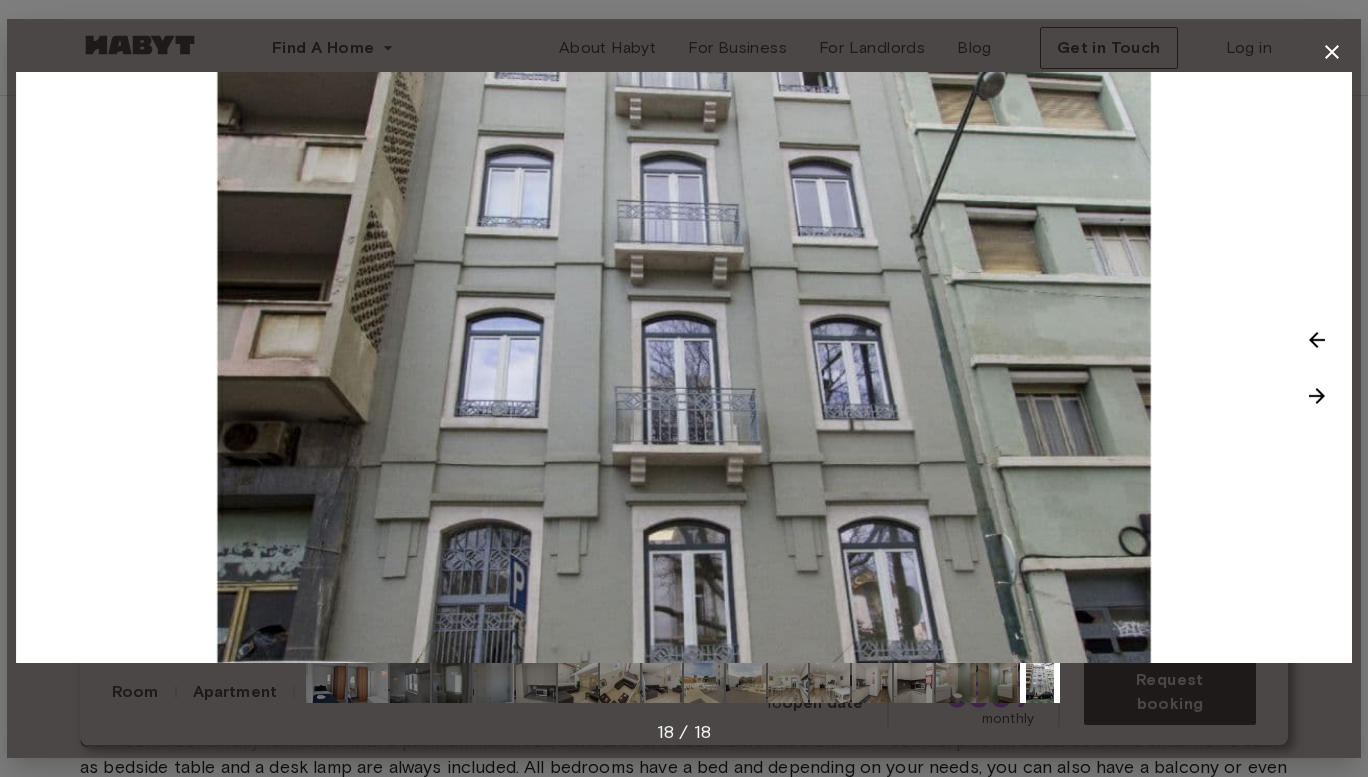 click at bounding box center [1317, 396] 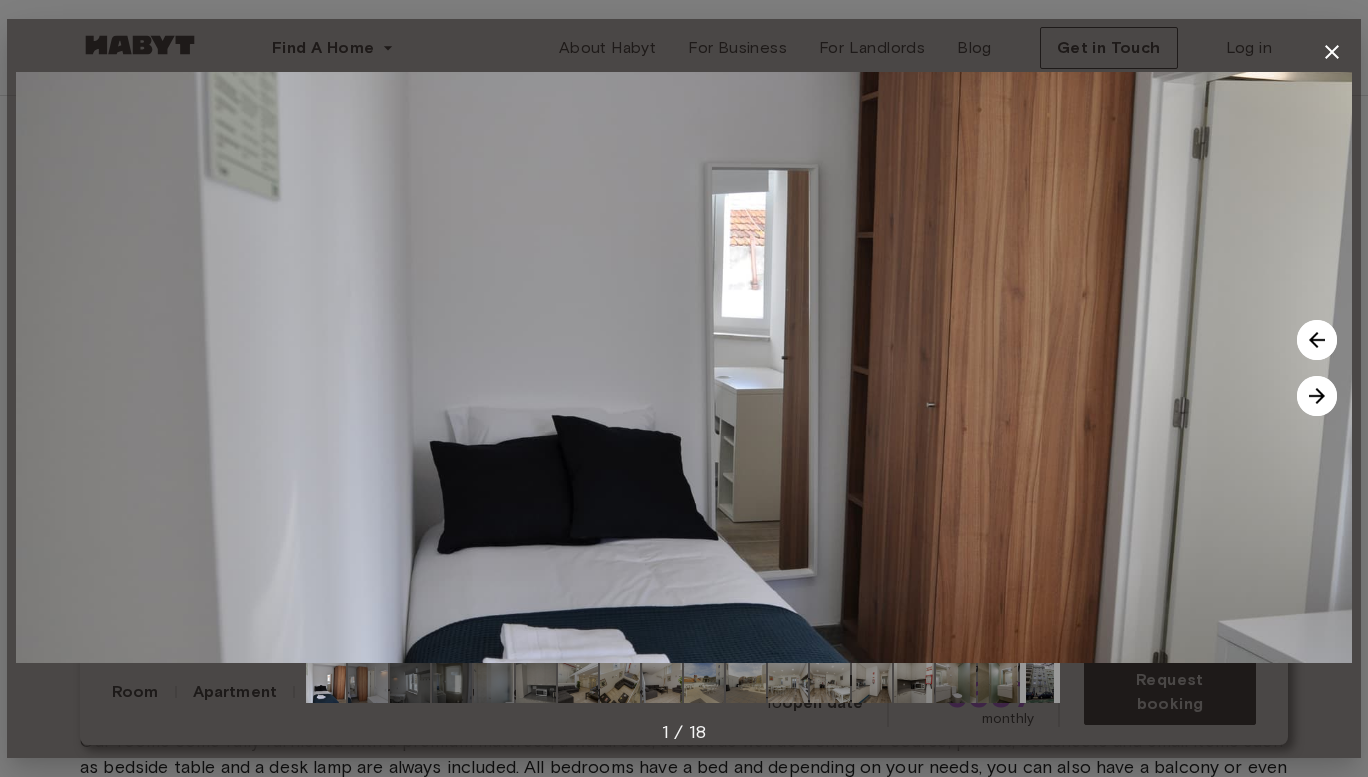 click at bounding box center (1317, 396) 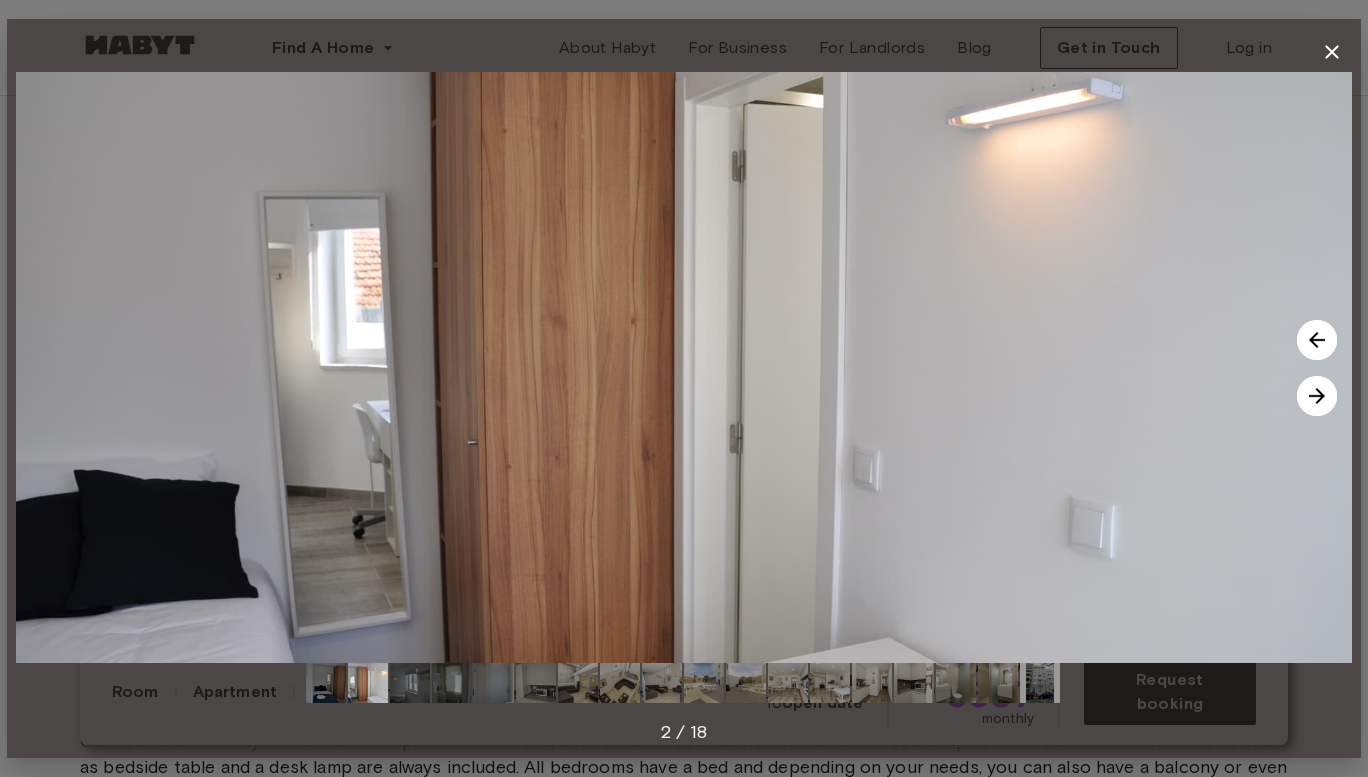 click at bounding box center [1317, 396] 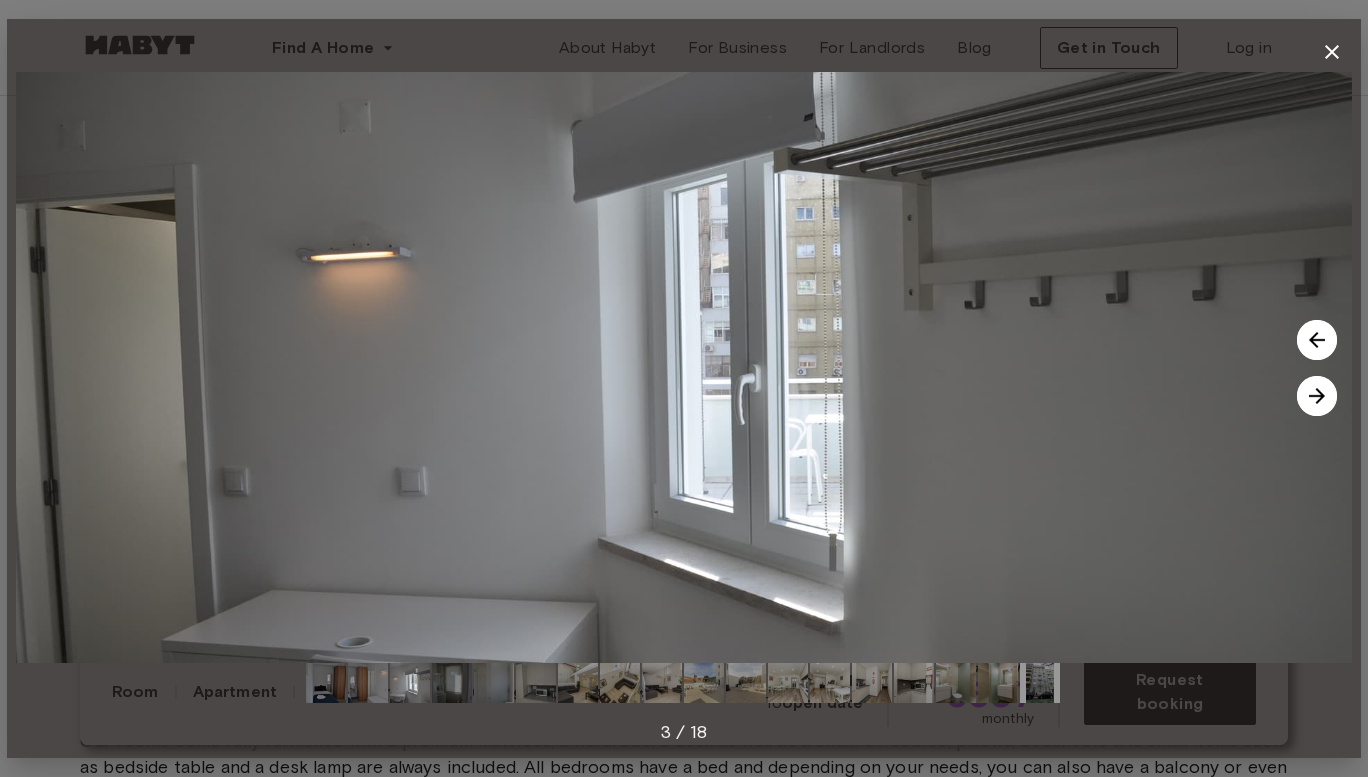 click at bounding box center [1317, 396] 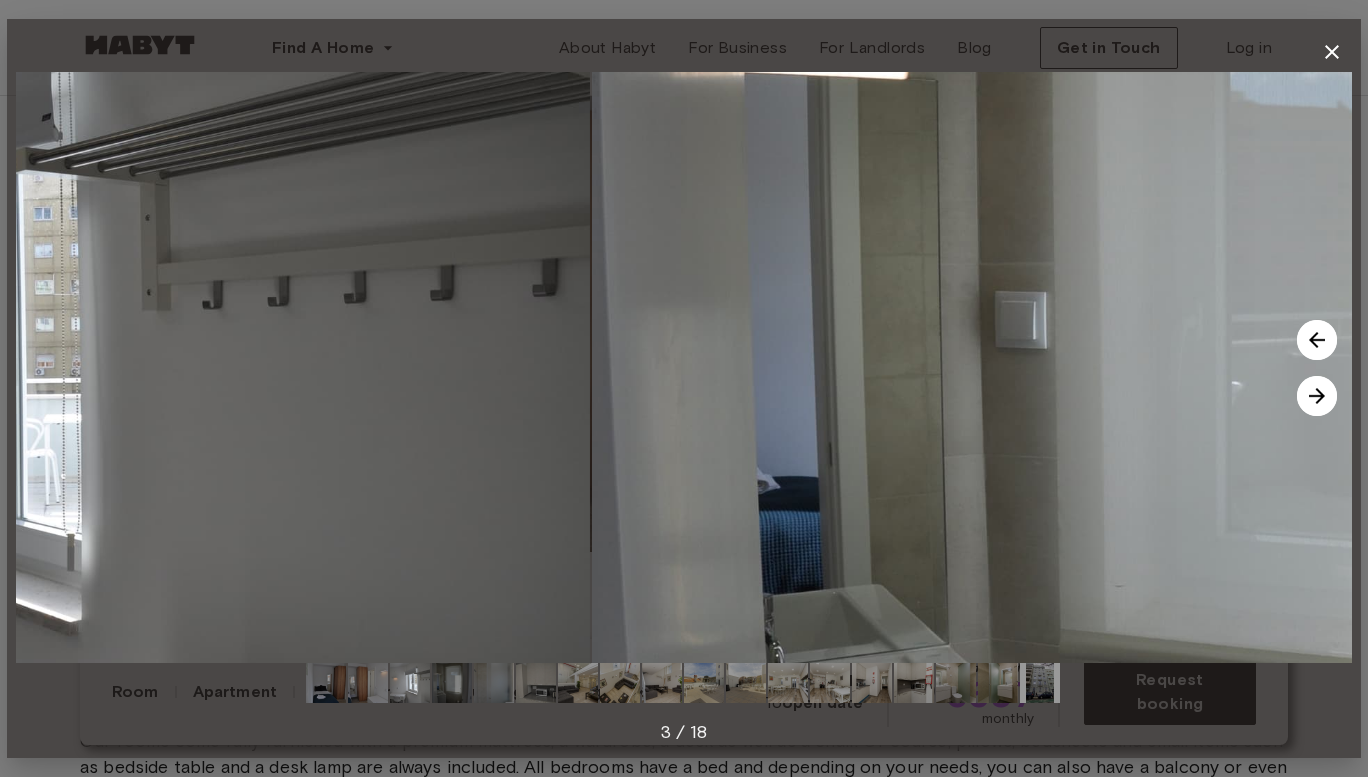 click at bounding box center [1317, 396] 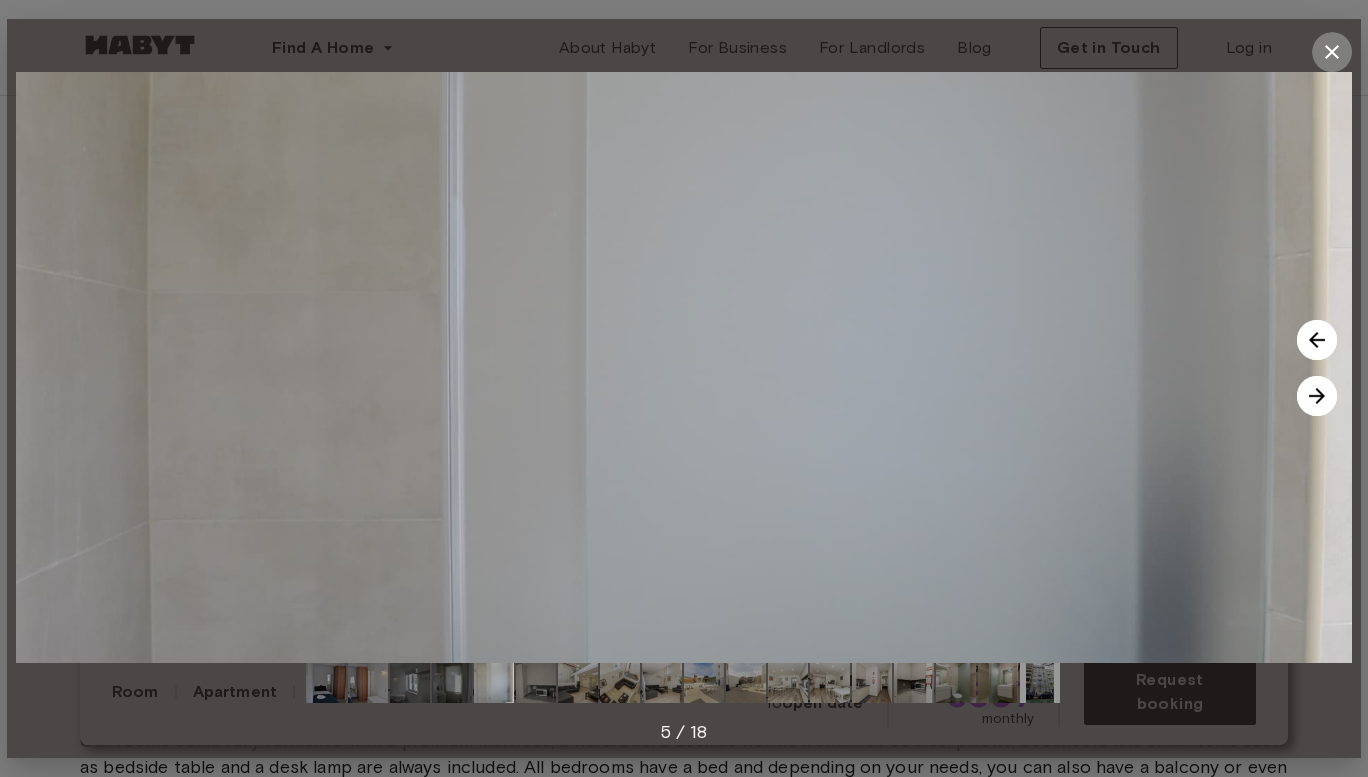 click 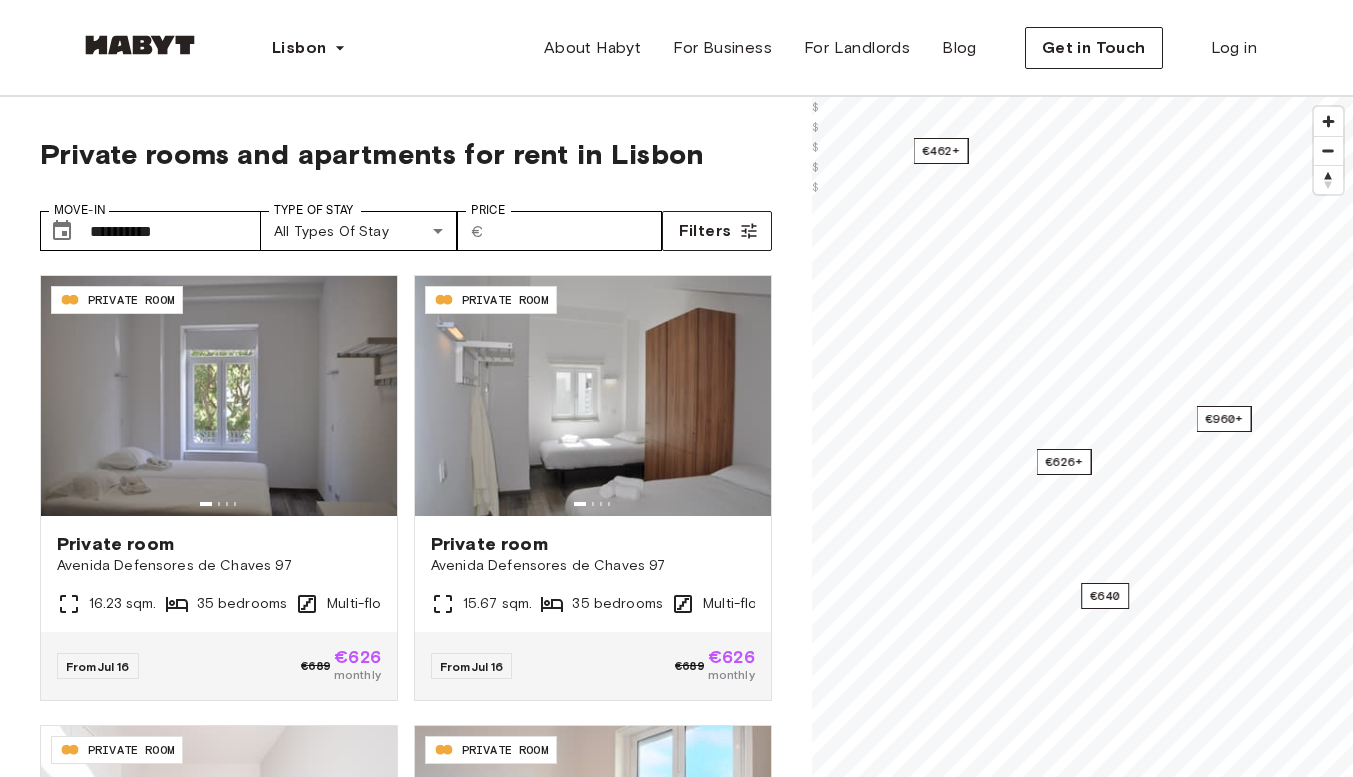 scroll, scrollTop: 0, scrollLeft: 0, axis: both 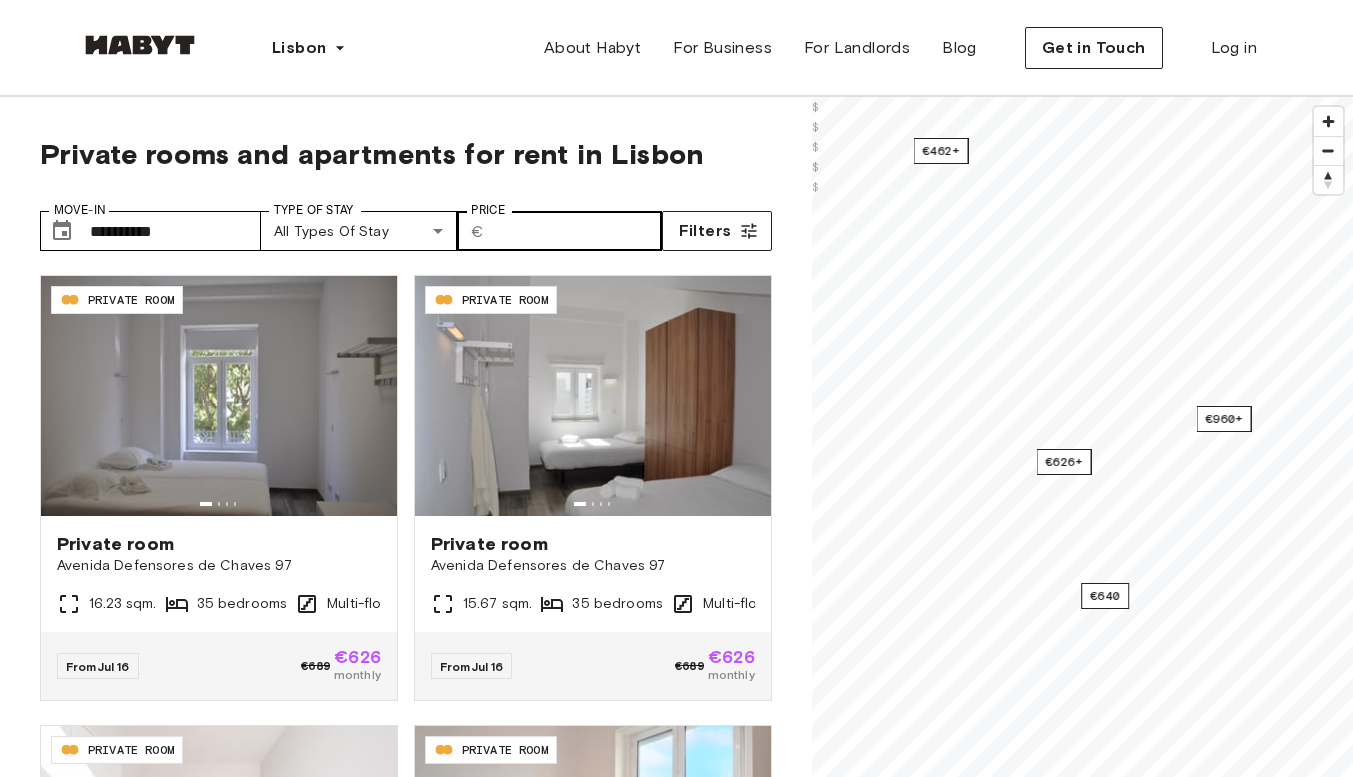 type on "**********" 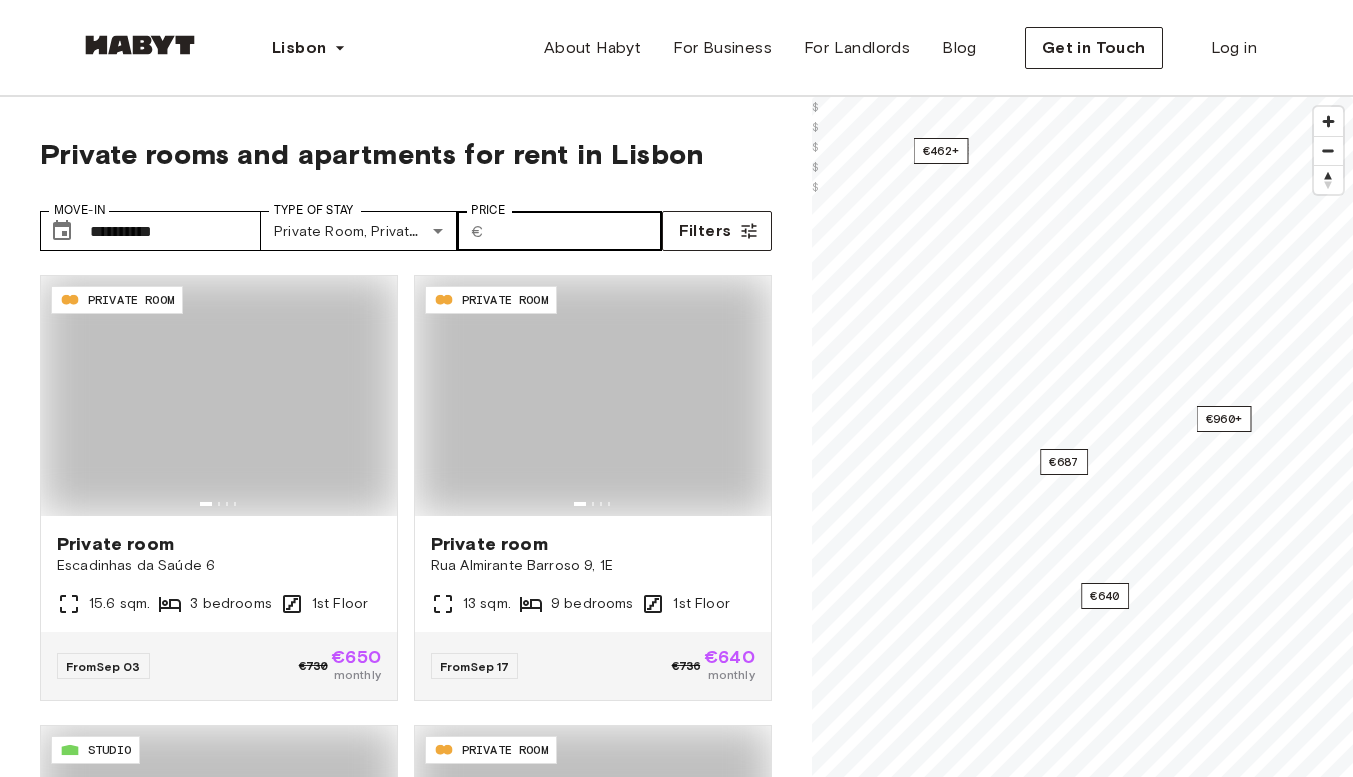 type on "**********" 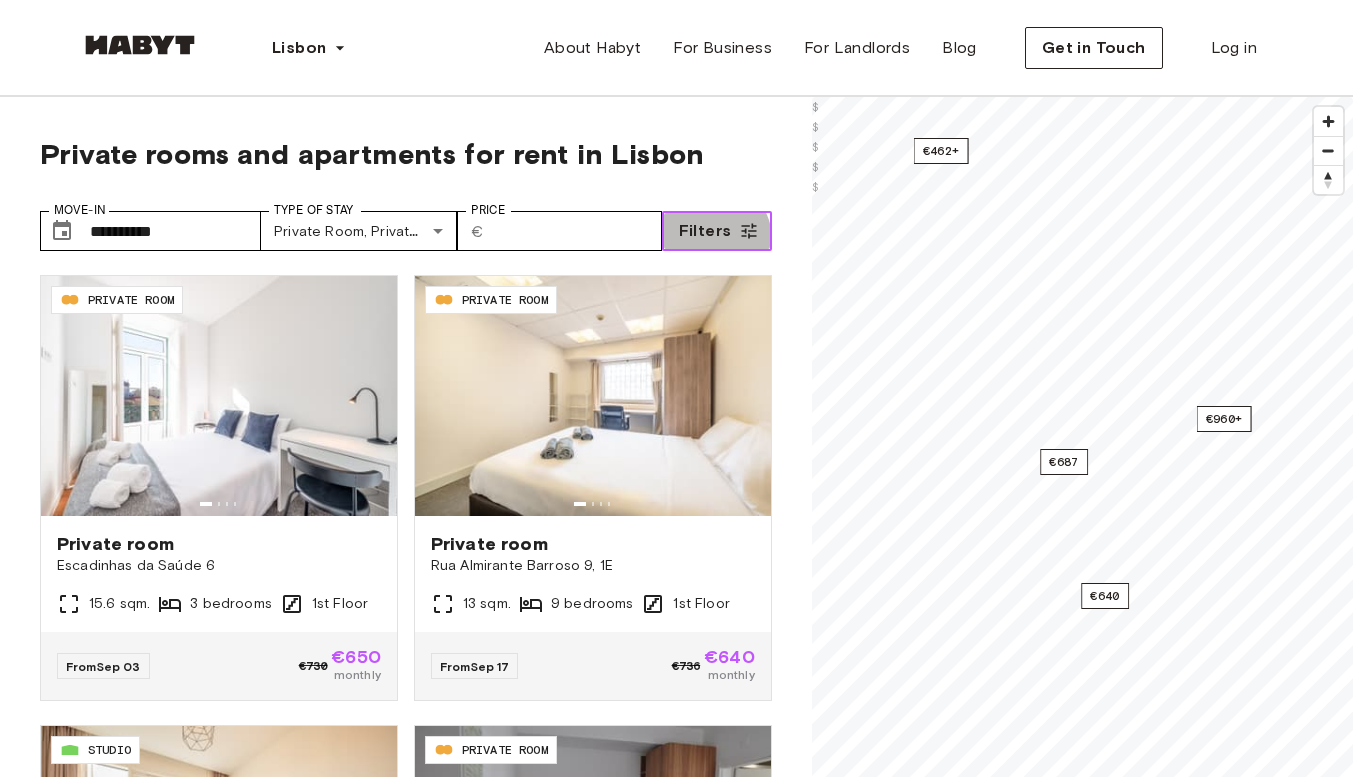 click on "Filters" at bounding box center (705, 231) 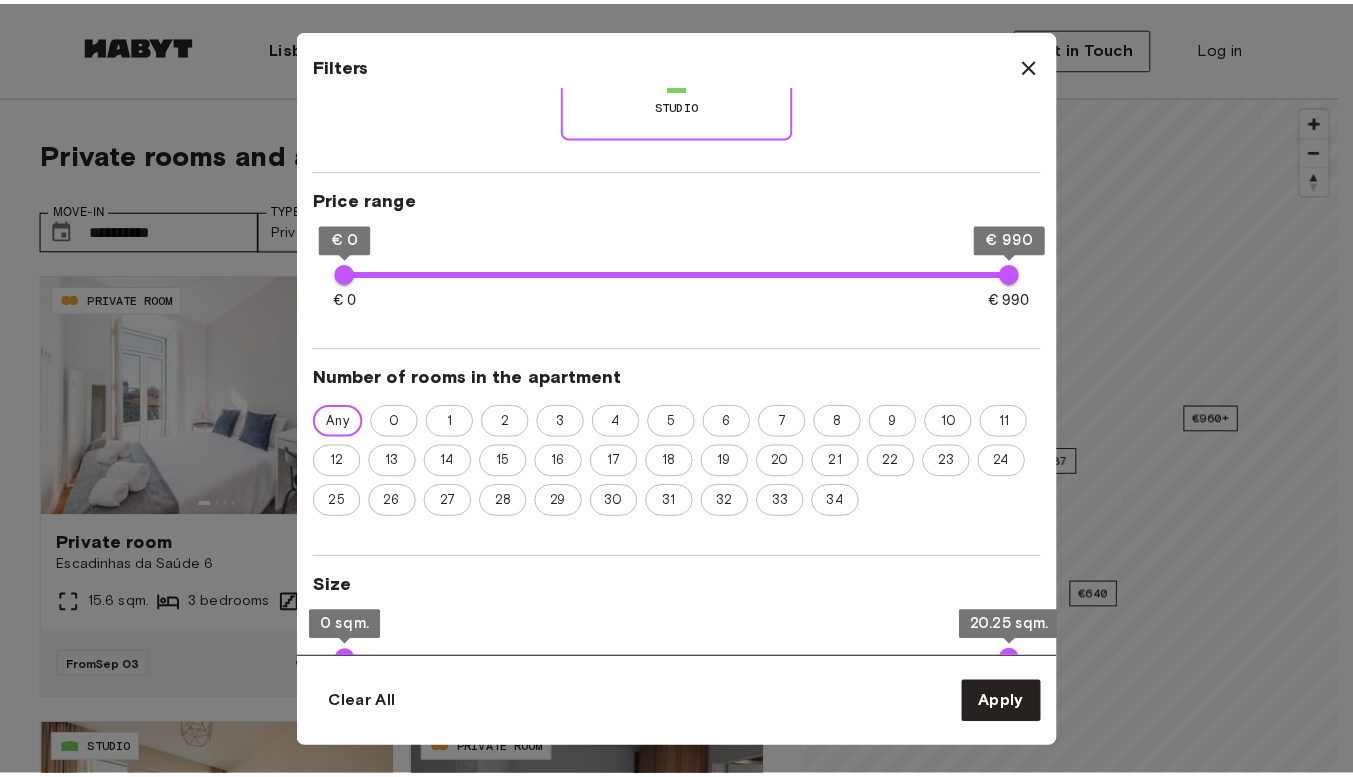 scroll, scrollTop: 322, scrollLeft: 0, axis: vertical 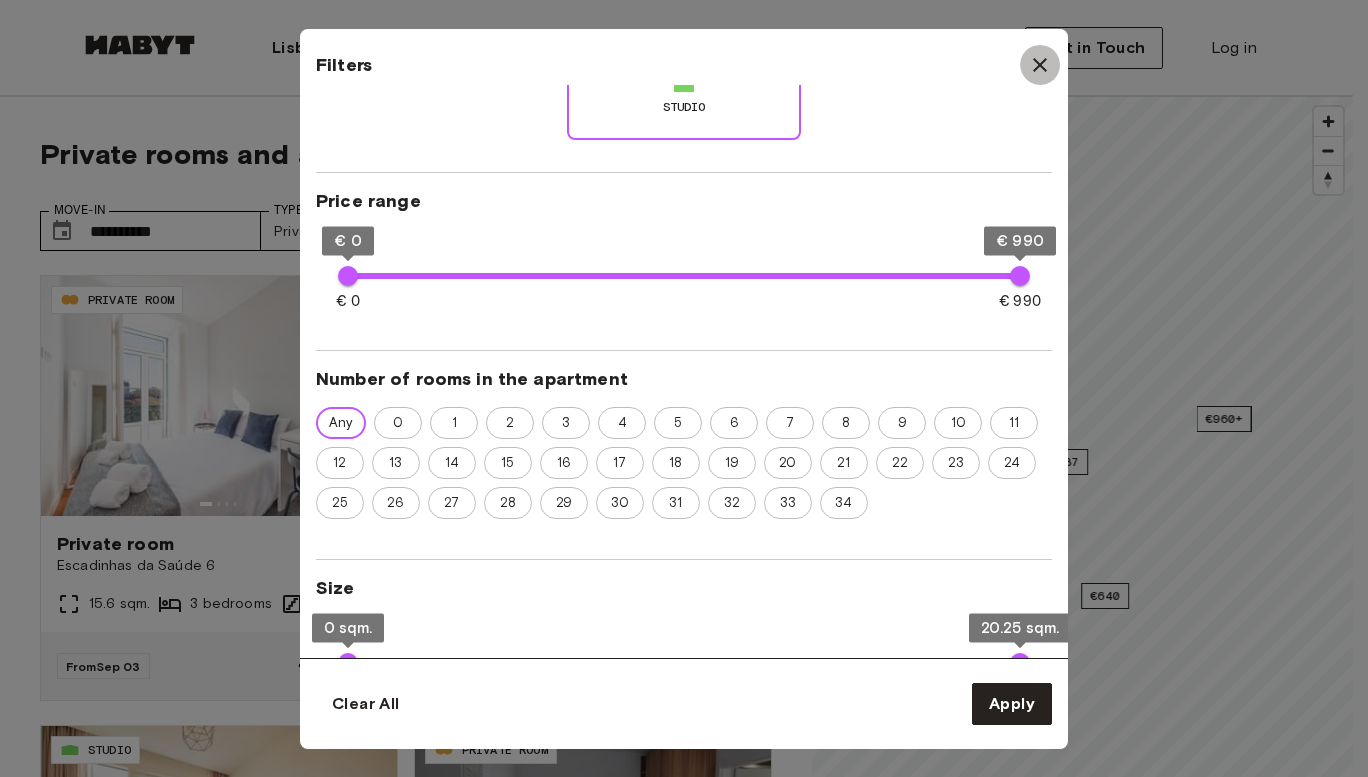 click 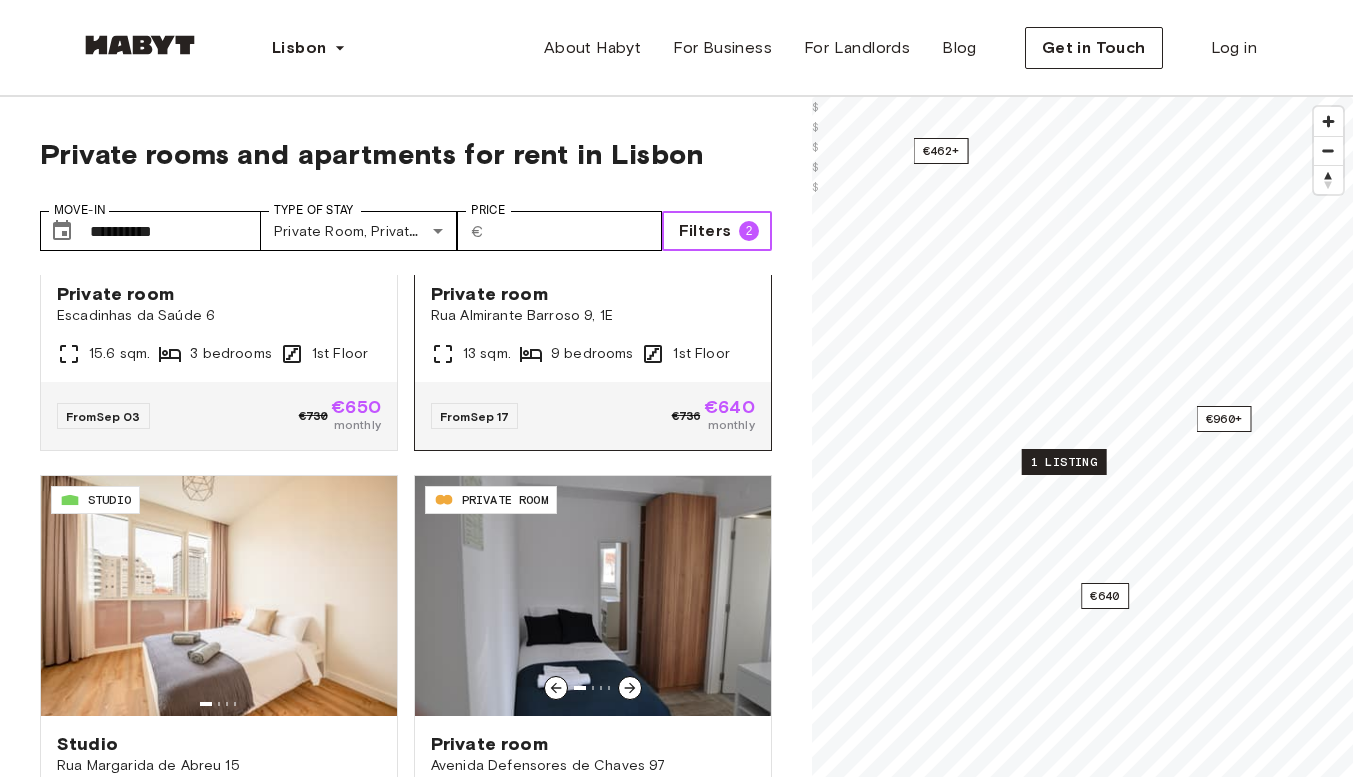 scroll, scrollTop: 0, scrollLeft: 0, axis: both 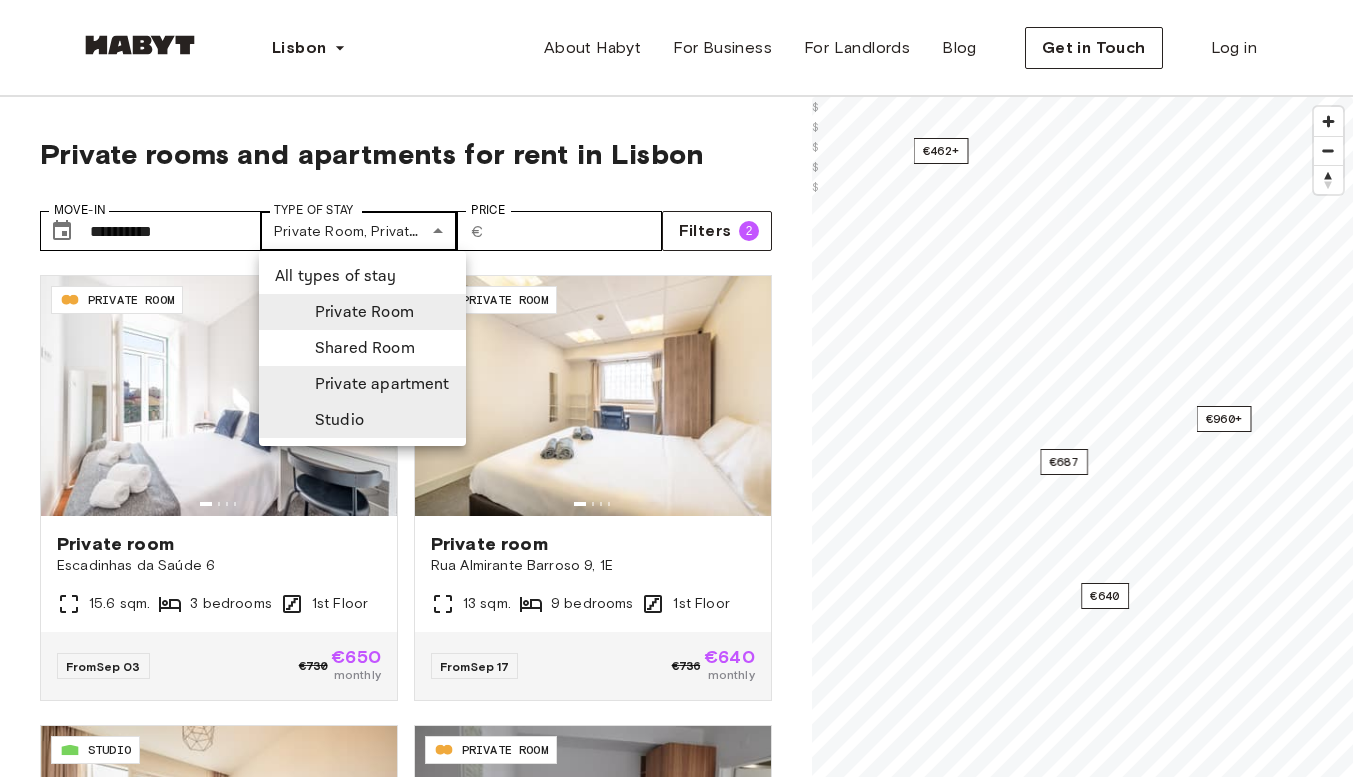 click on "**********" at bounding box center [684, 2469] 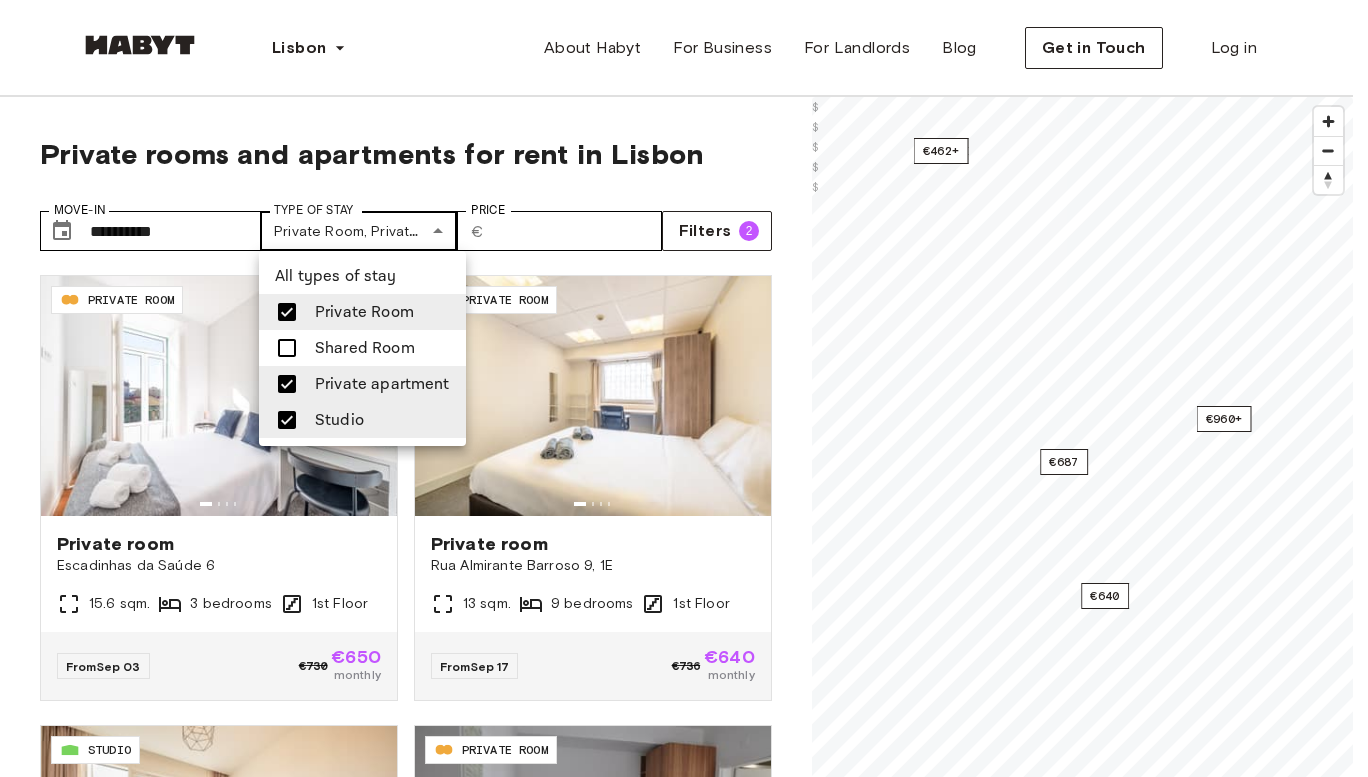 click at bounding box center (684, 388) 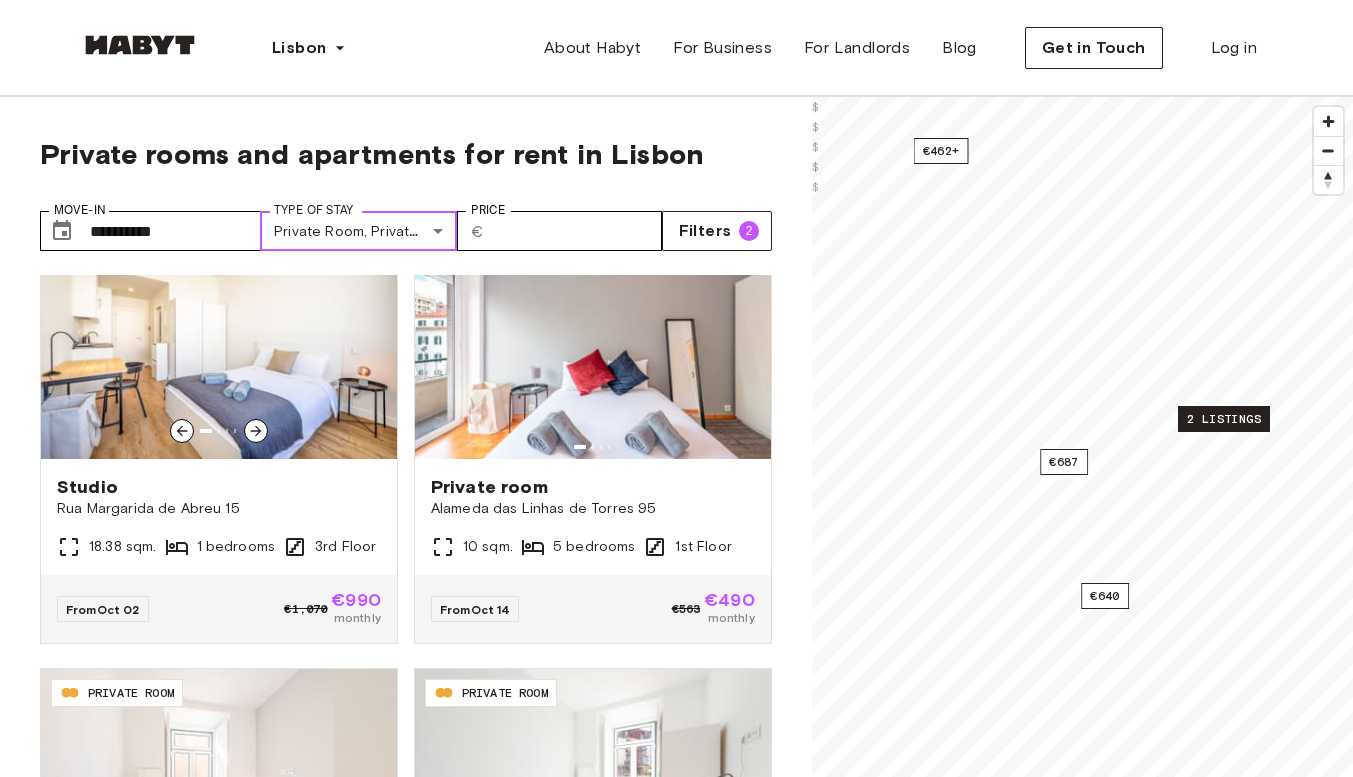 scroll, scrollTop: 948, scrollLeft: 0, axis: vertical 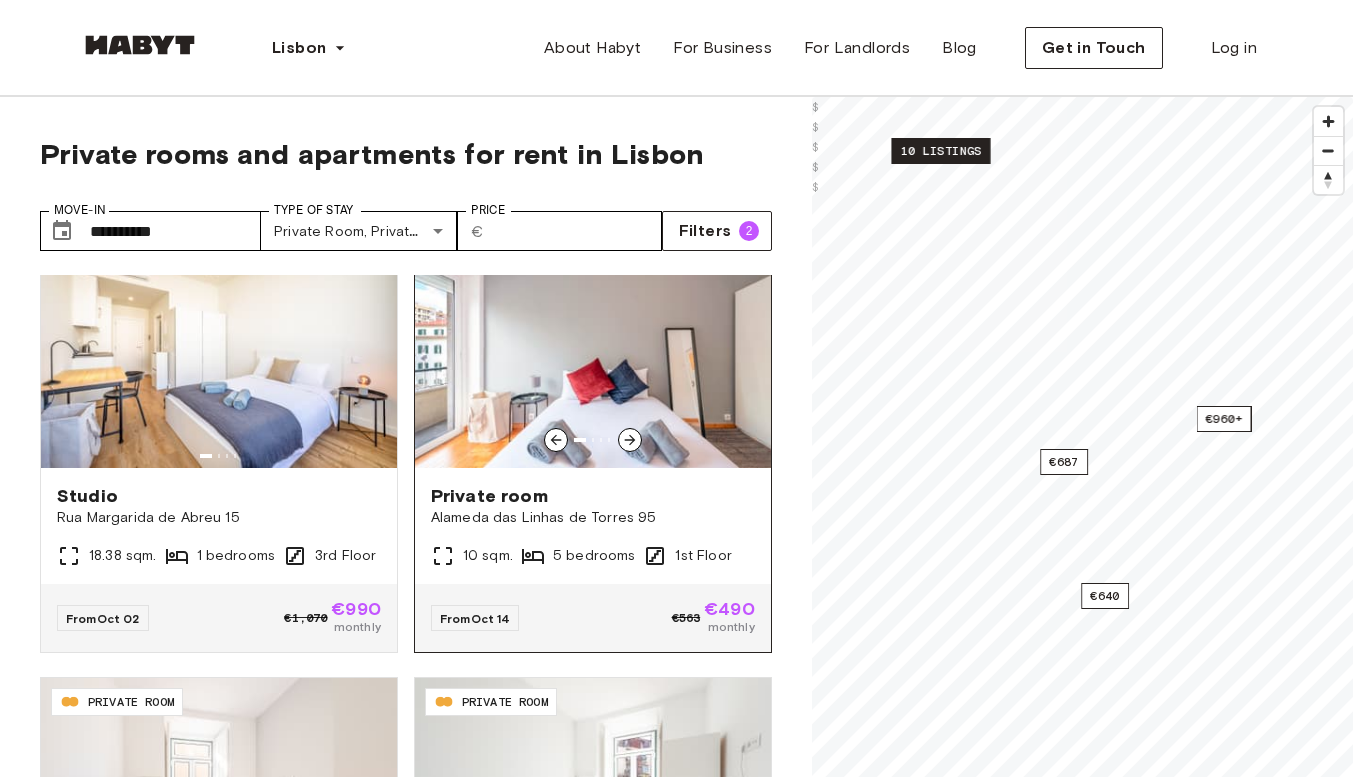 click 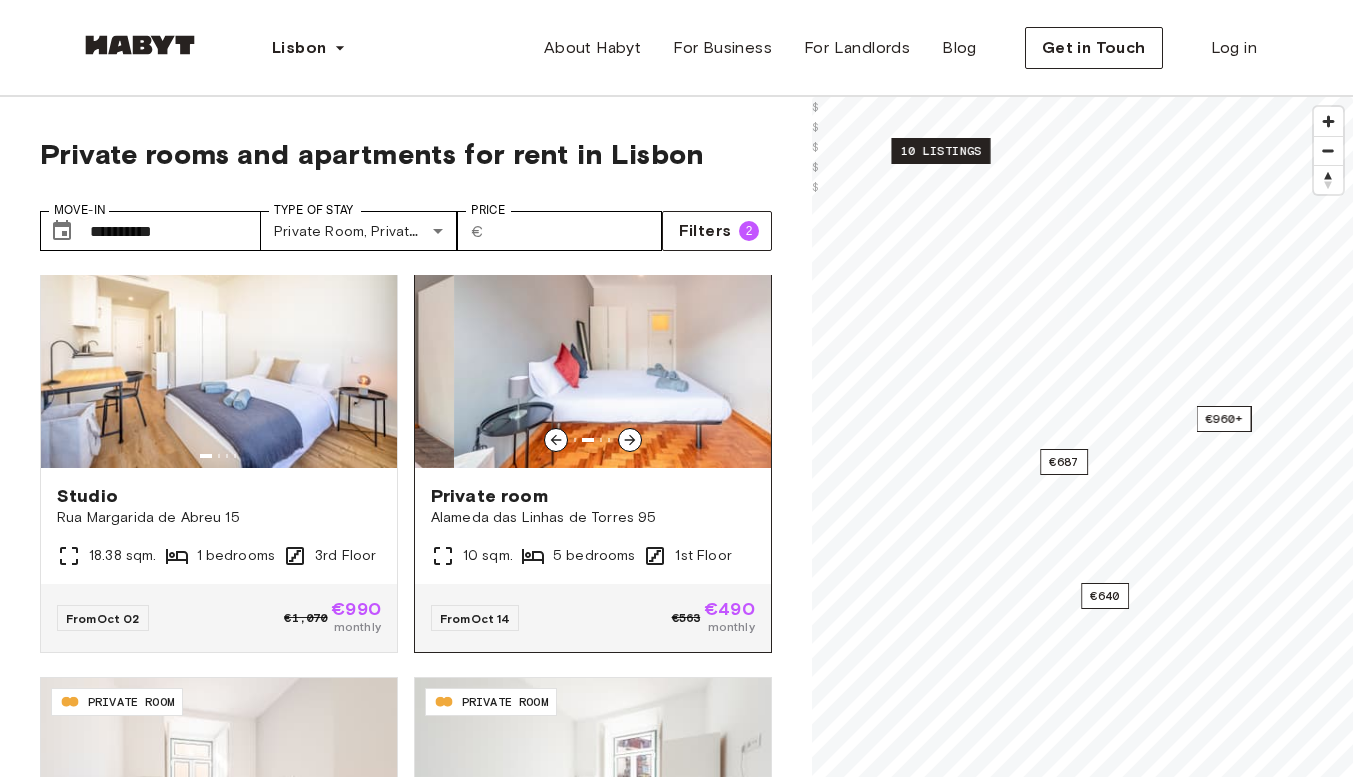 click 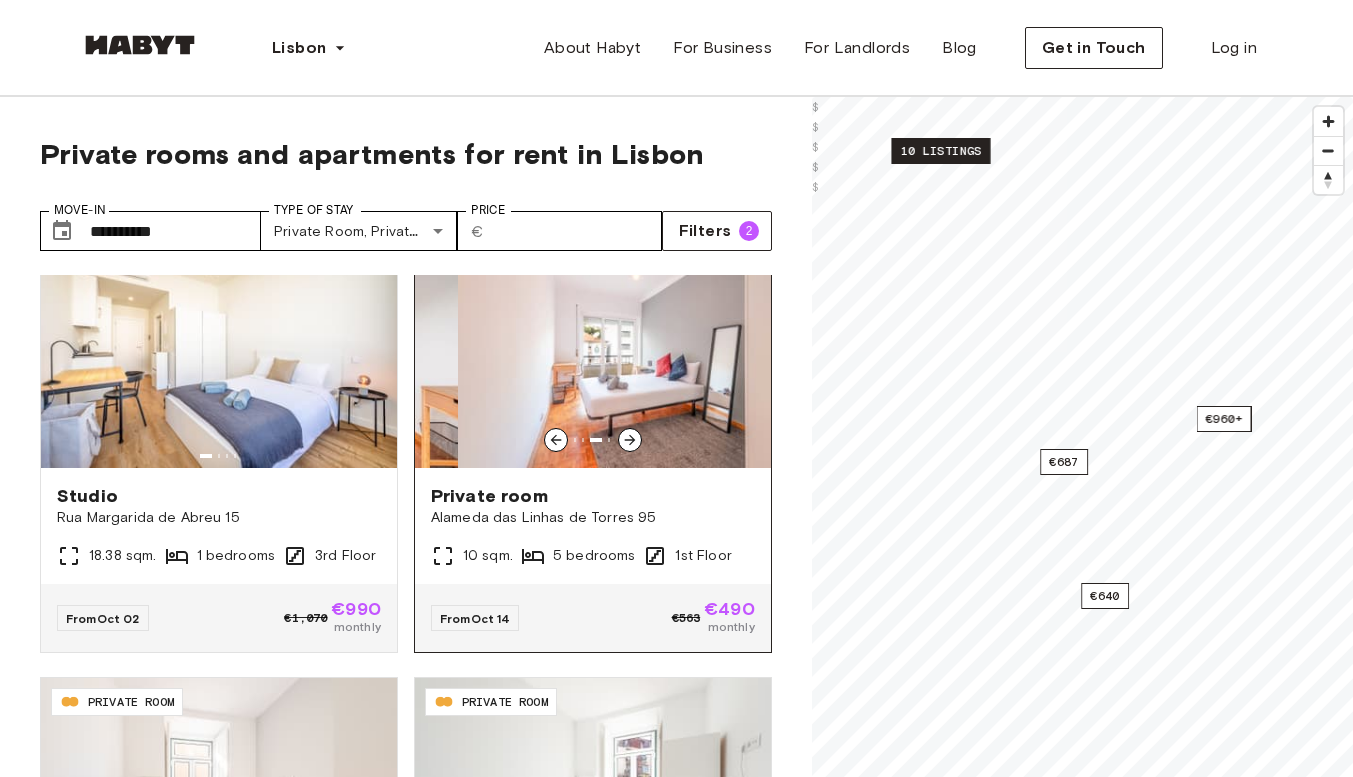 click 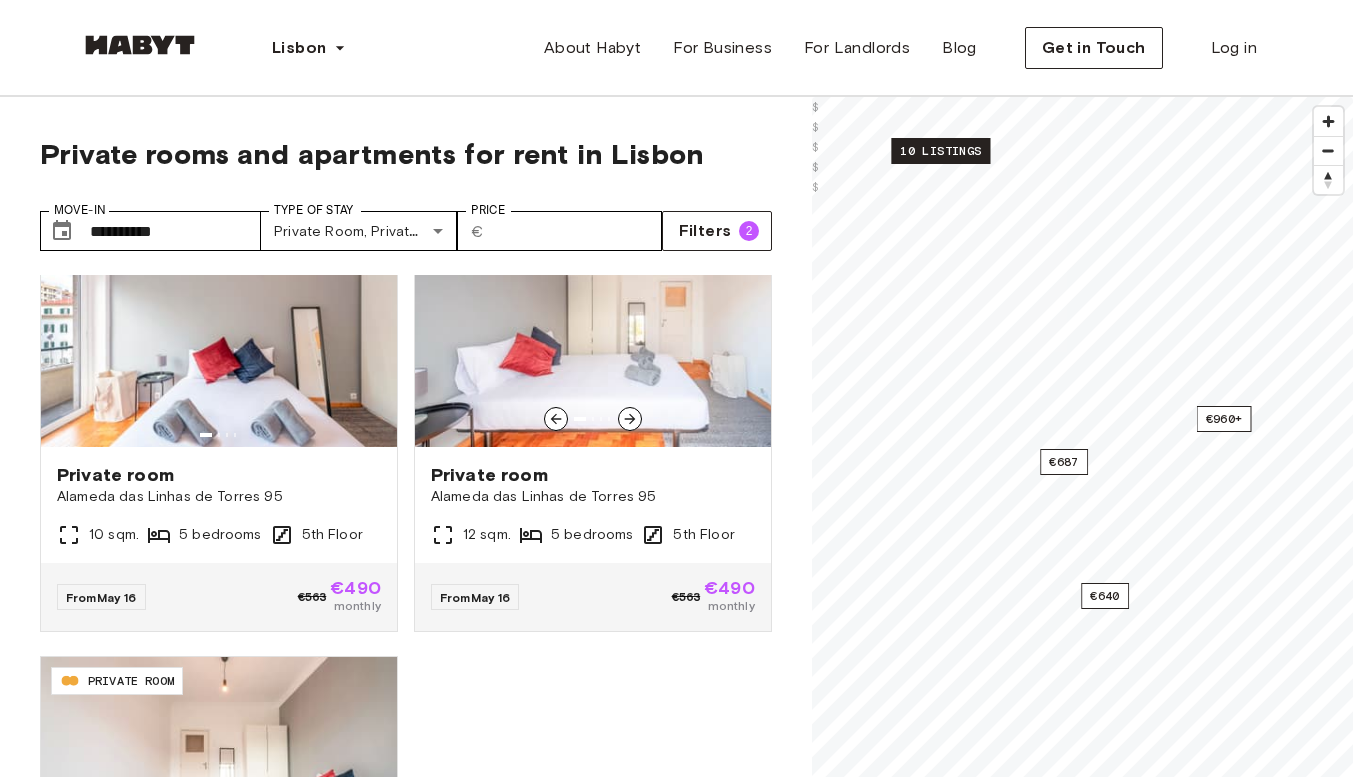scroll, scrollTop: 3304, scrollLeft: 0, axis: vertical 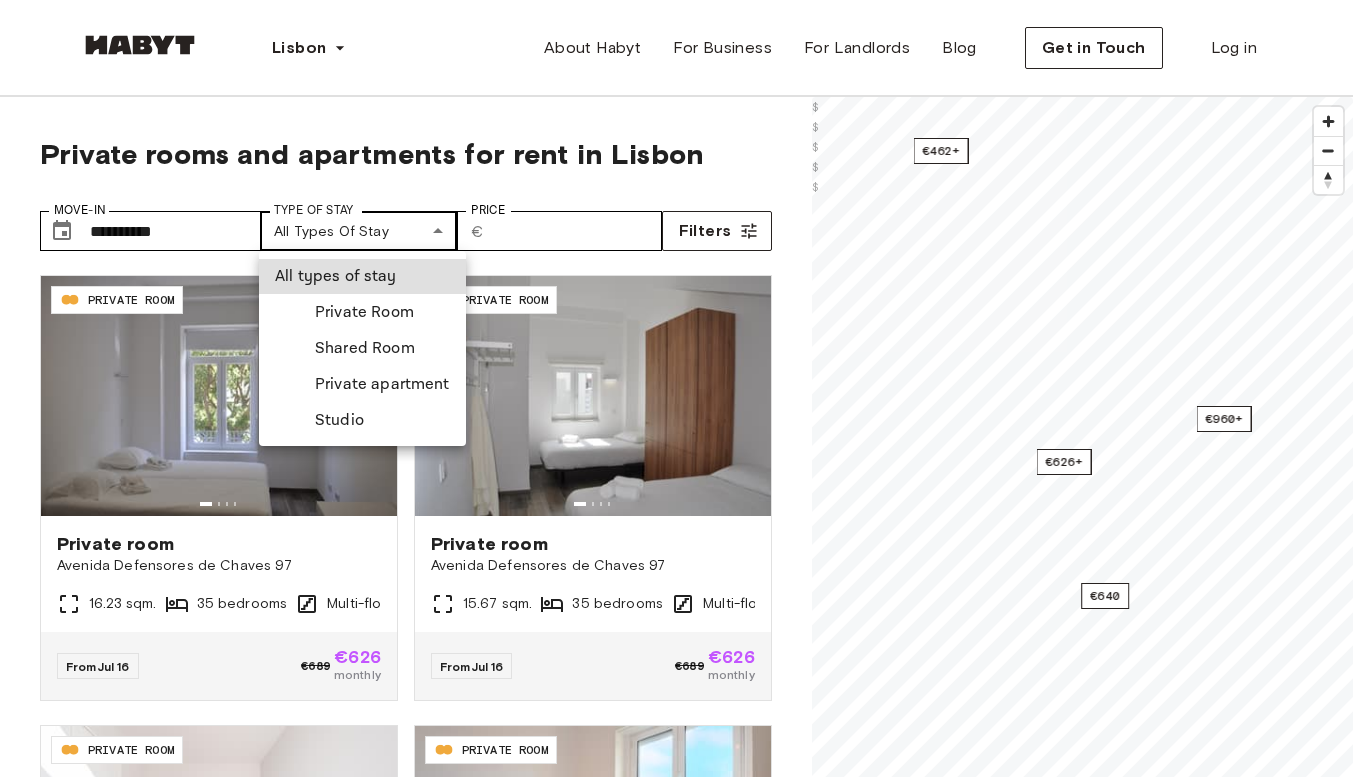 click on "**********" at bounding box center [684, 2469] 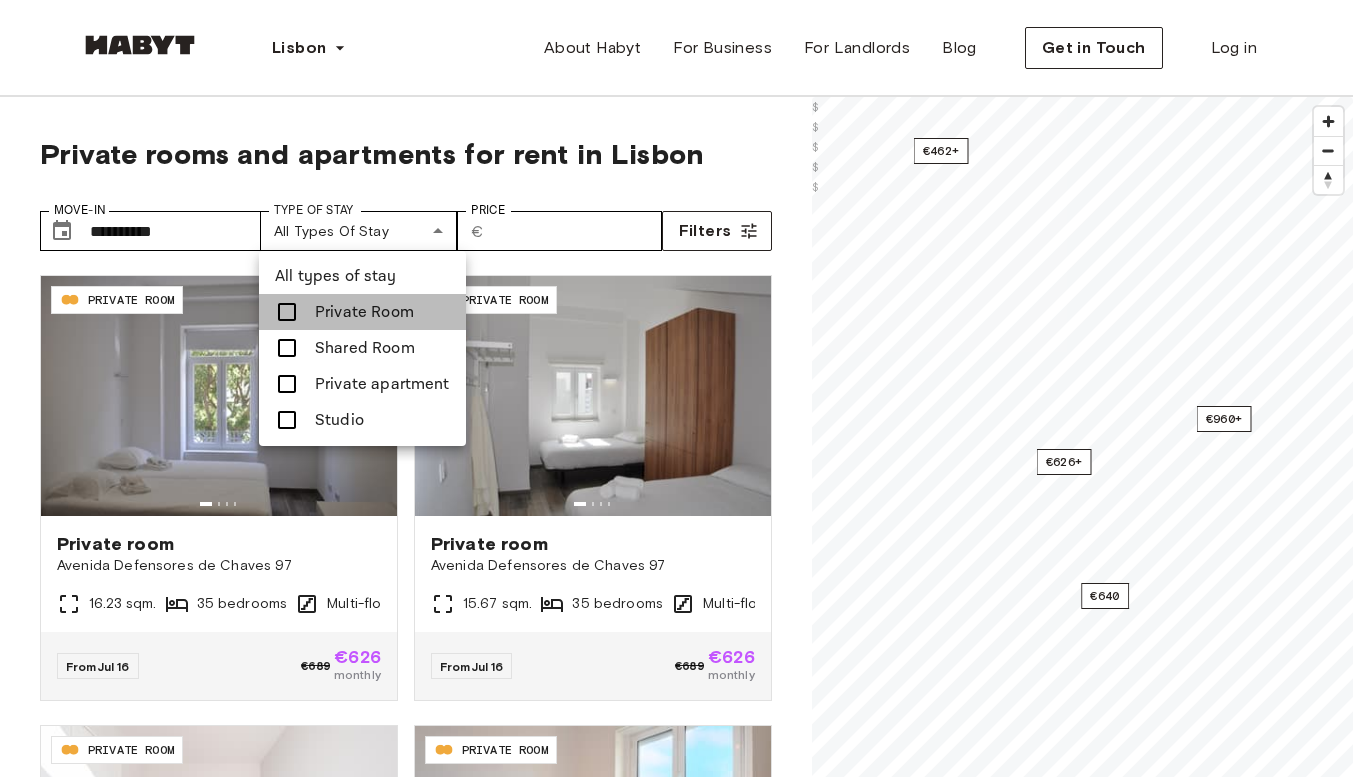 click on "Private Room" at bounding box center (362, 312) 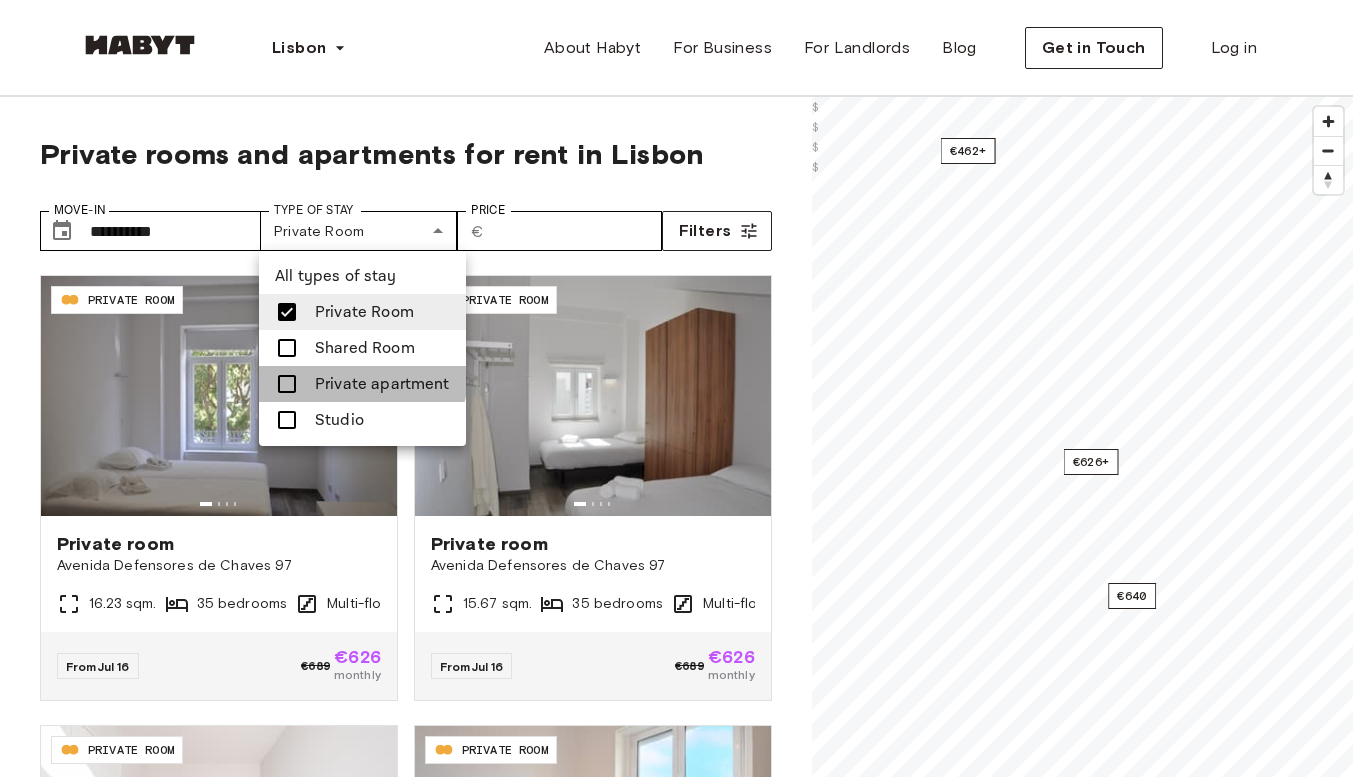 click on "Private apartment" at bounding box center (362, 384) 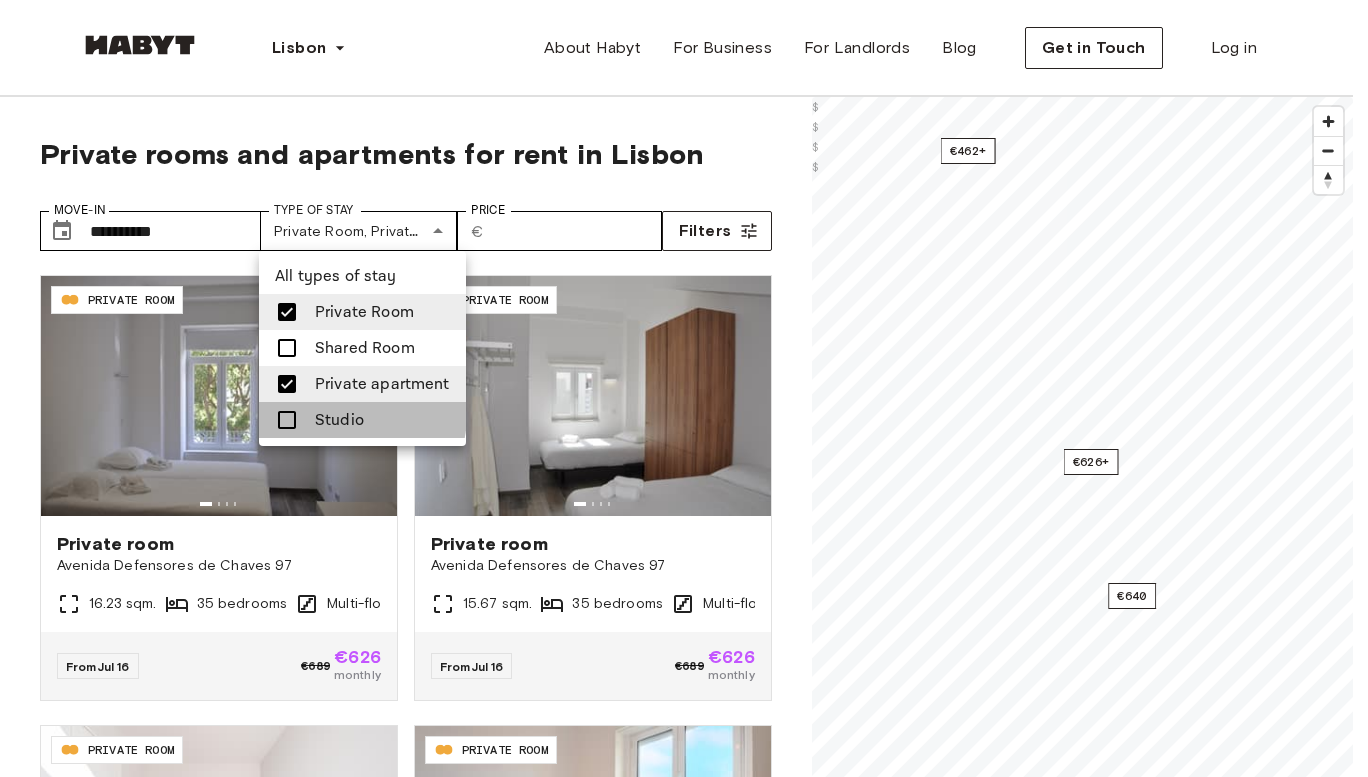 click on "Studio" at bounding box center [339, 420] 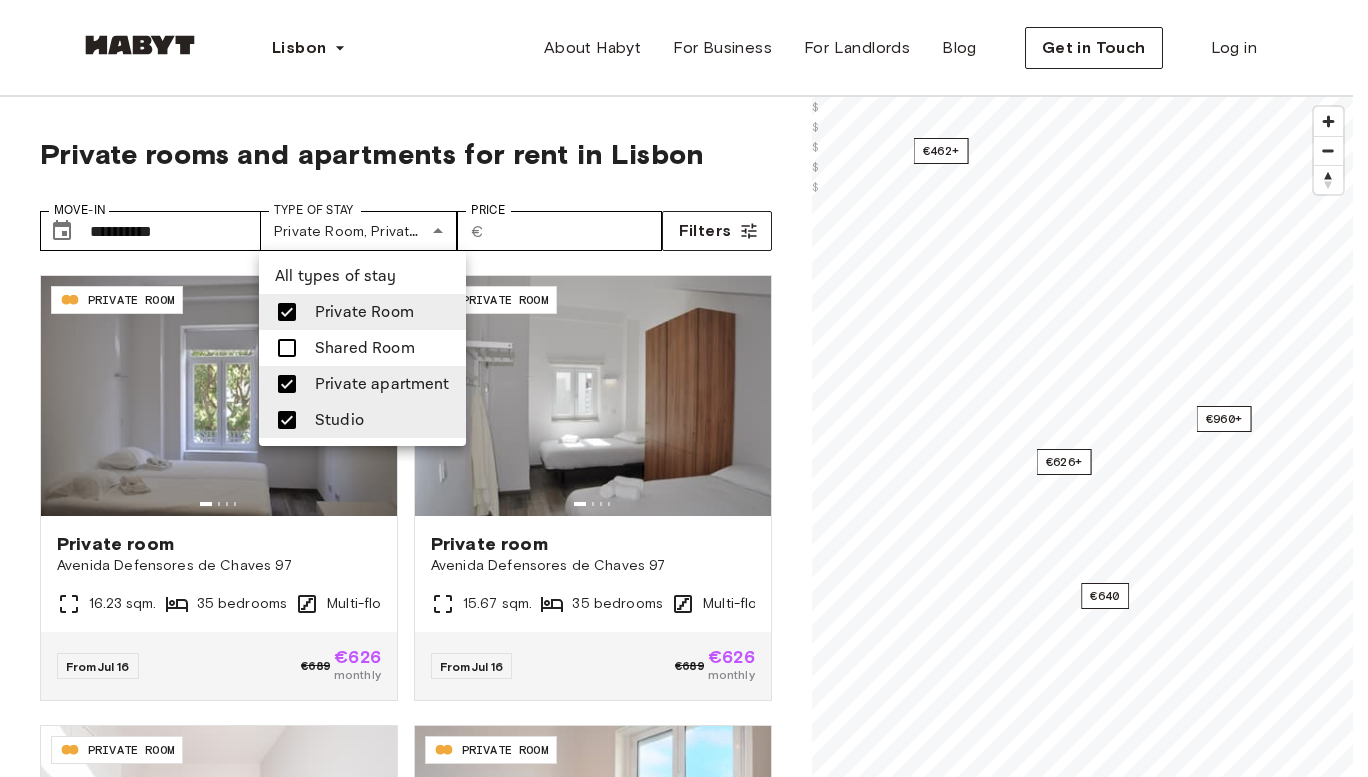 click at bounding box center (684, 388) 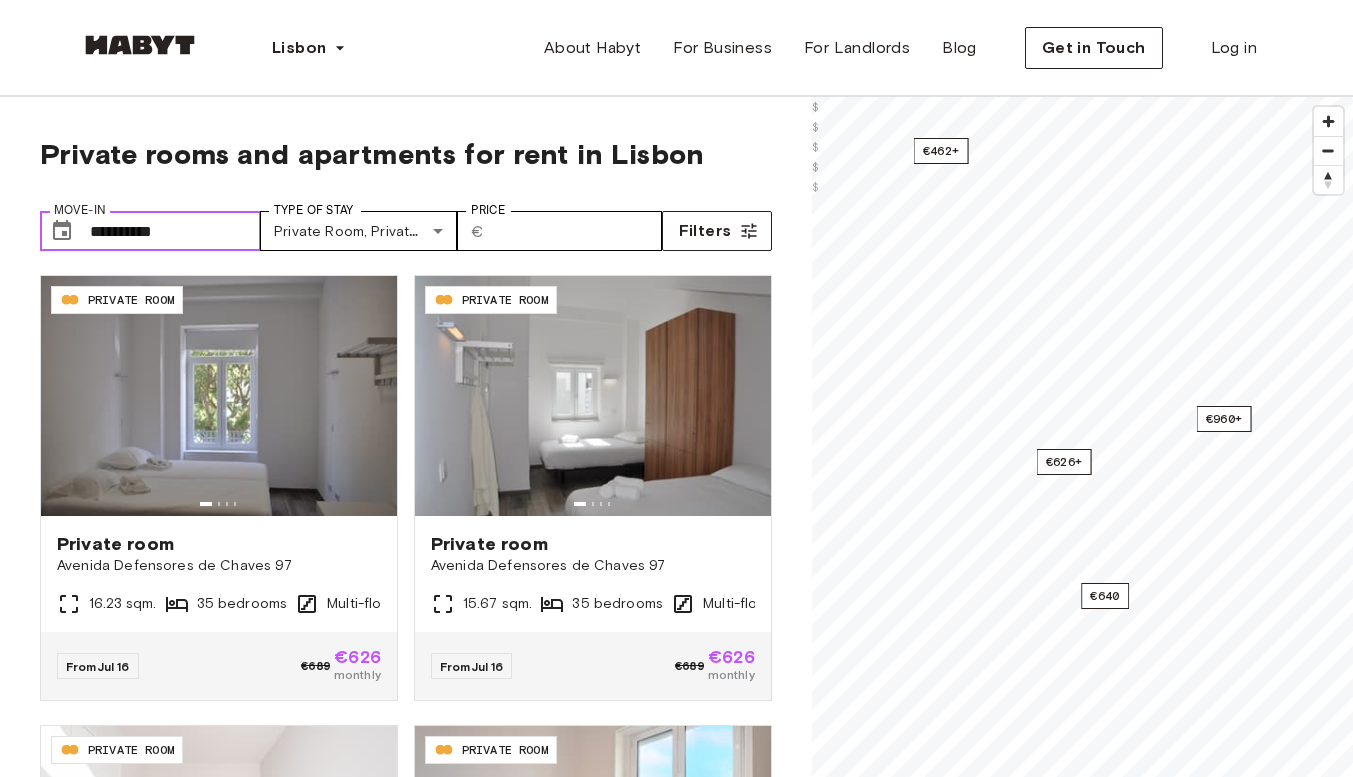 click on "**********" at bounding box center [175, 231] 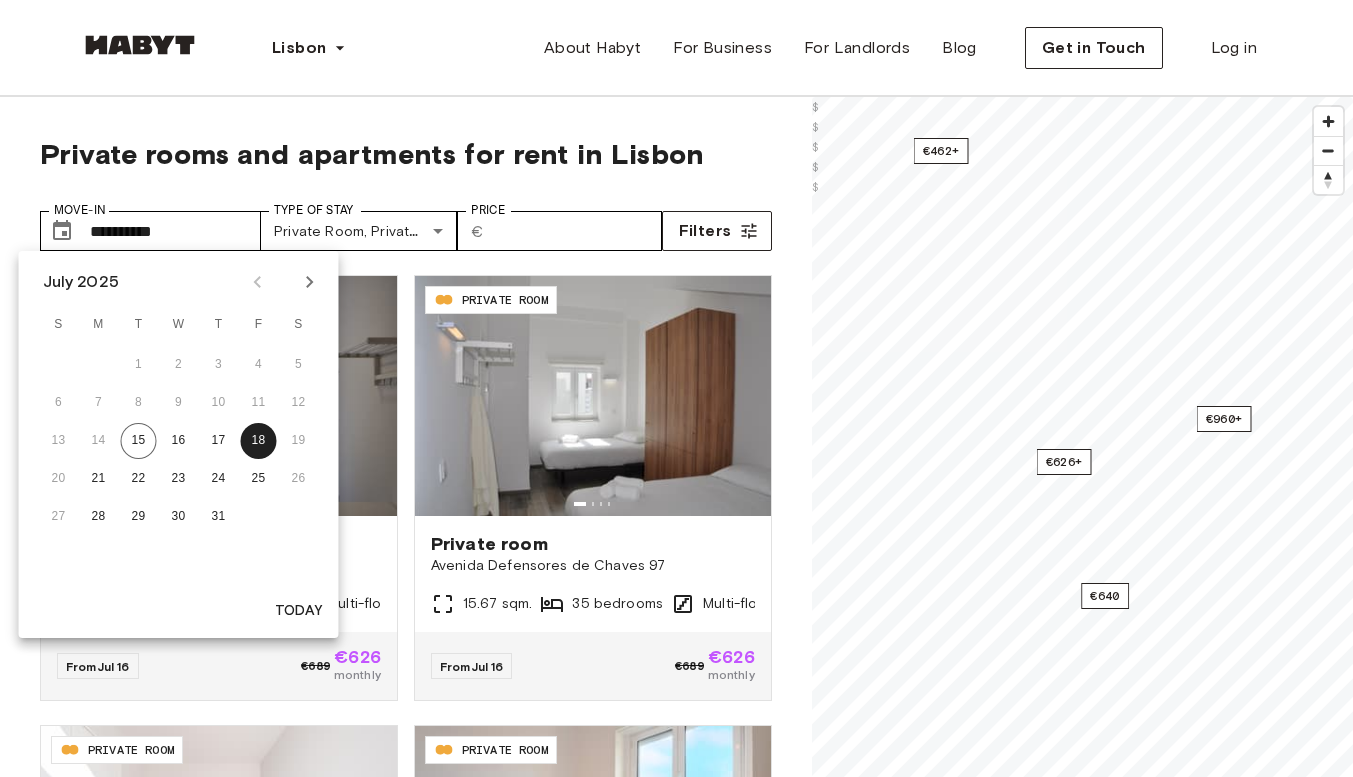 click 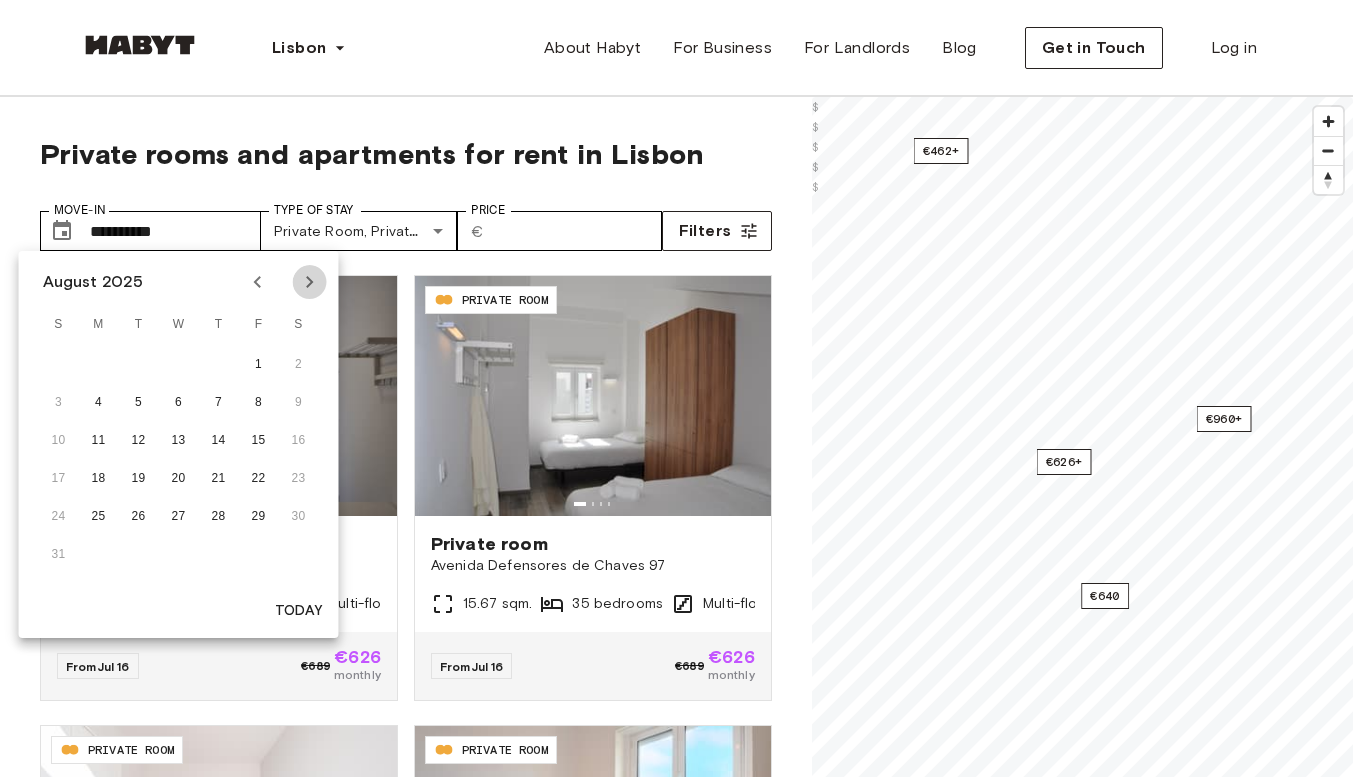 click 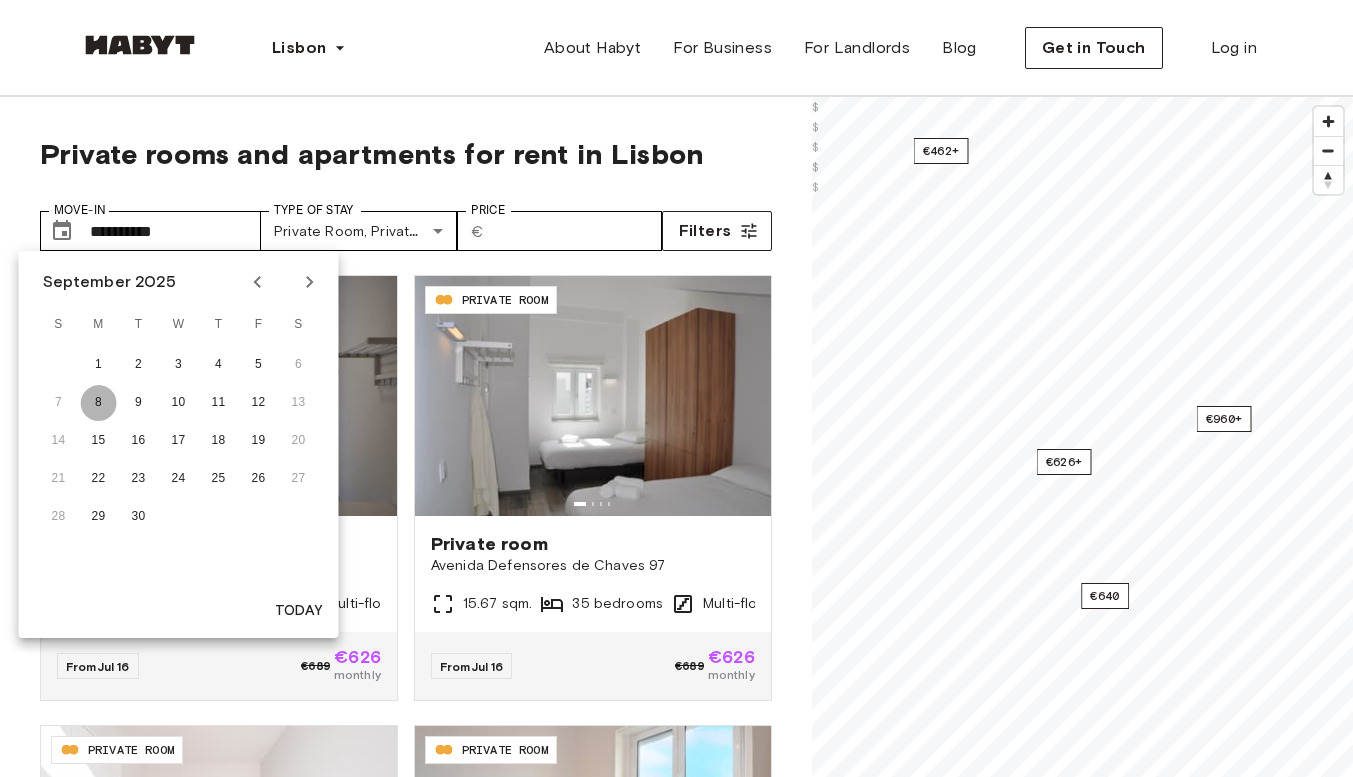 click on "8" at bounding box center (99, 403) 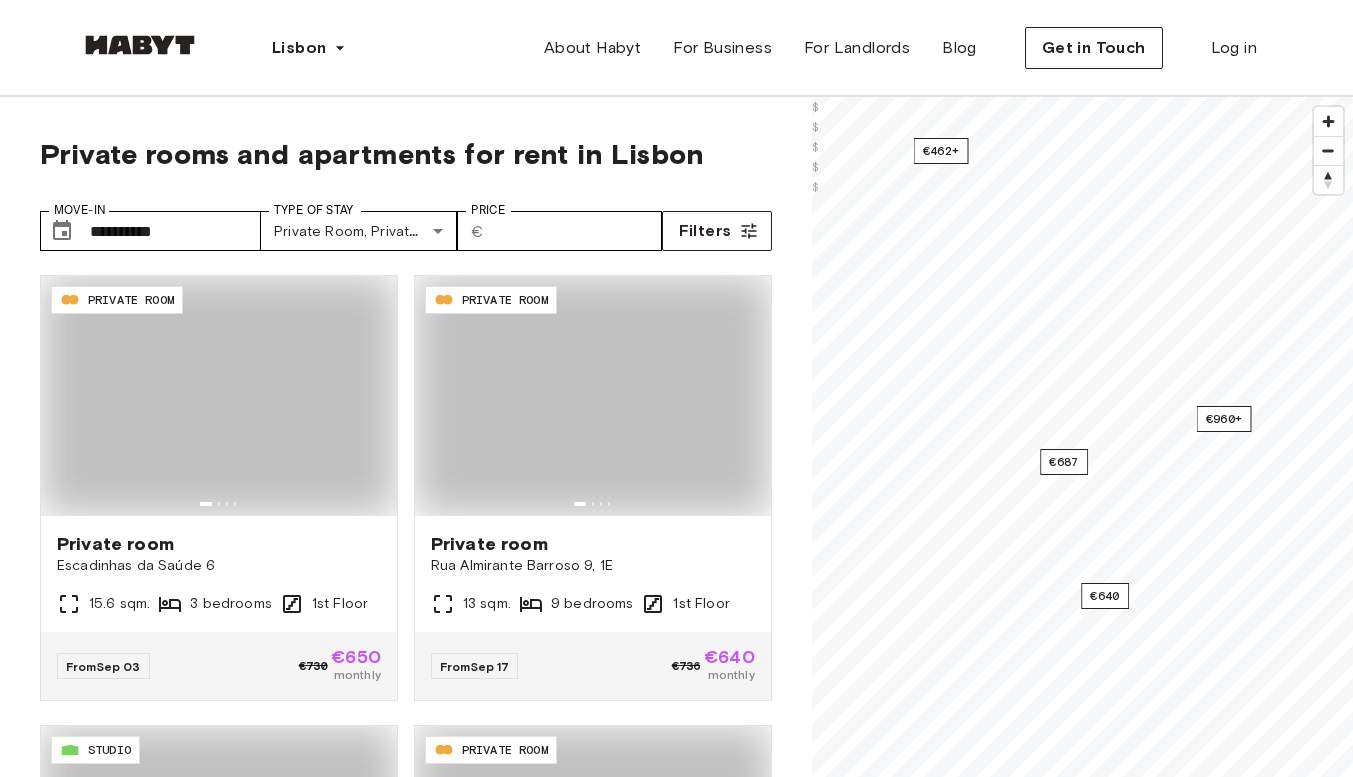 type on "**********" 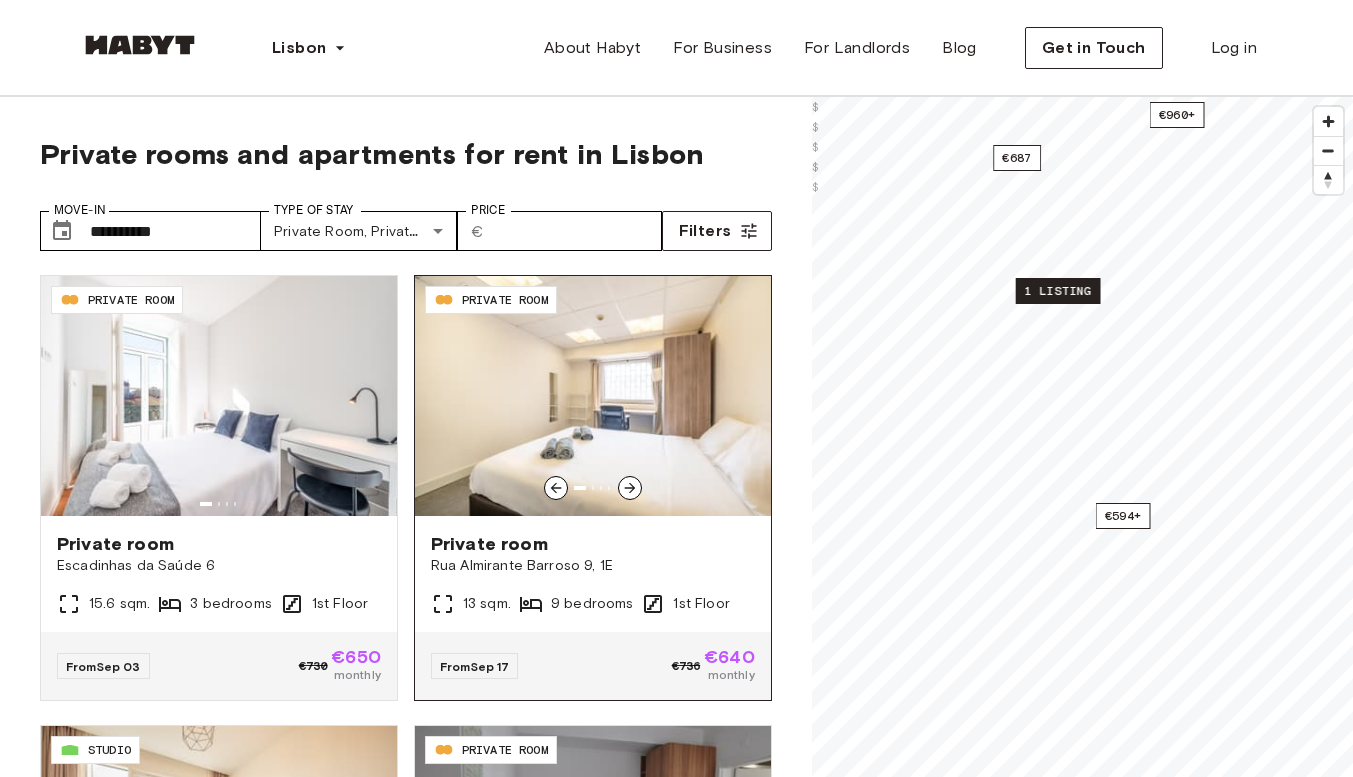 click 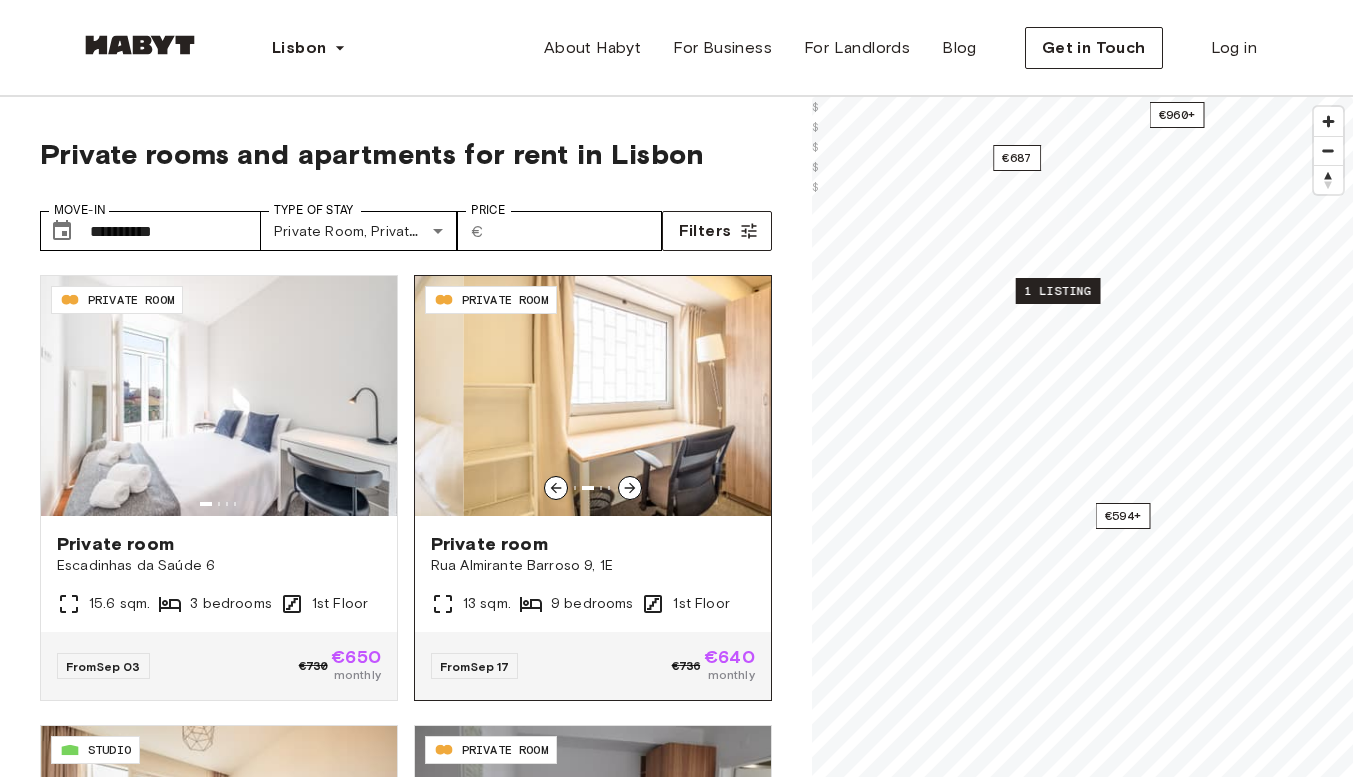 click 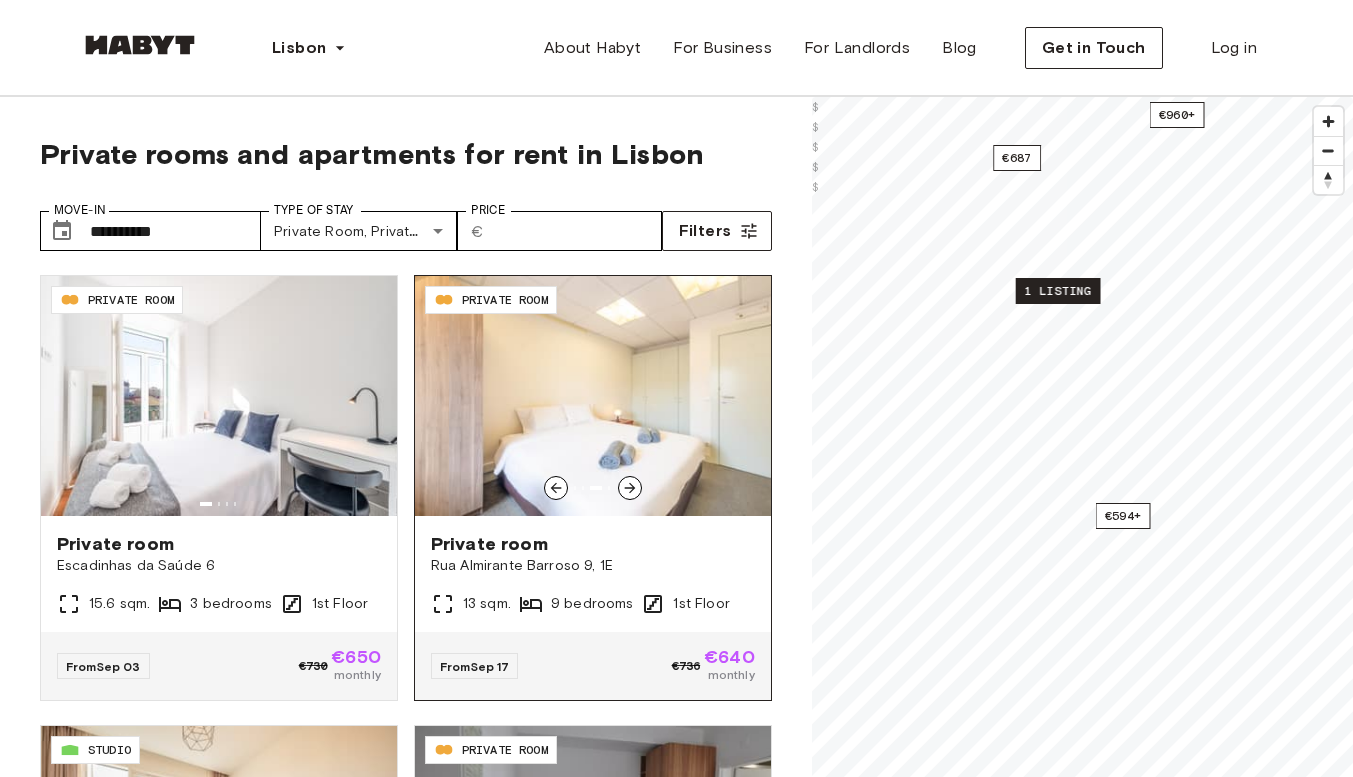 click 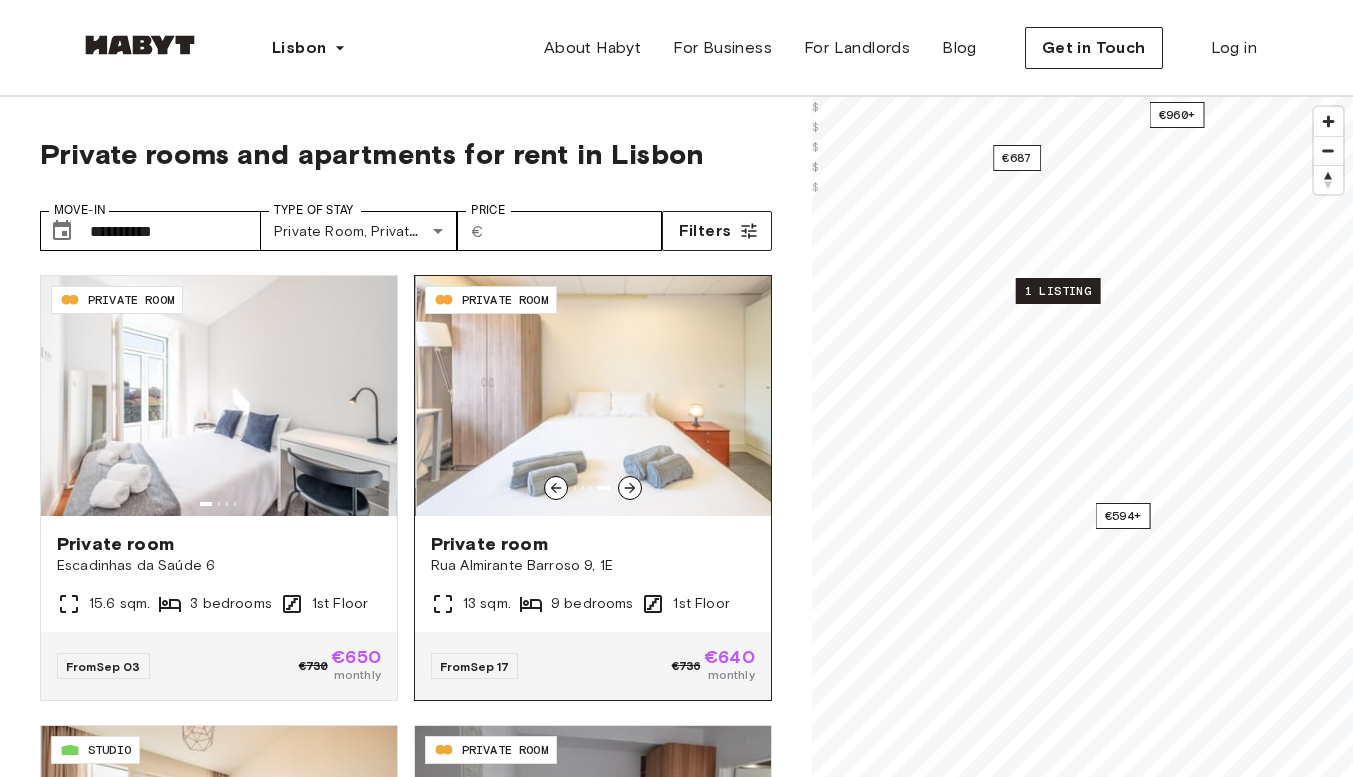 click at bounding box center [556, 488] 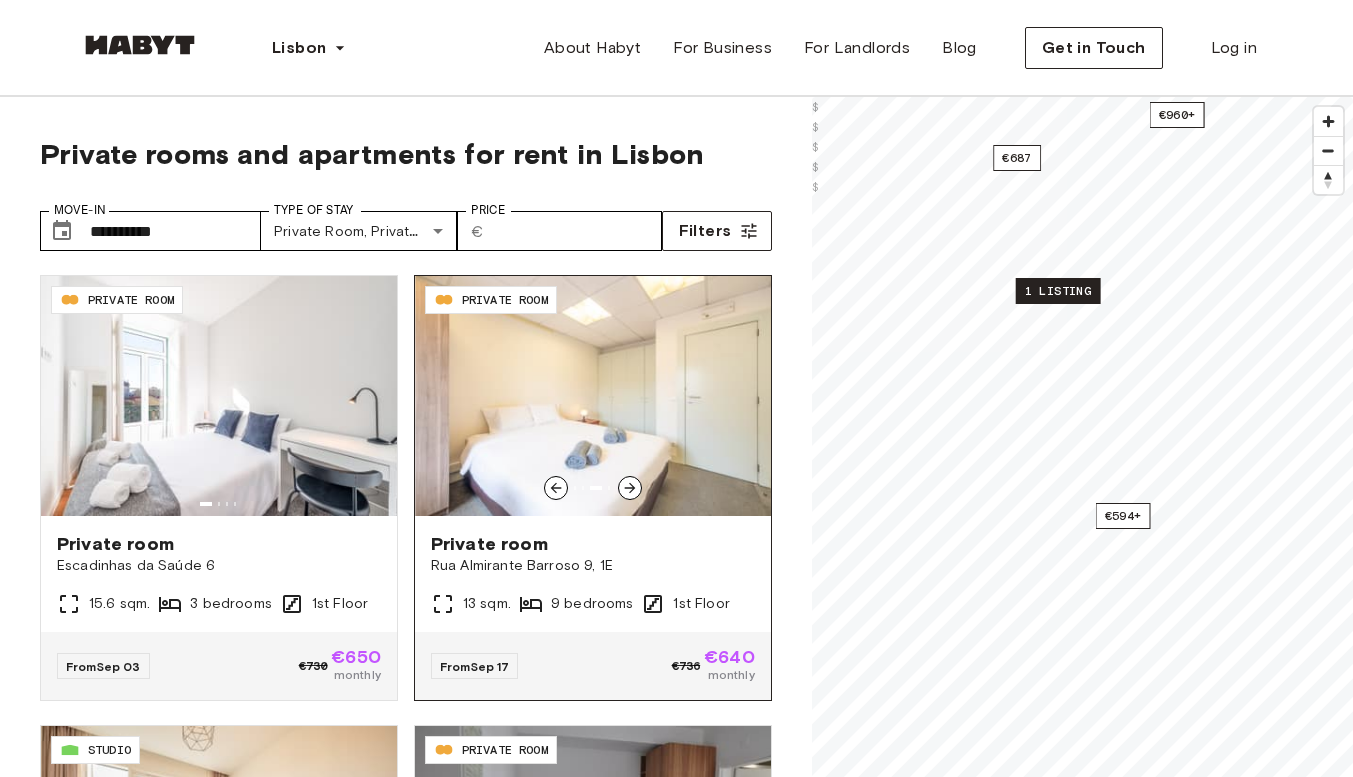 click 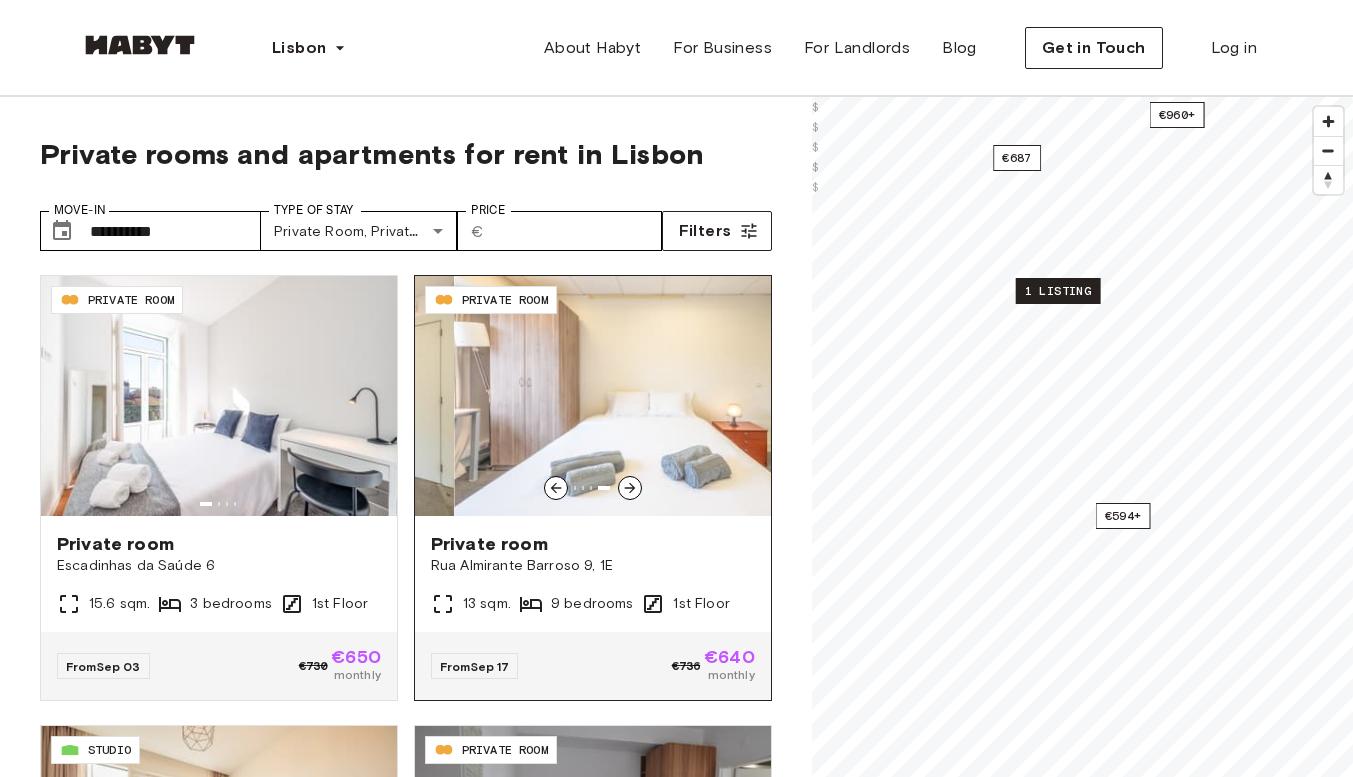 click 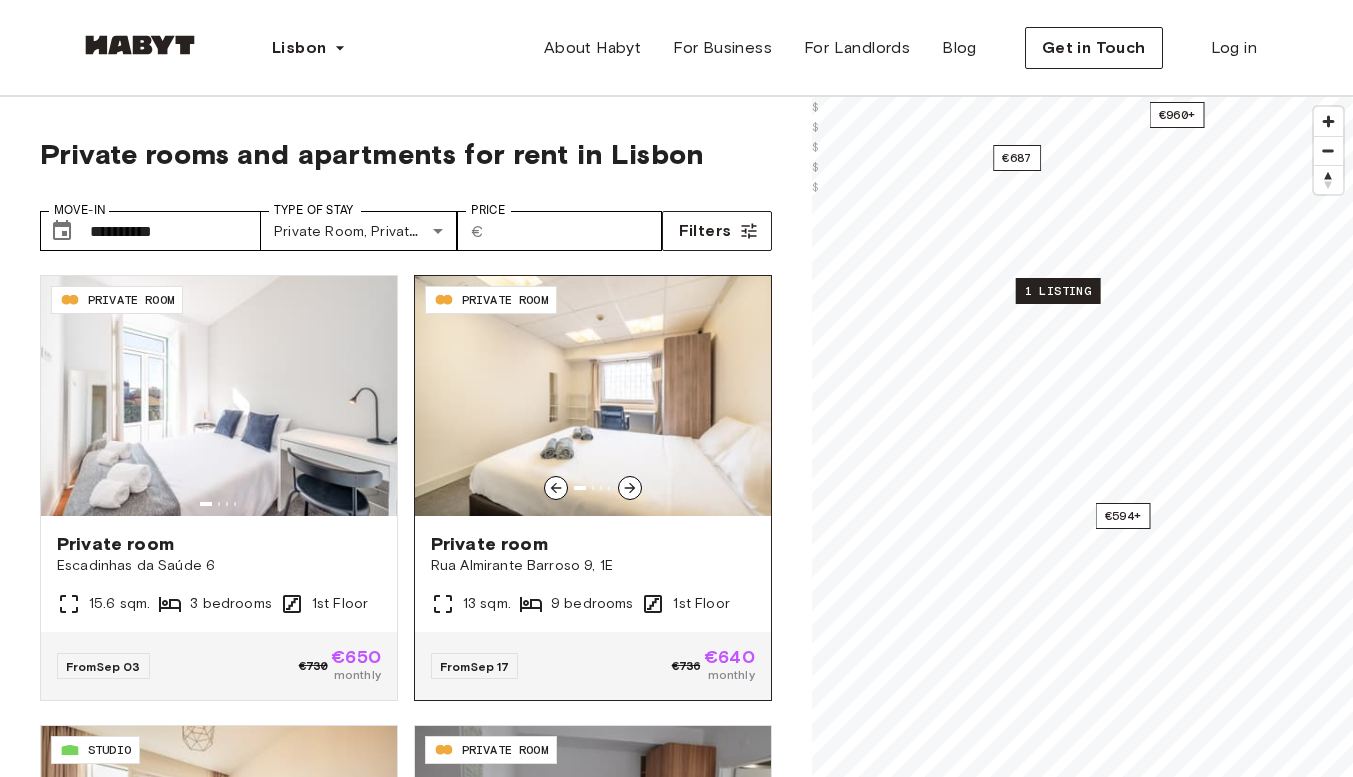 click 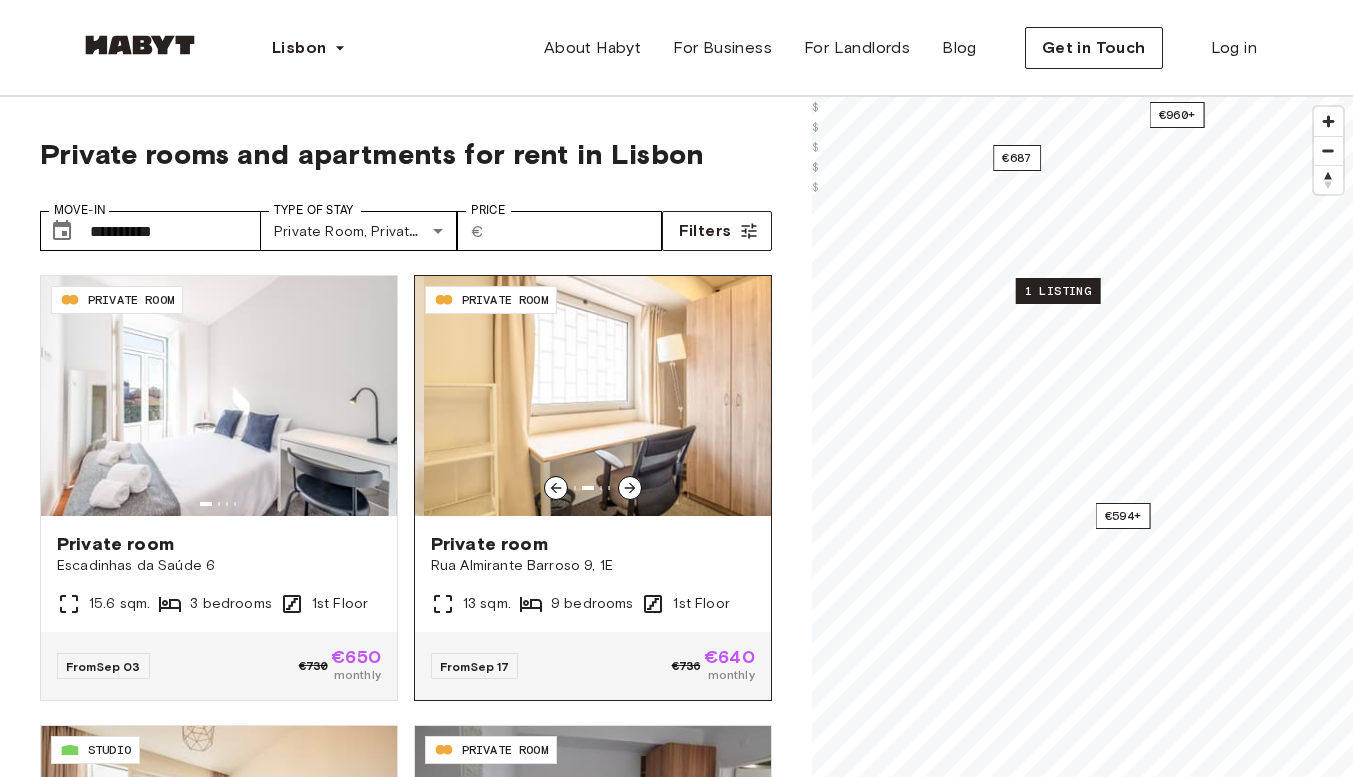 click 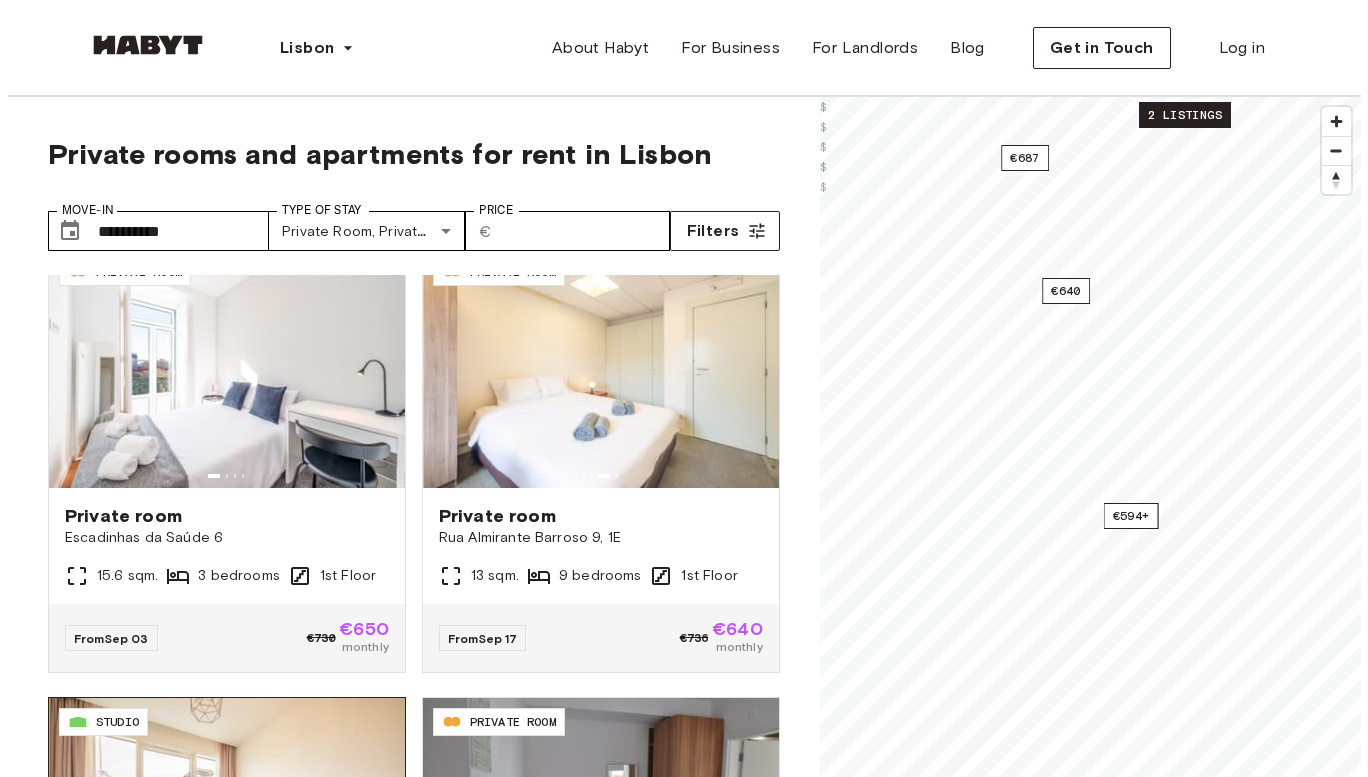 scroll, scrollTop: 0, scrollLeft: 0, axis: both 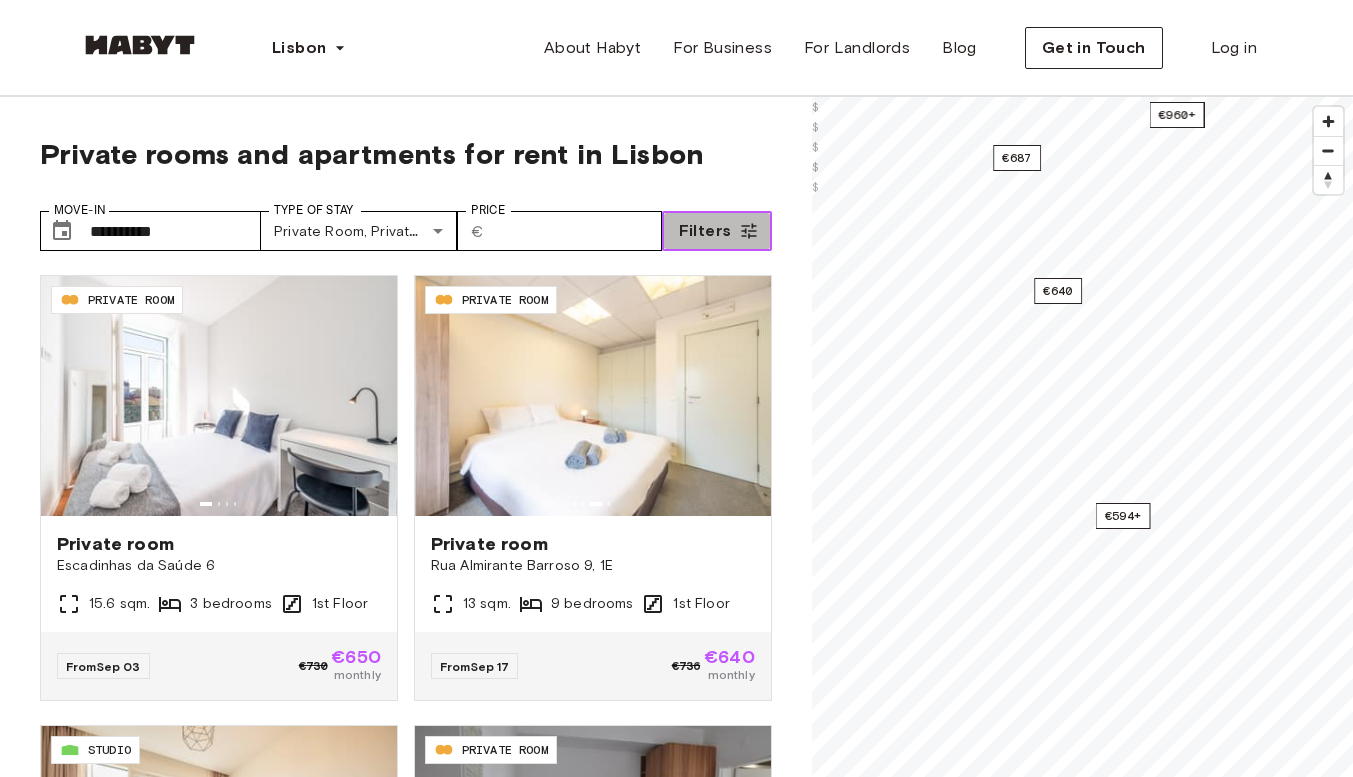click on "Filters" at bounding box center [705, 231] 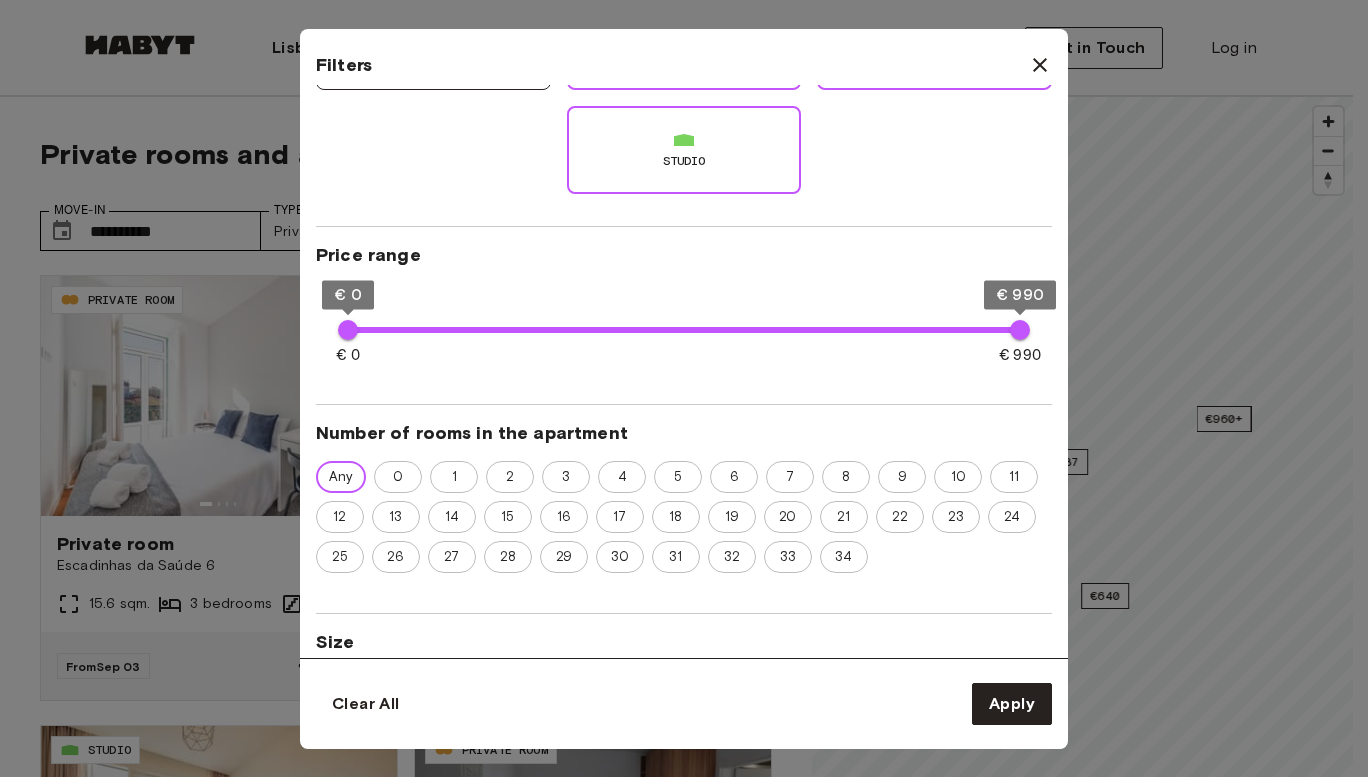 scroll, scrollTop: 269, scrollLeft: 0, axis: vertical 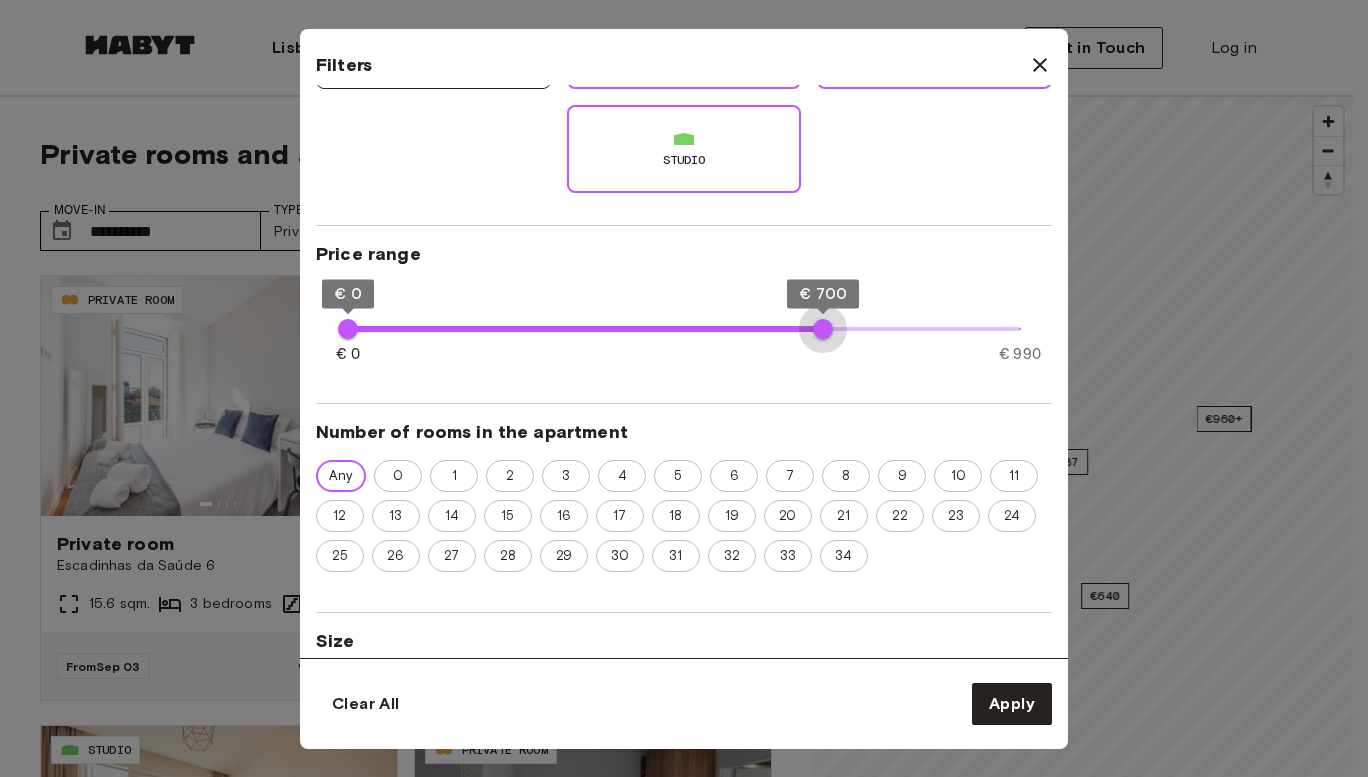 type on "***" 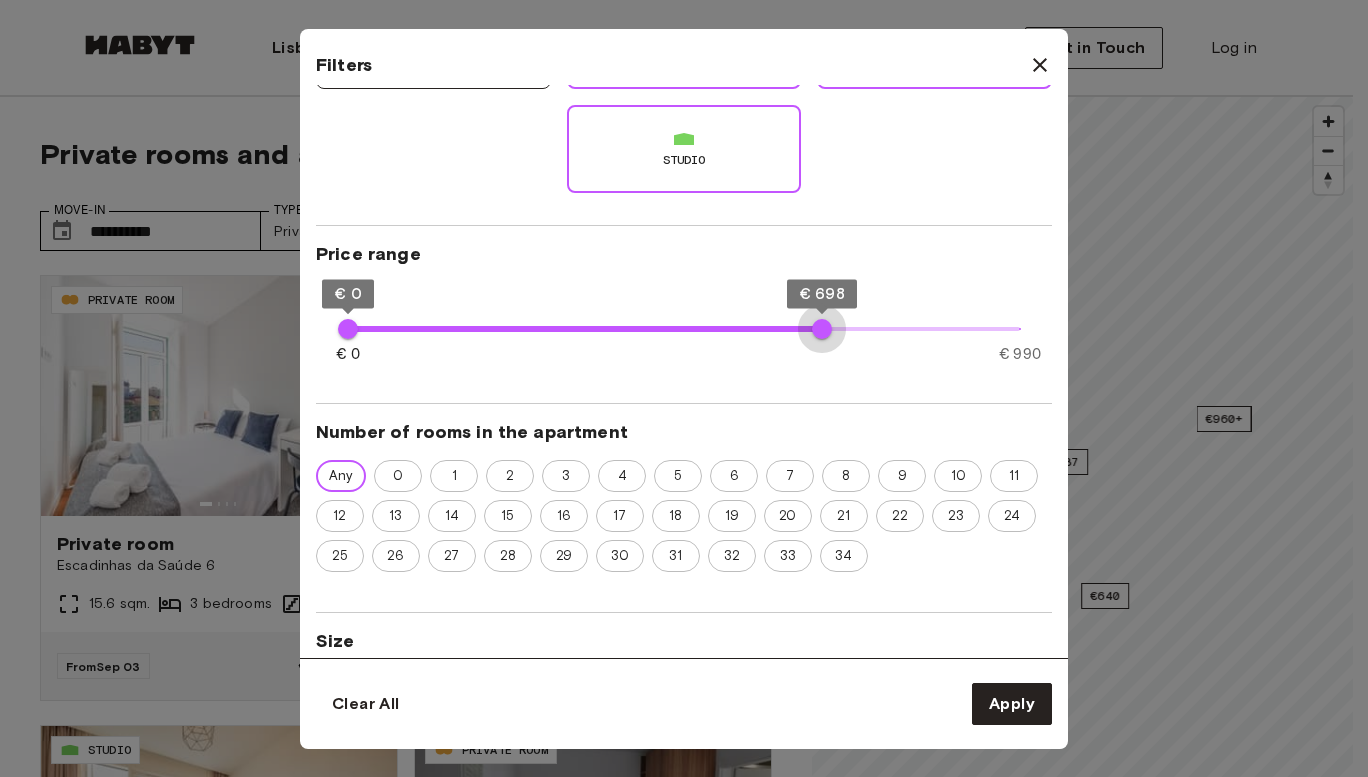 drag, startPoint x: 1027, startPoint y: 335, endPoint x: 822, endPoint y: 326, distance: 205.19746 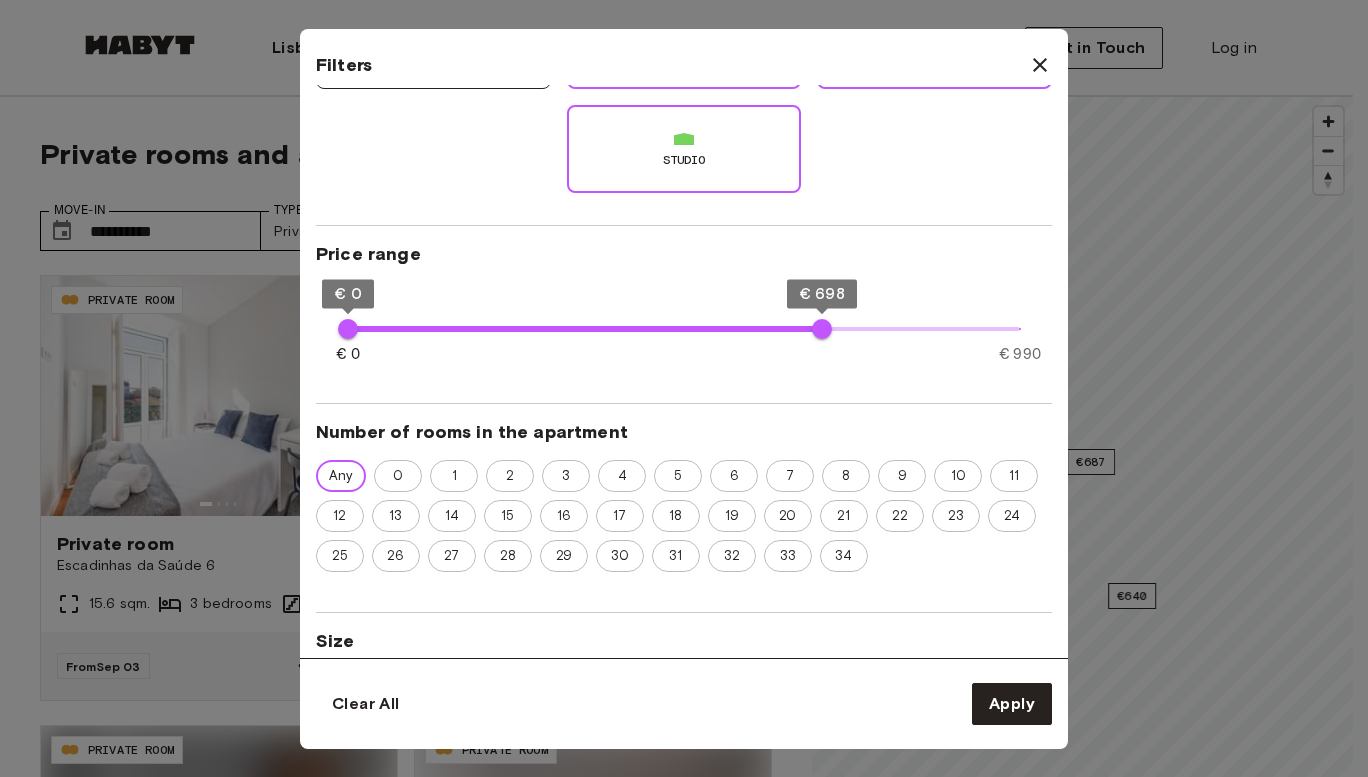 type on "**" 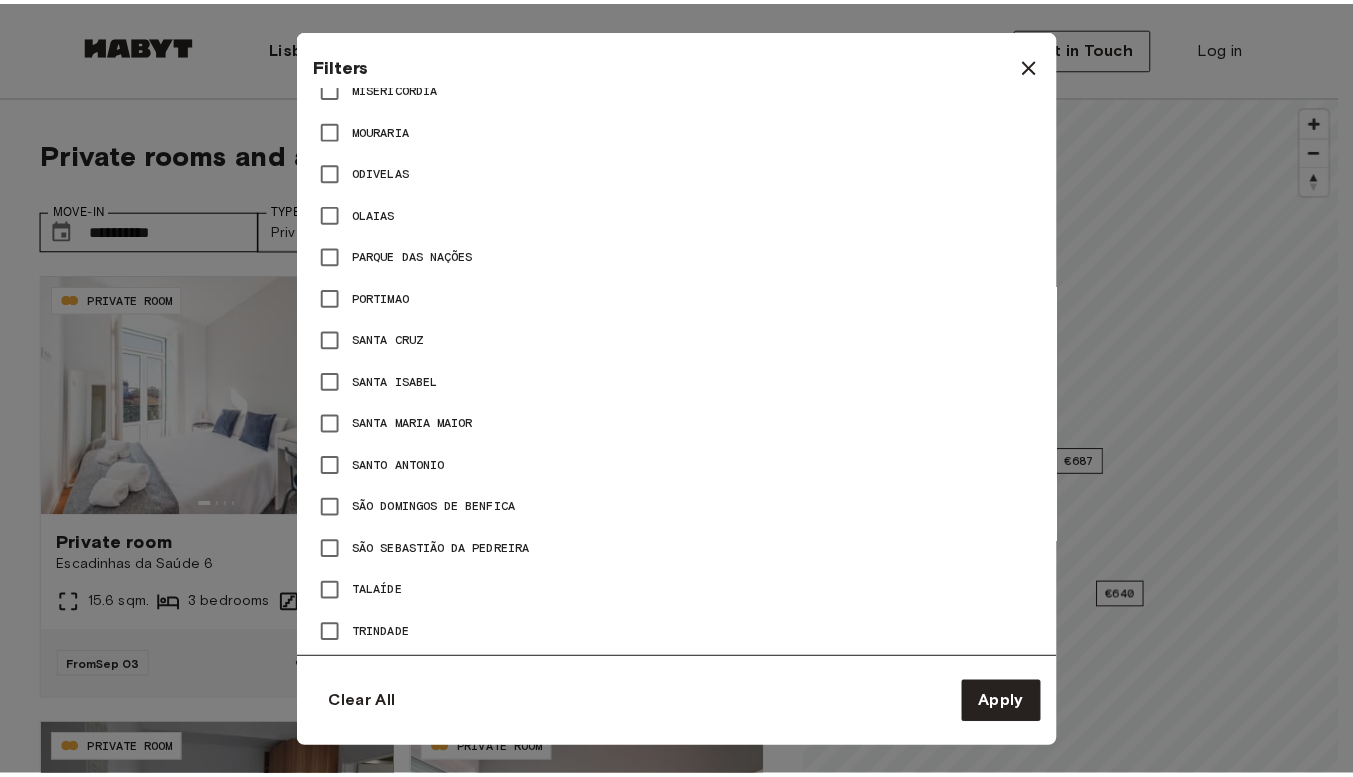 scroll, scrollTop: 1934, scrollLeft: 0, axis: vertical 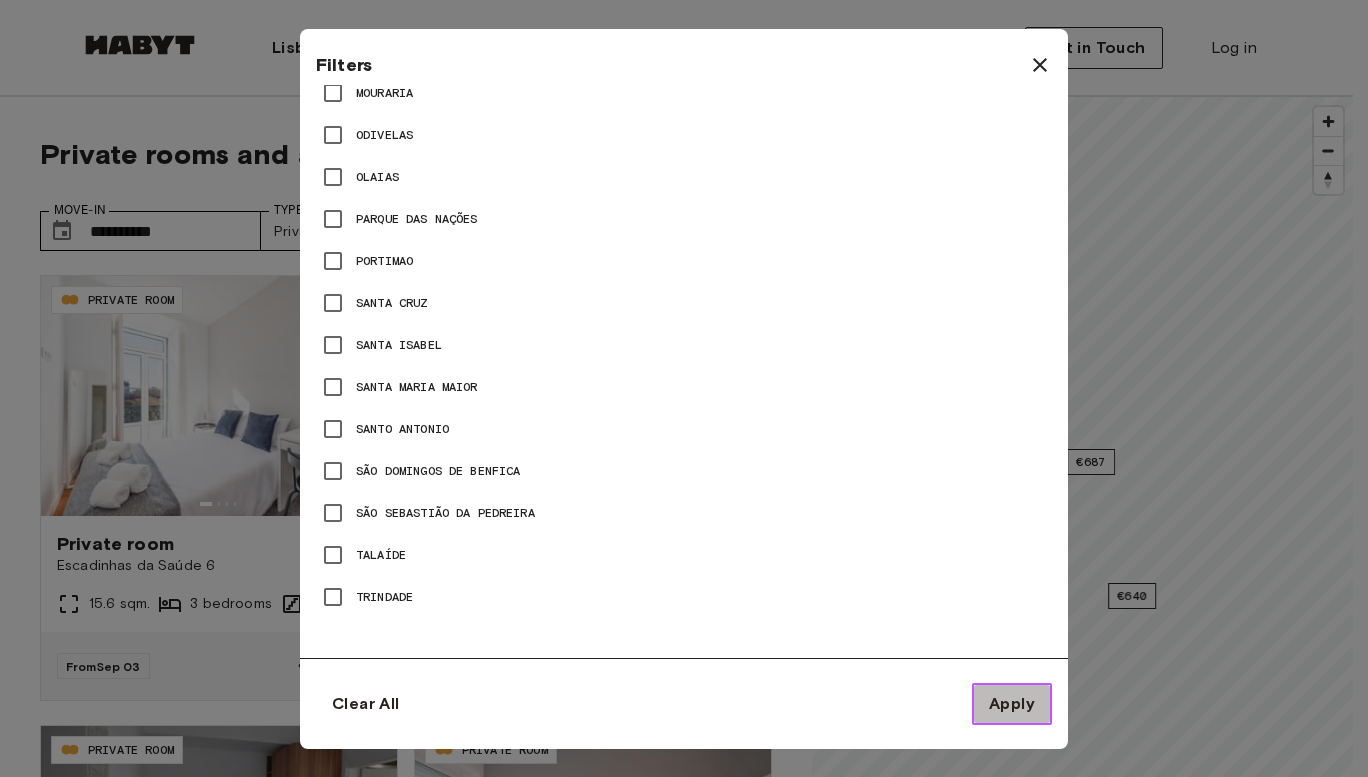click on "Apply" at bounding box center [1012, 704] 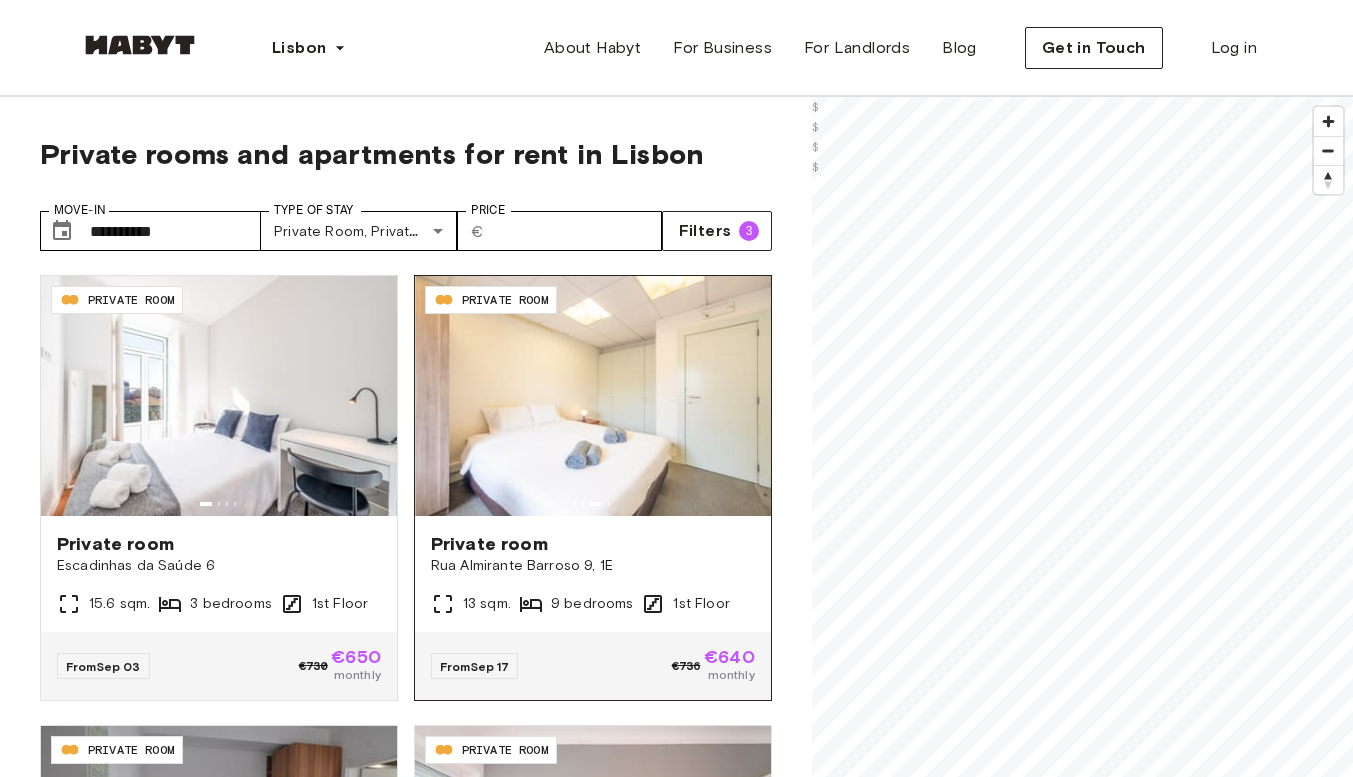 click on "**********" at bounding box center [676, 574] 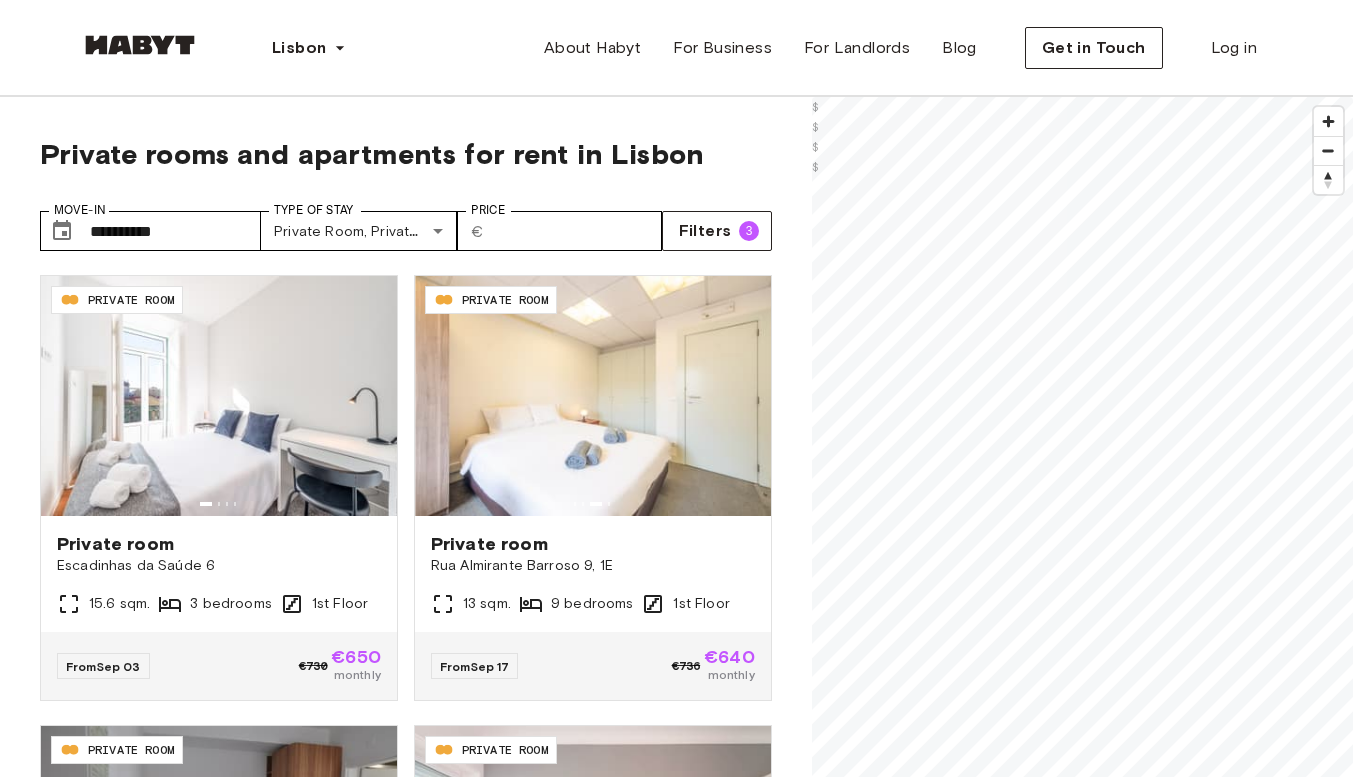 click on "**********" at bounding box center (676, 2469) 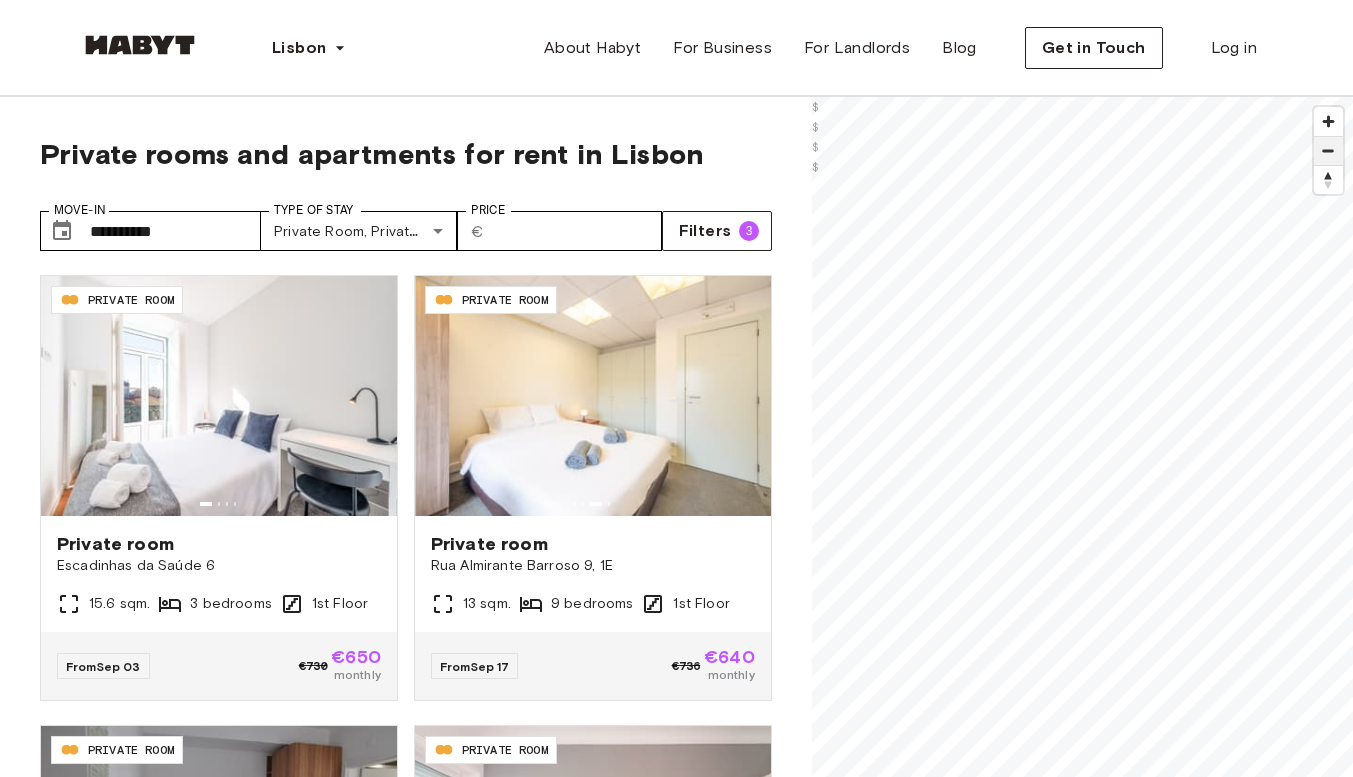 click at bounding box center (1328, 151) 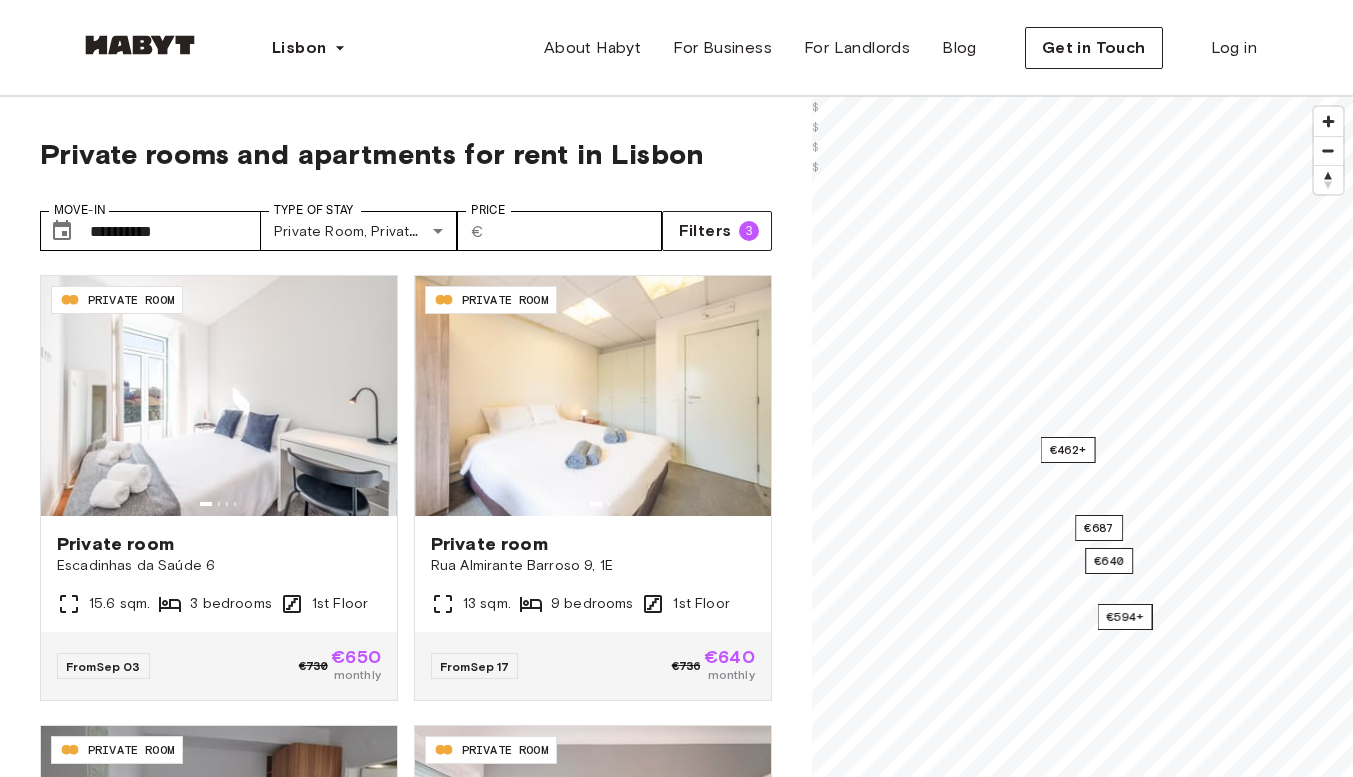 click on "**********" at bounding box center [676, 2469] 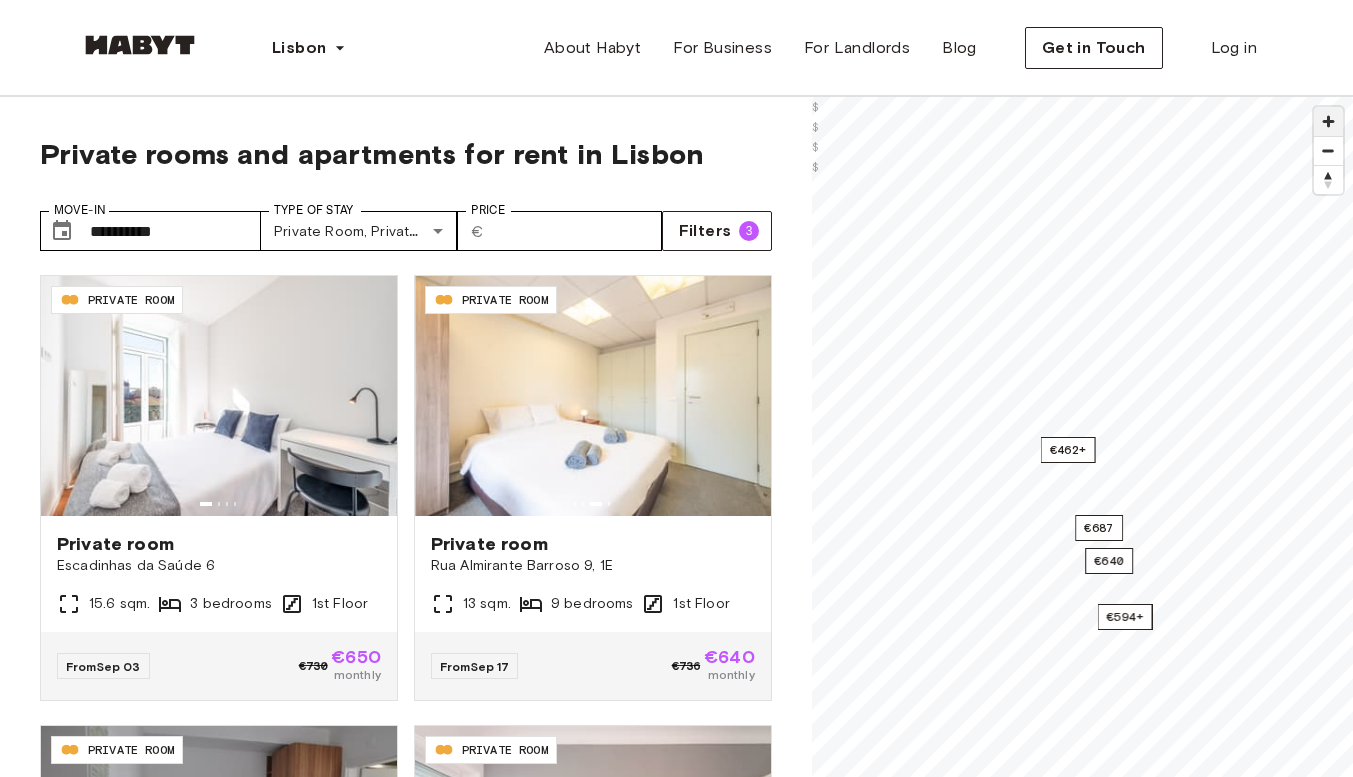 click at bounding box center (1328, 121) 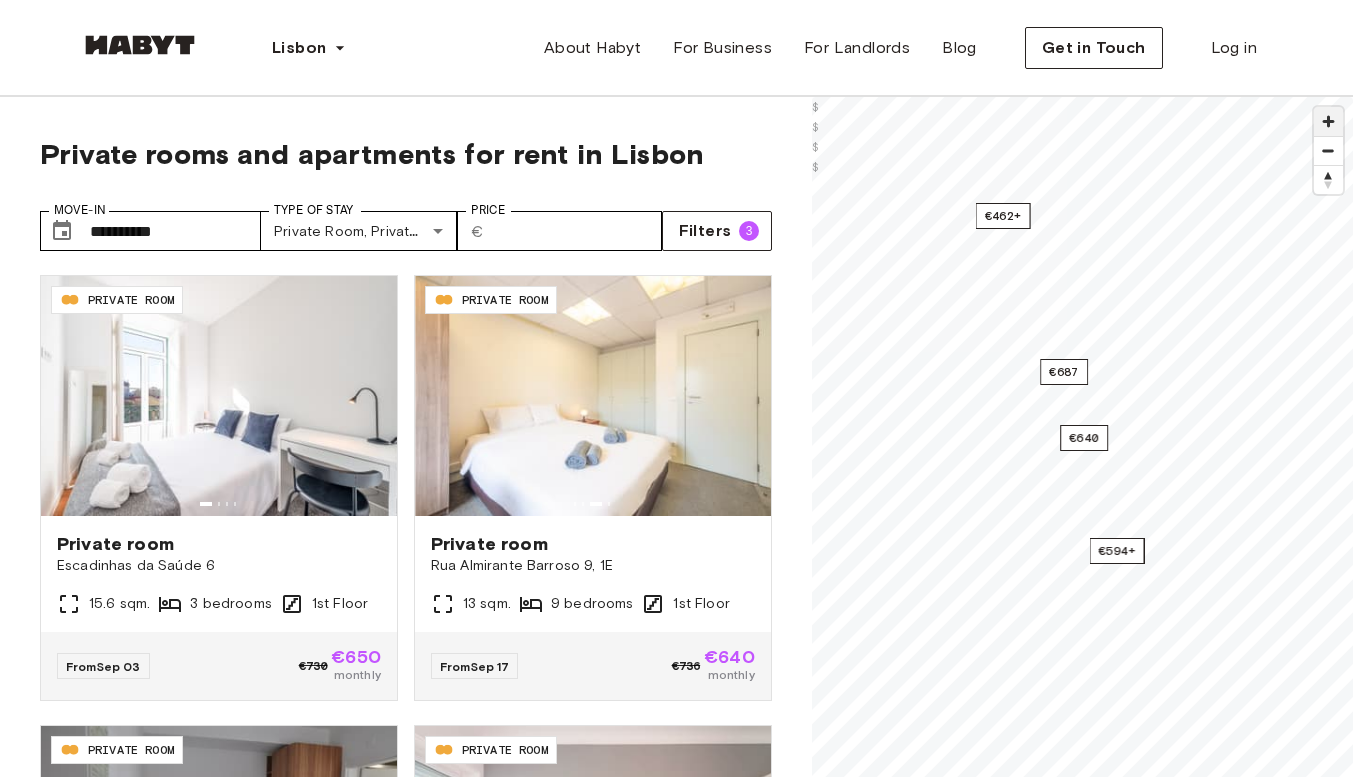 click at bounding box center [1328, 121] 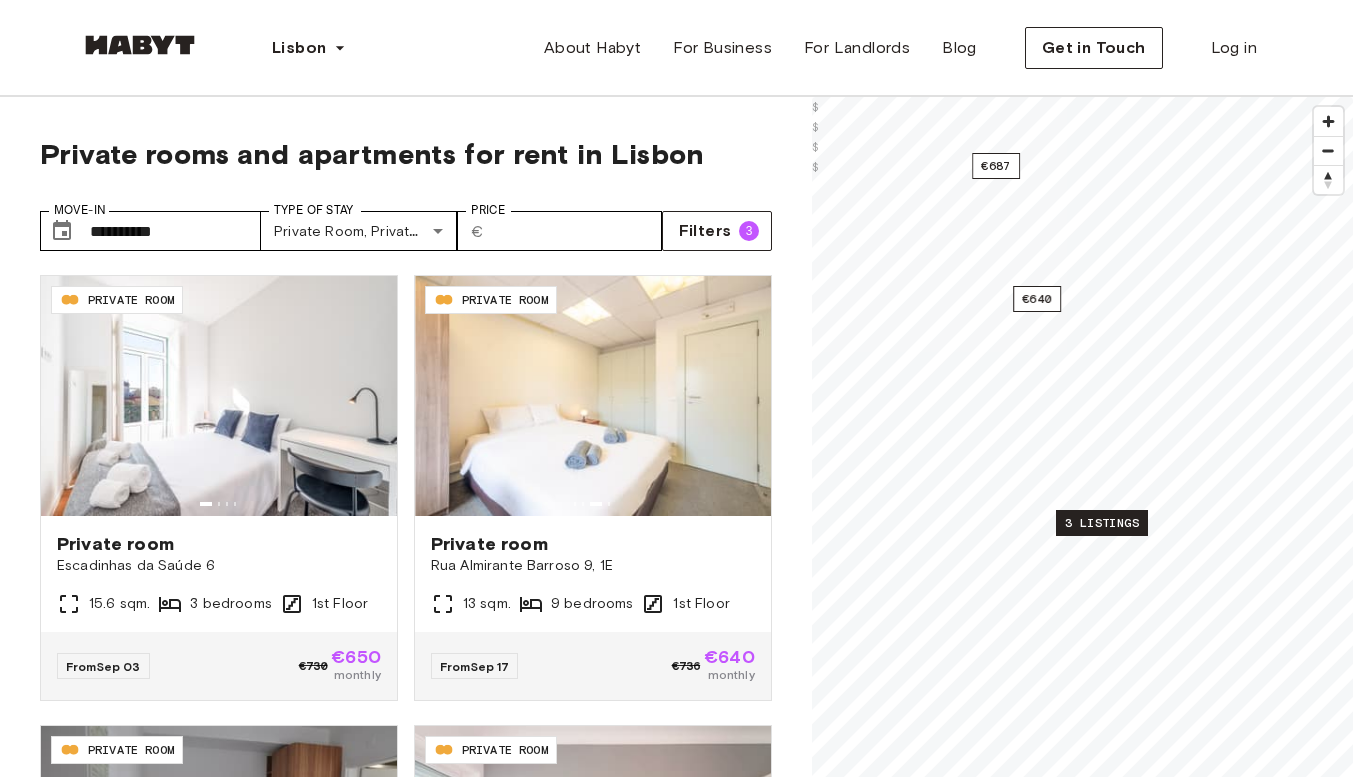 click on "3 listings" at bounding box center [1102, 523] 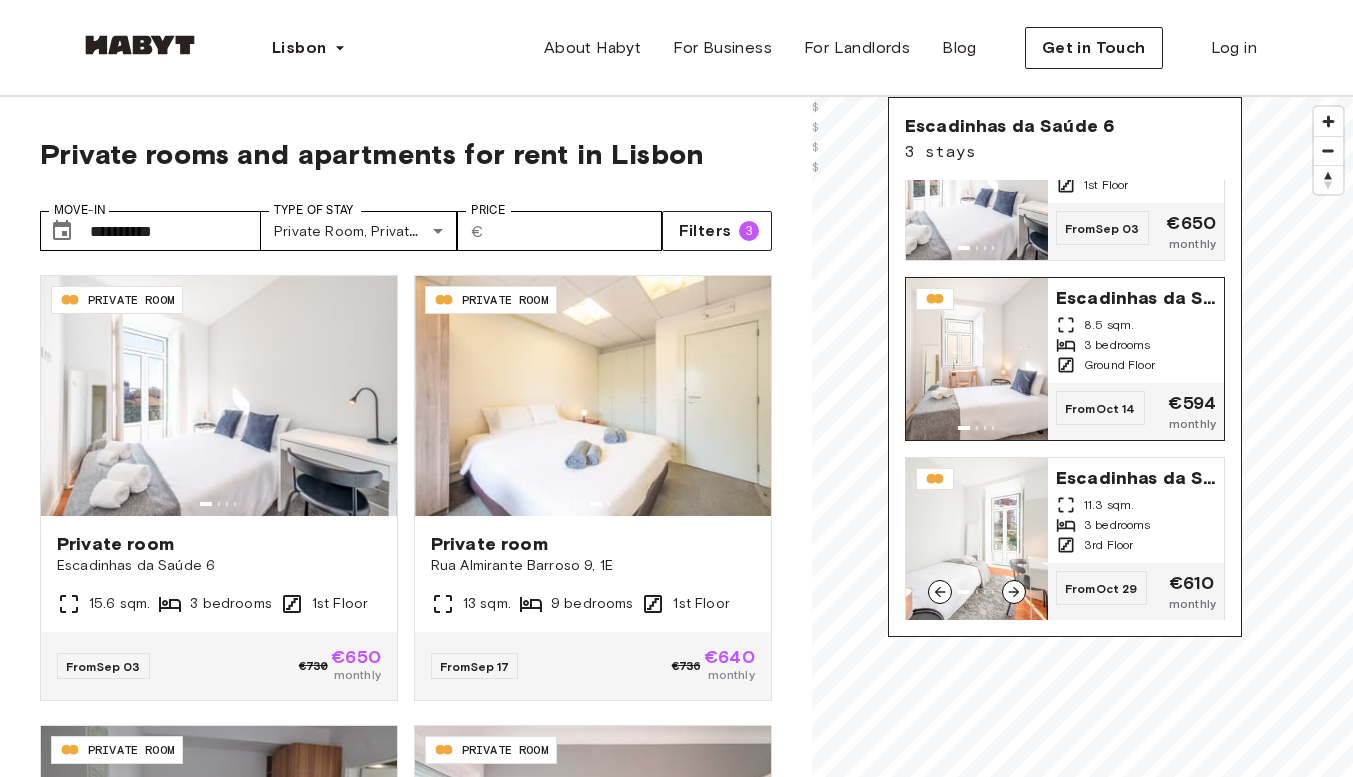 scroll, scrollTop: 0, scrollLeft: 0, axis: both 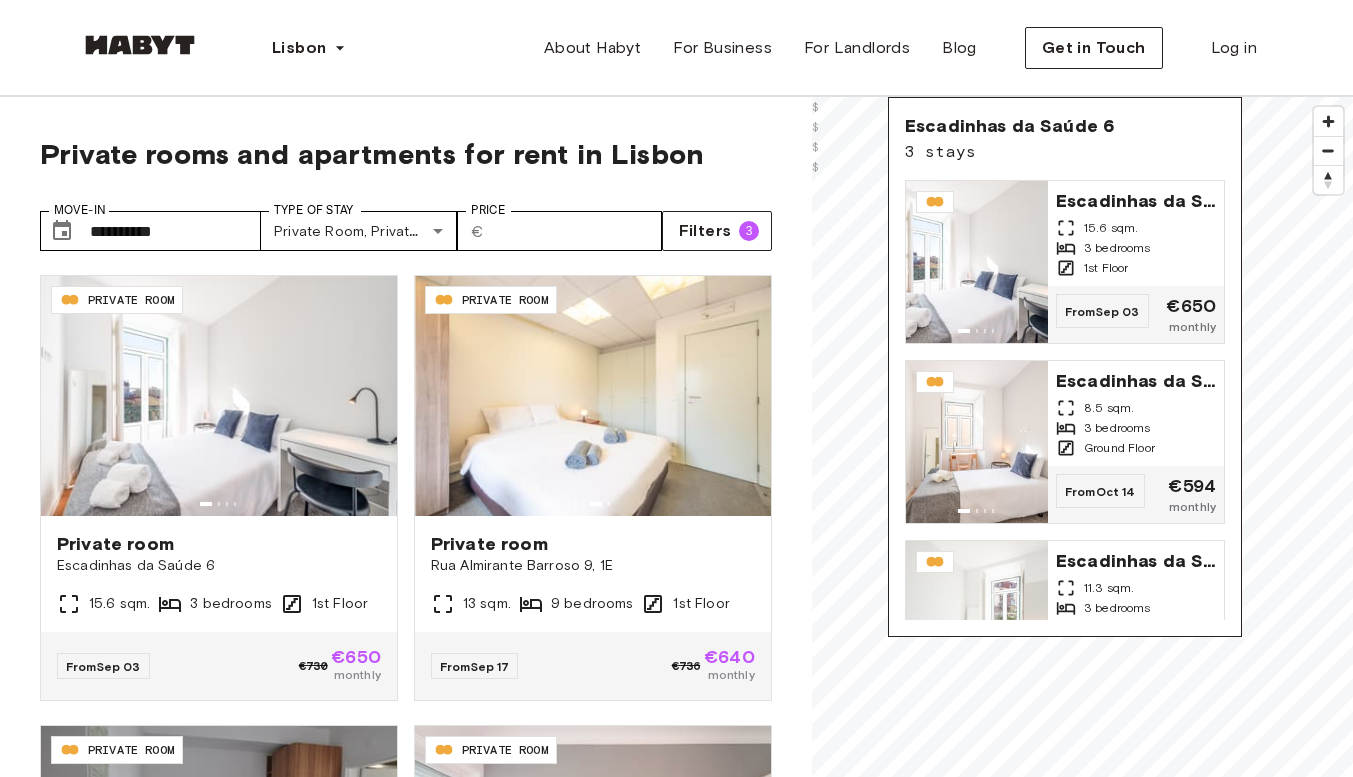 click on "Lisbon Europe Amsterdam Berlin Frankfurt Hamburg Lisbon Madrid Milan Modena Paris Turin Munich Rotterdam Stuttgart Dusseldorf Cologne Zurich The Hague Graz Brussels Leipzig Asia Hong Kong Singapore Seoul Phuket Tokyo About Habyt For Business For Landlords Blog Get in Touch Log in" at bounding box center (676, 48) 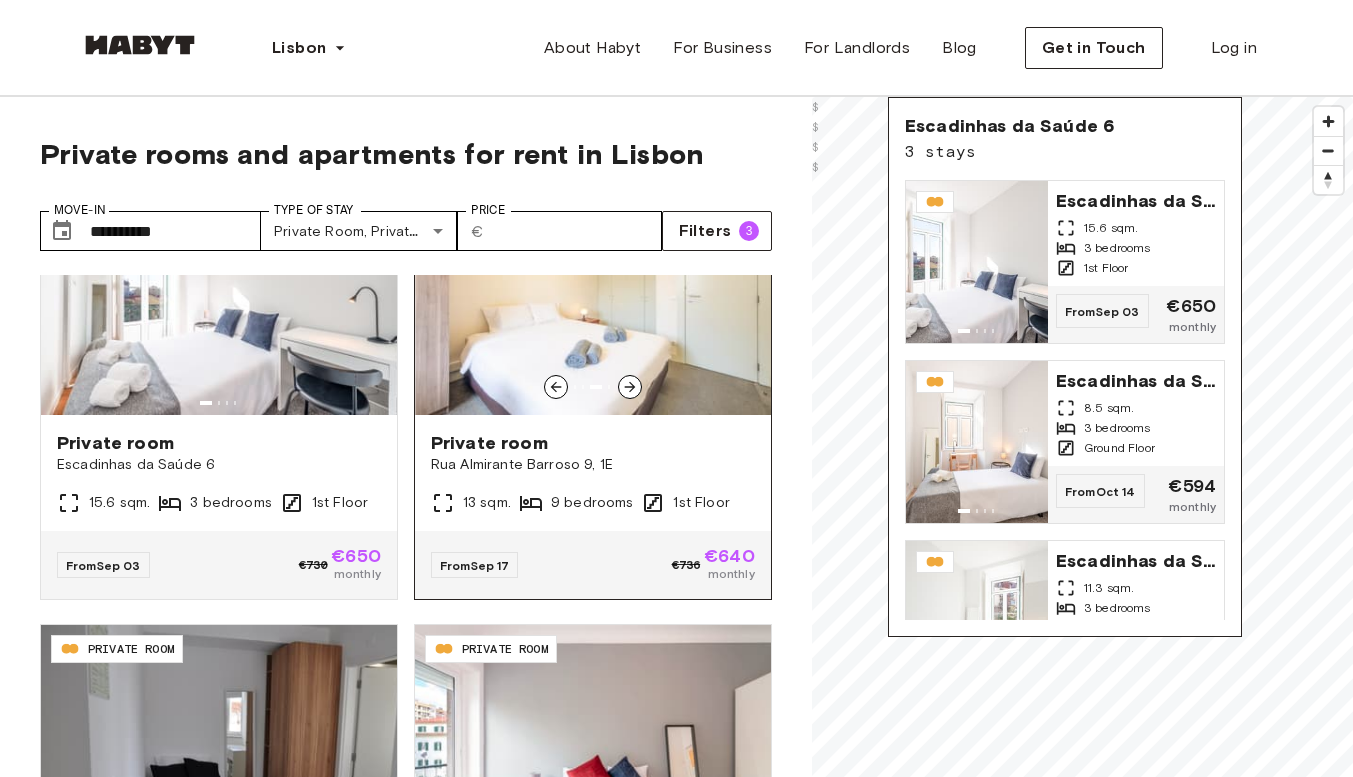 scroll, scrollTop: 0, scrollLeft: 0, axis: both 